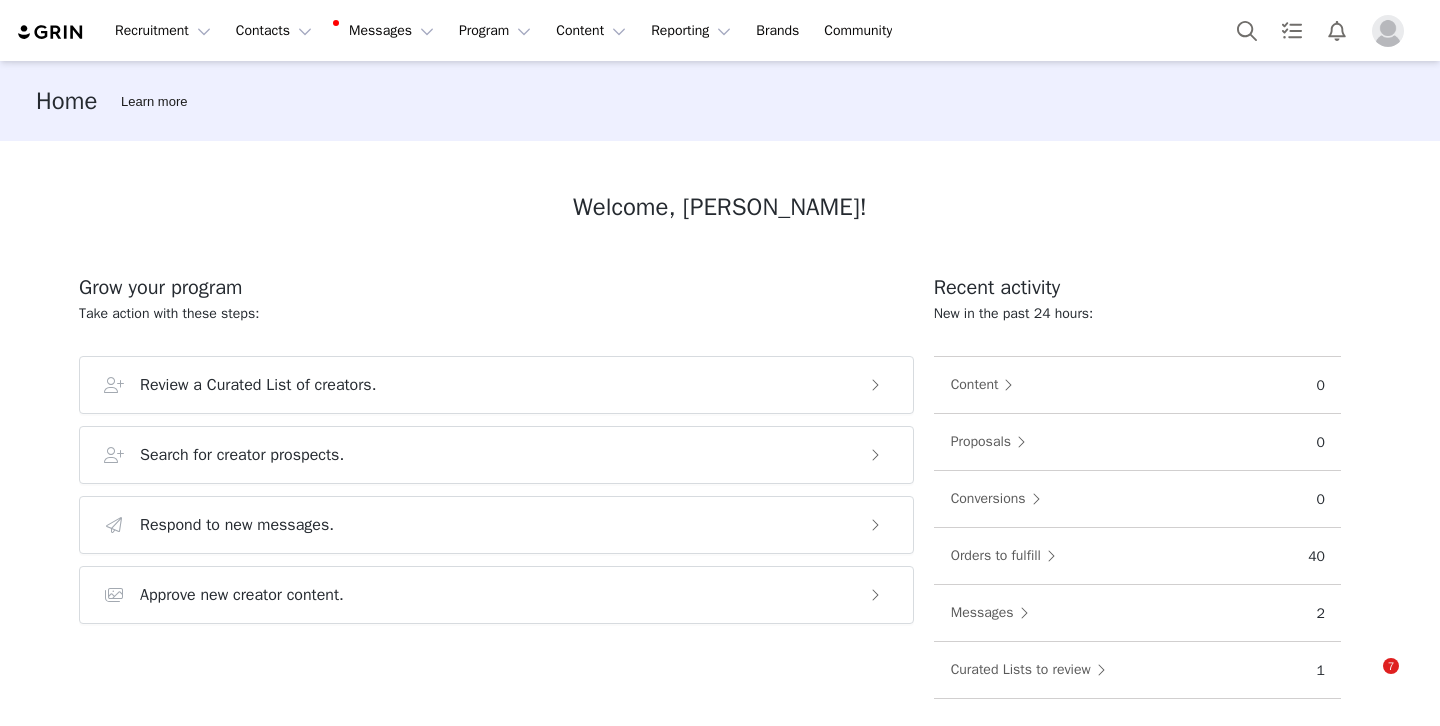 scroll, scrollTop: 0, scrollLeft: 0, axis: both 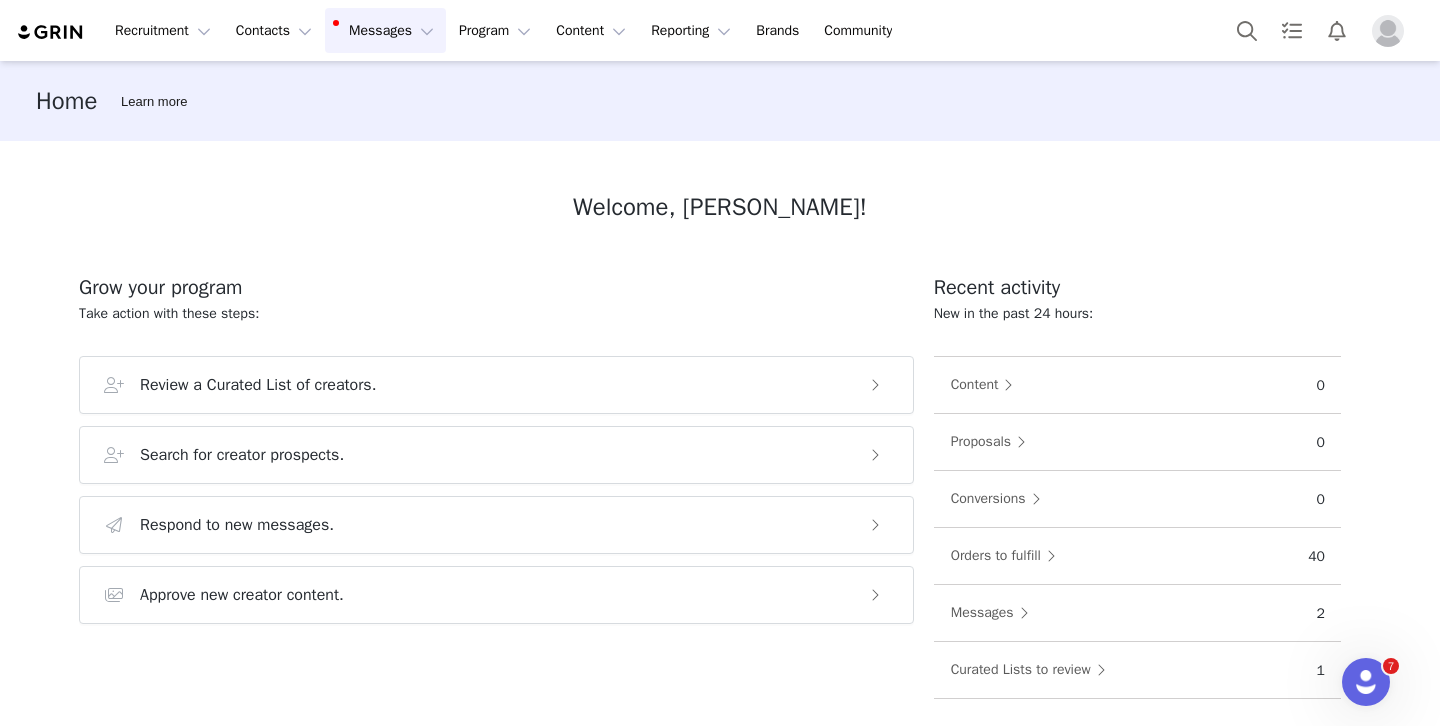 click on "Messages Messages" at bounding box center [385, 30] 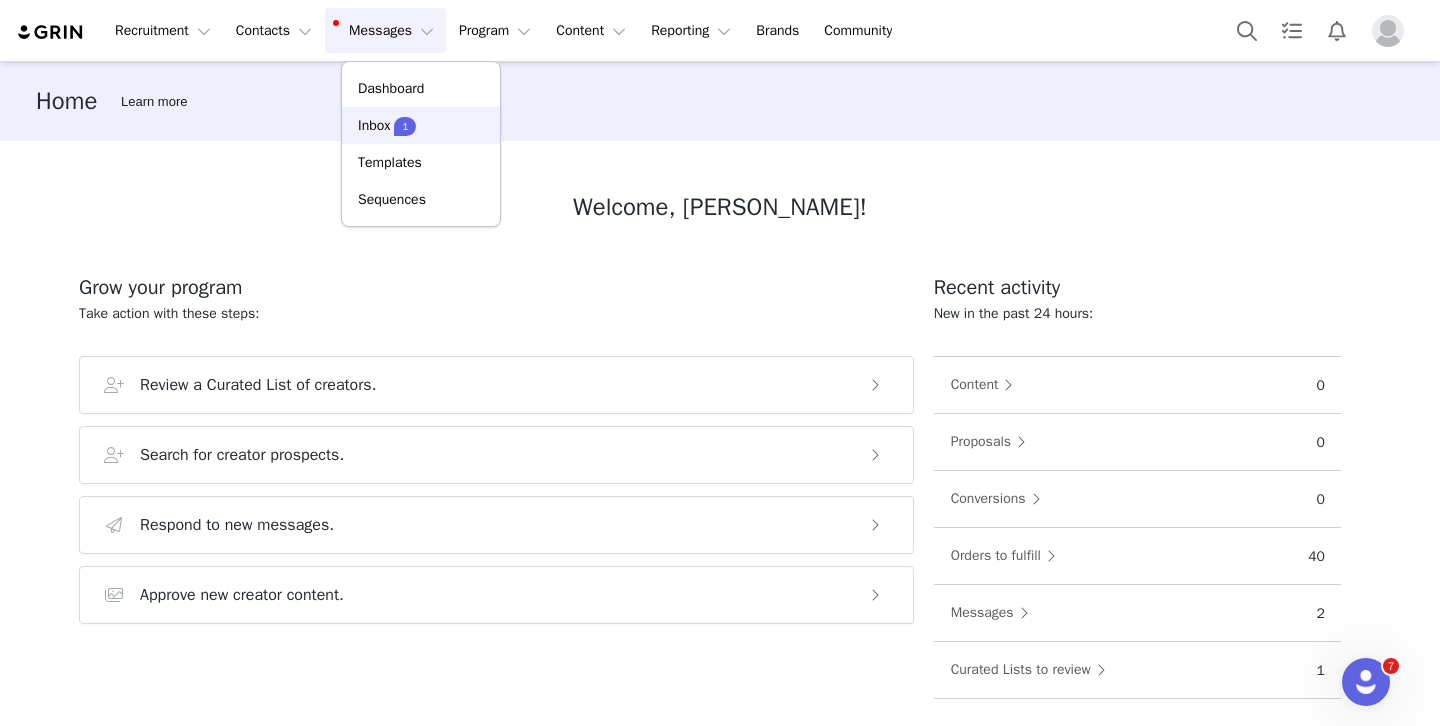 click on "Inbox" at bounding box center [374, 125] 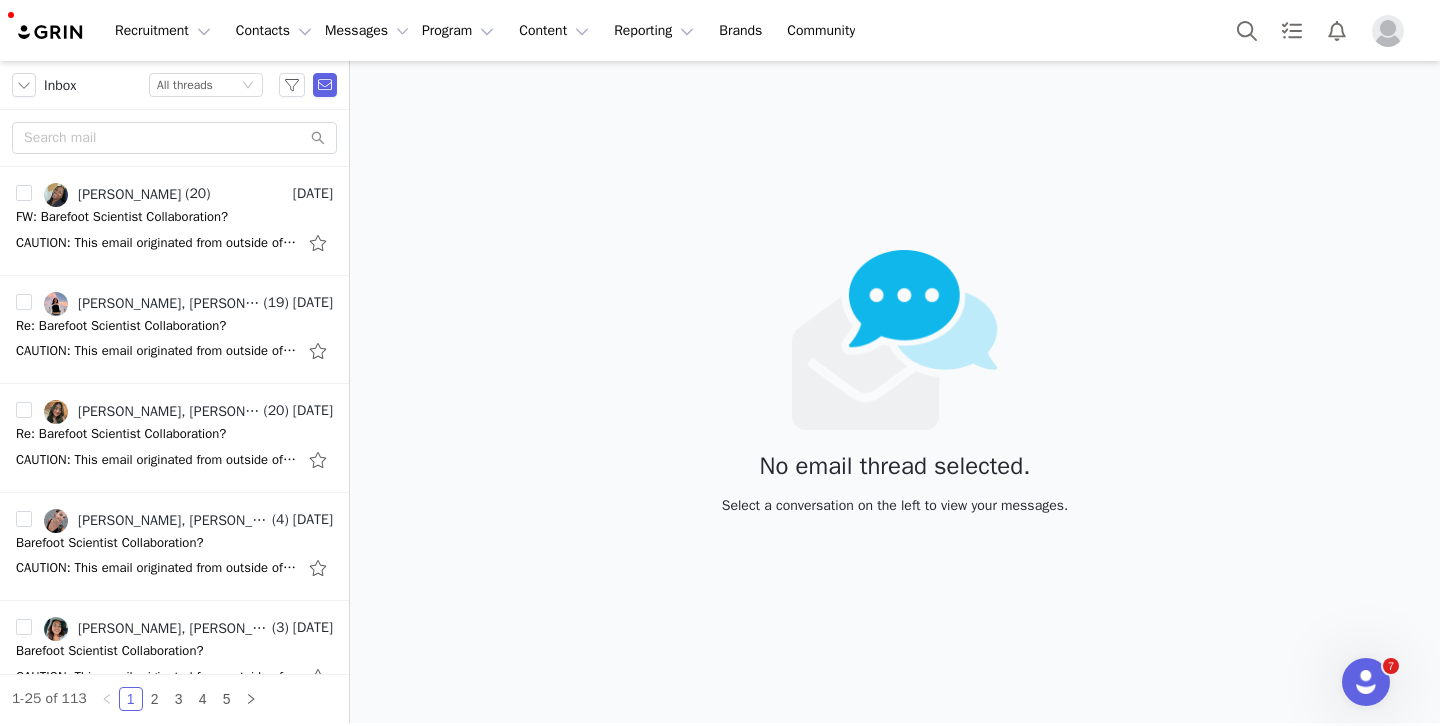 click at bounding box center [1388, 31] 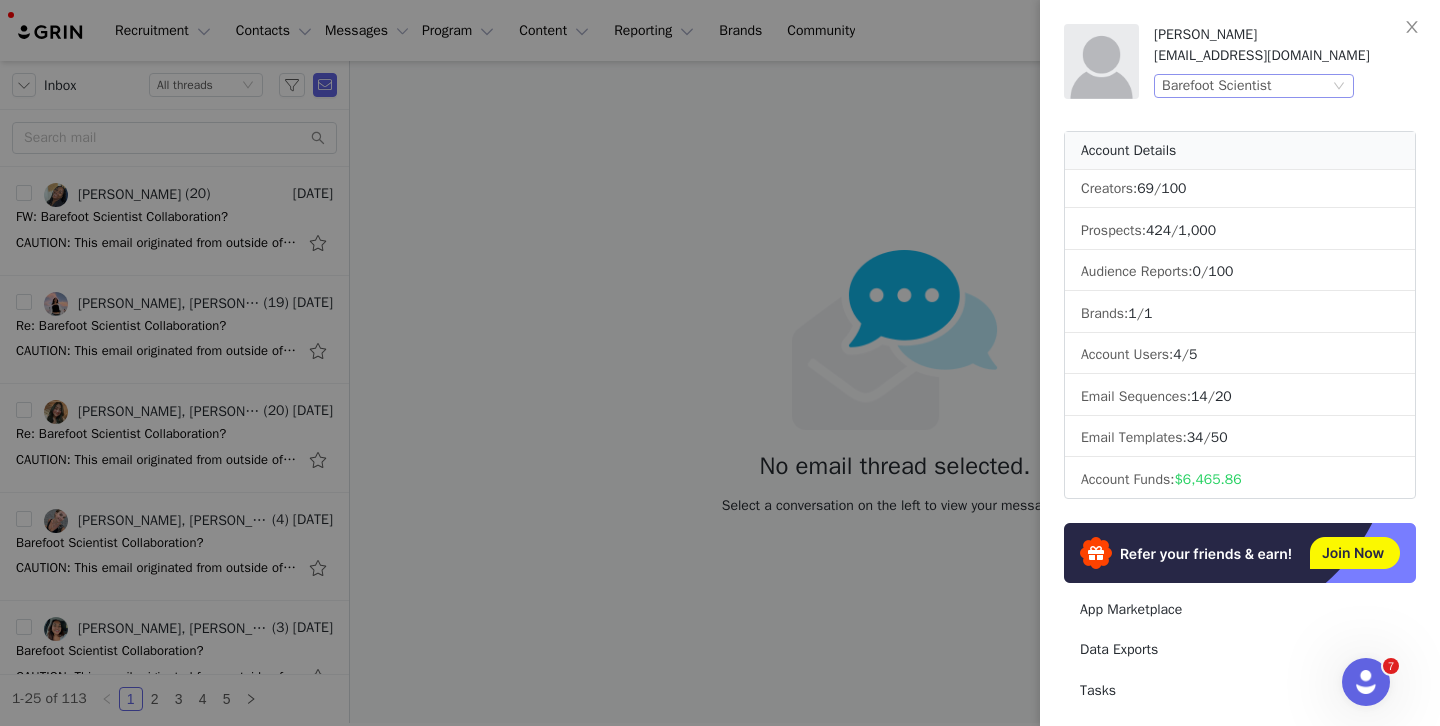 click on "Barefoot Scientist" at bounding box center (1217, 86) 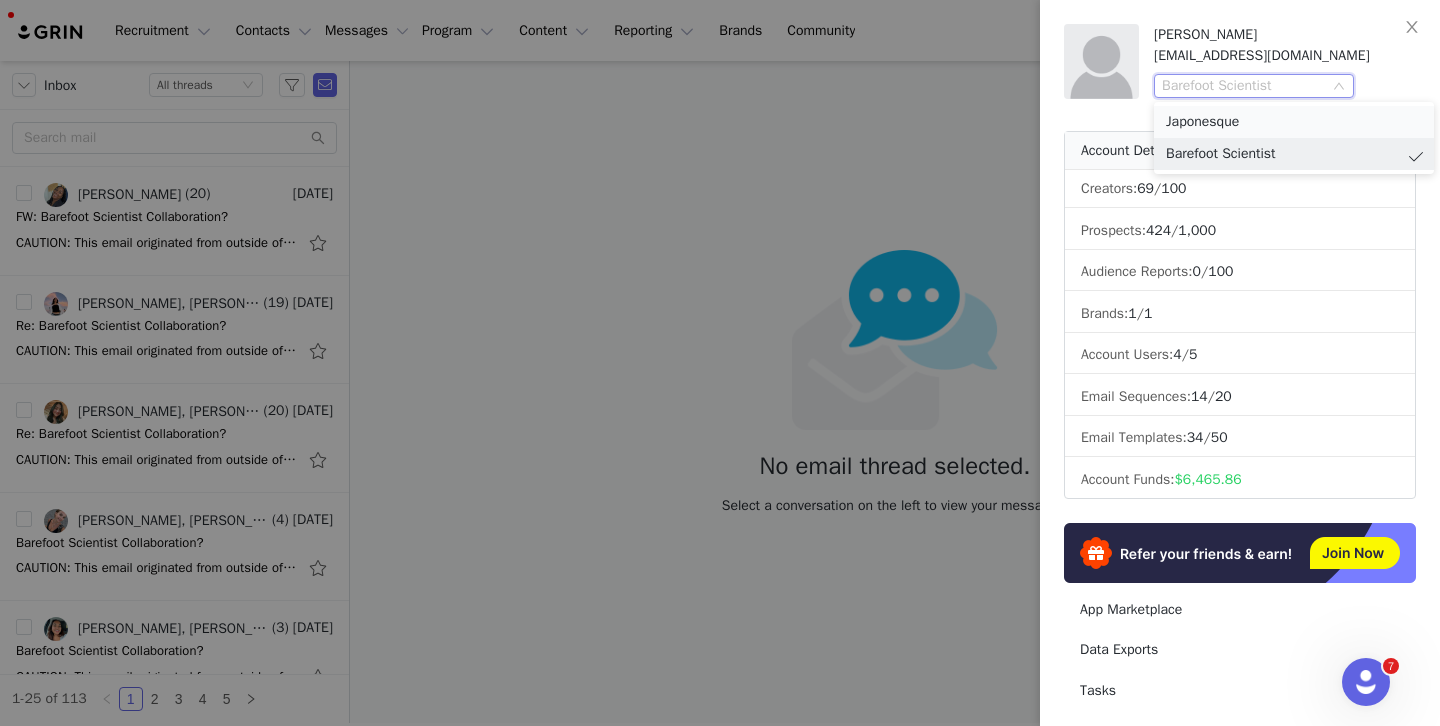 click on "Japonesque" at bounding box center (1294, 122) 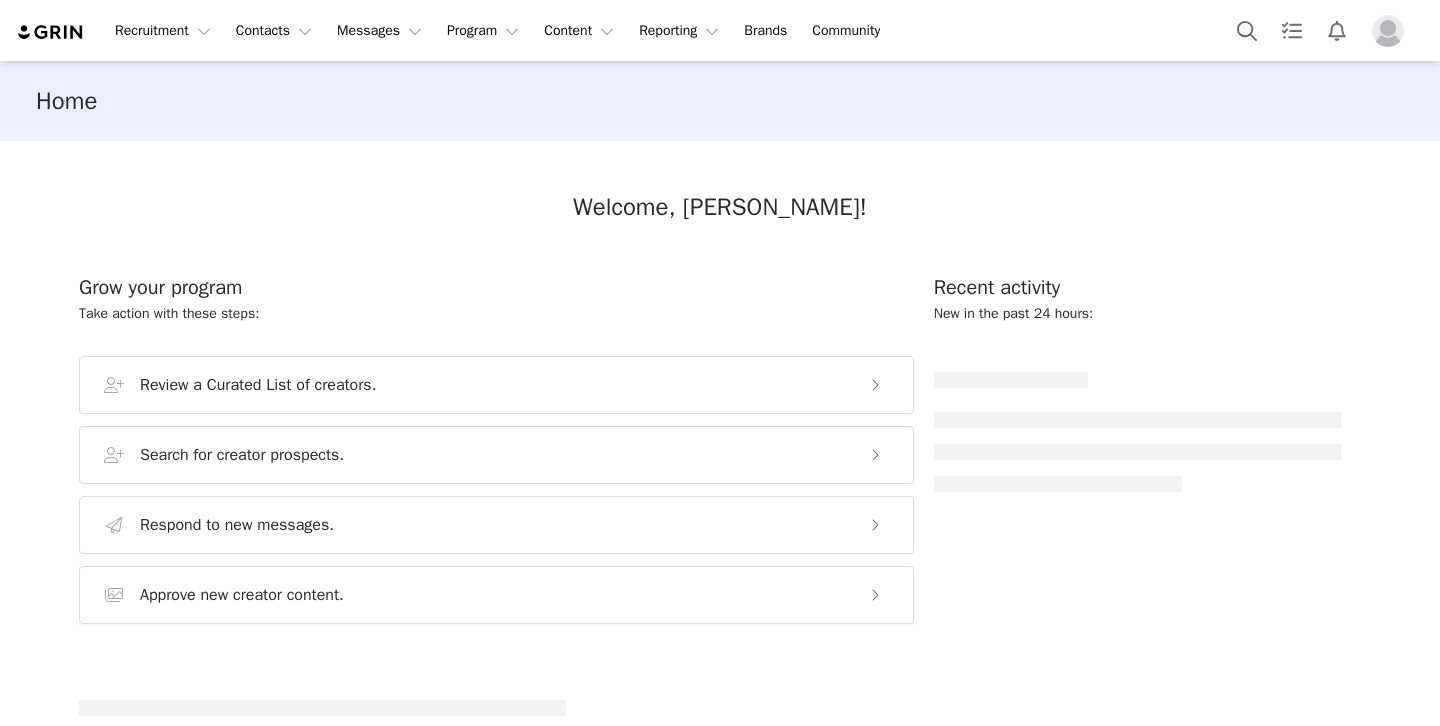 scroll, scrollTop: 0, scrollLeft: 0, axis: both 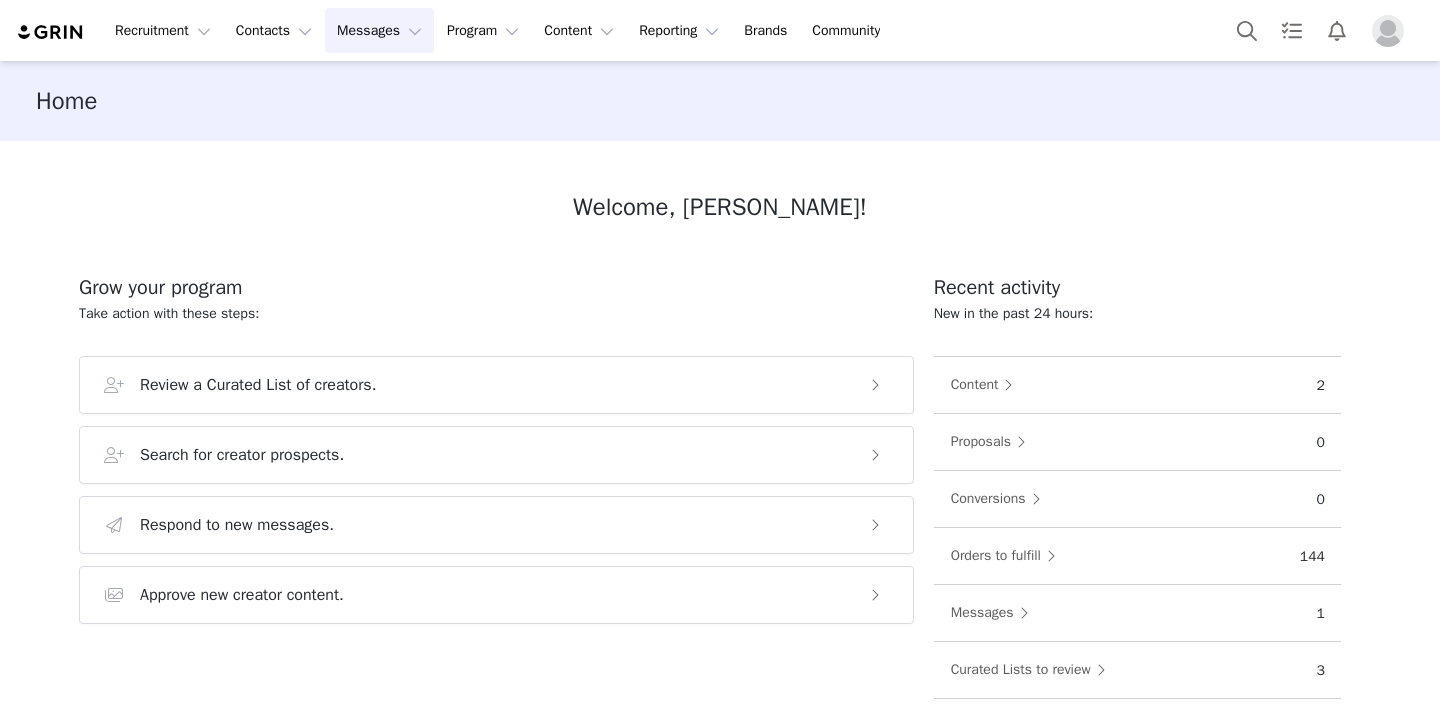 click on "Messages Messages" at bounding box center (379, 30) 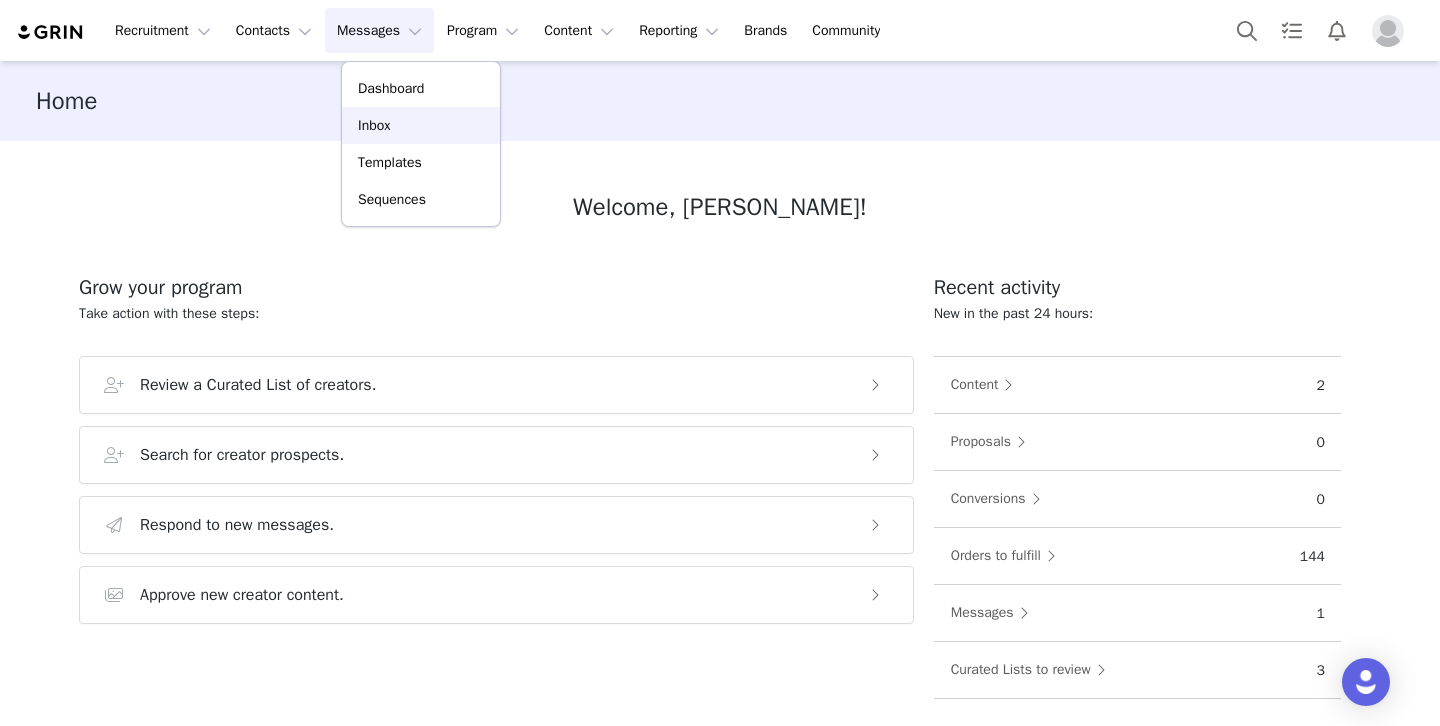 click on "Inbox" at bounding box center (374, 125) 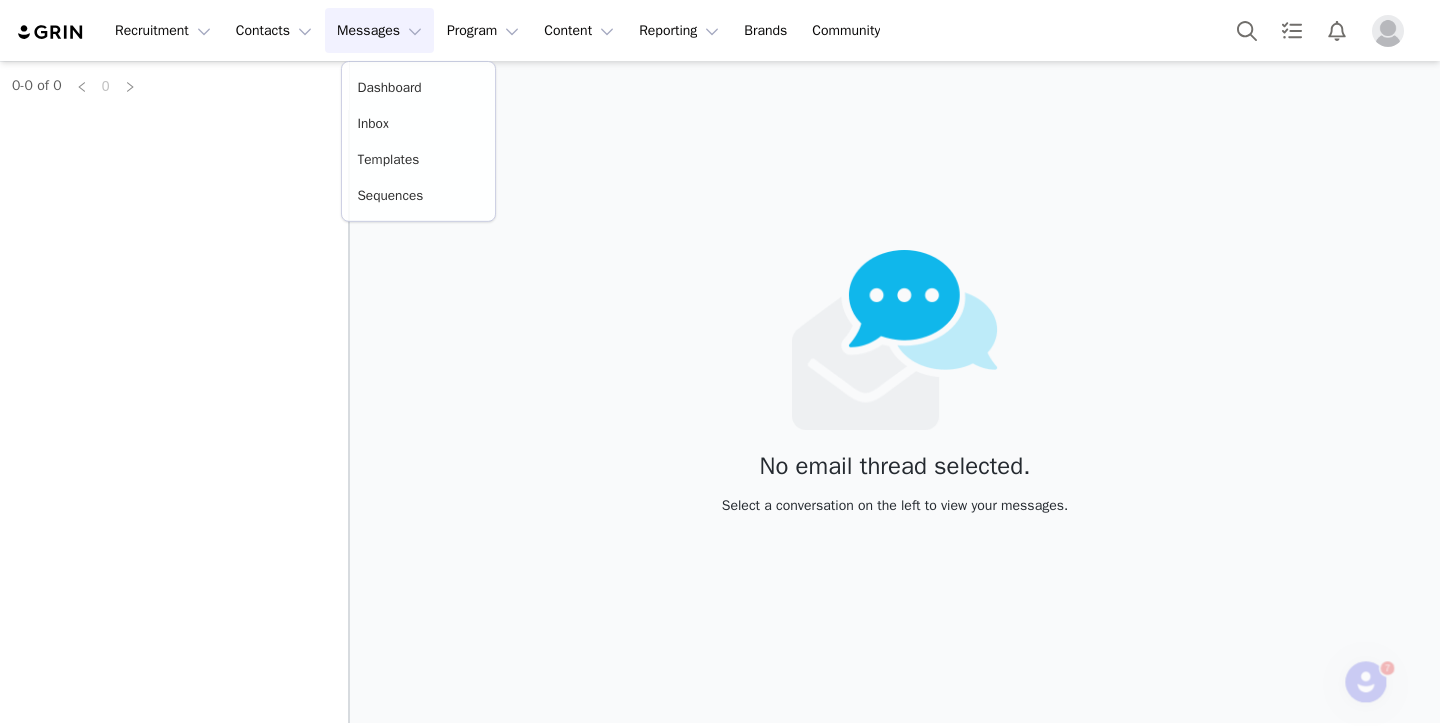scroll, scrollTop: 0, scrollLeft: 0, axis: both 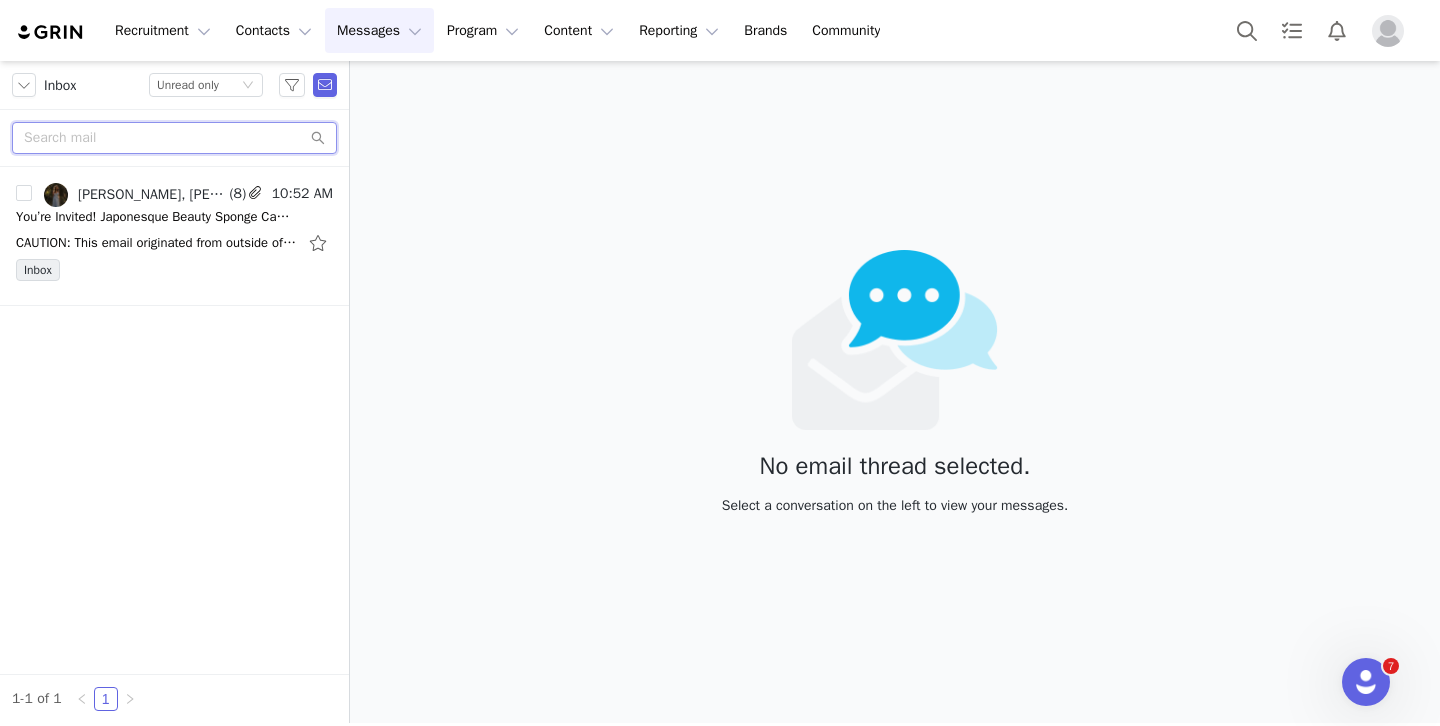 click at bounding box center (174, 138) 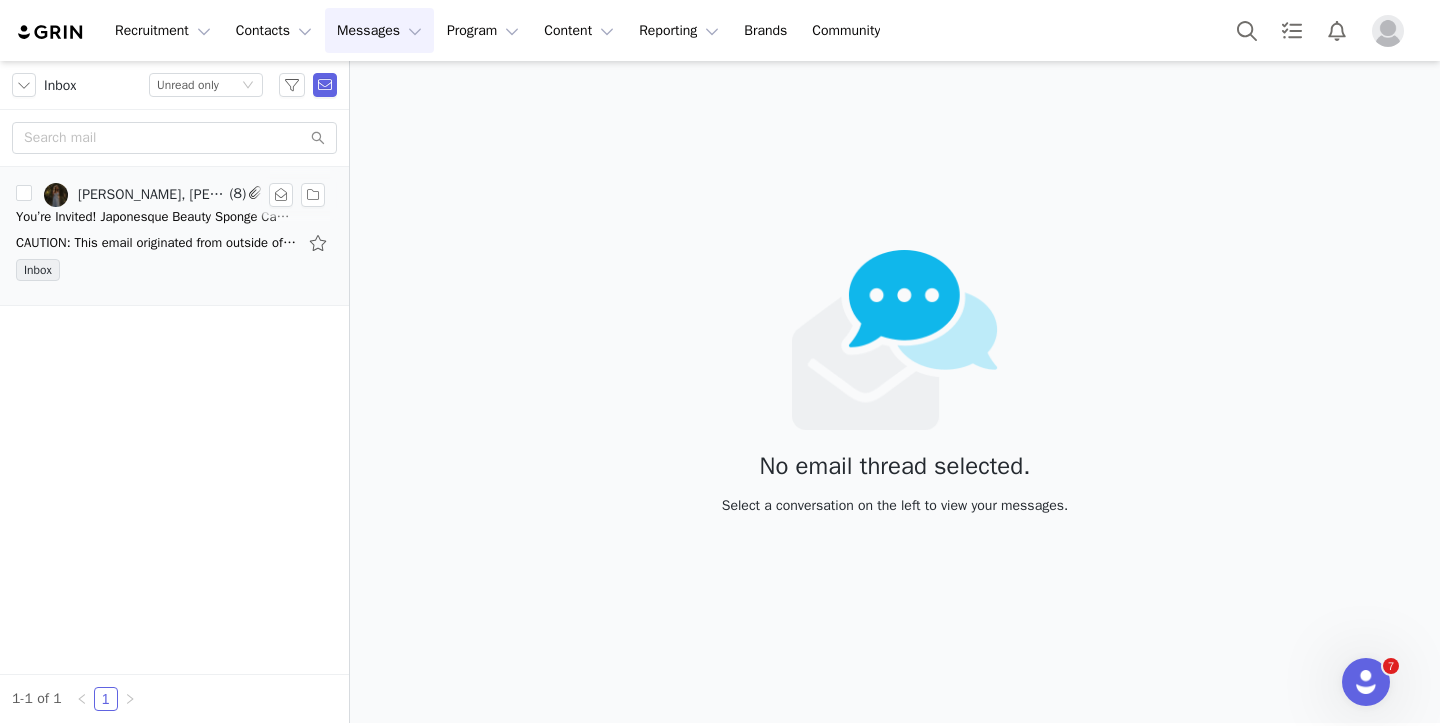 click on "CAUTION: This email originated from outside of the organization. Do not click links or open attachments unless you recognize the sender and know the content is safe.
the audio was added in the instagram app itself, is that version ready to be uploade" at bounding box center (156, 243) 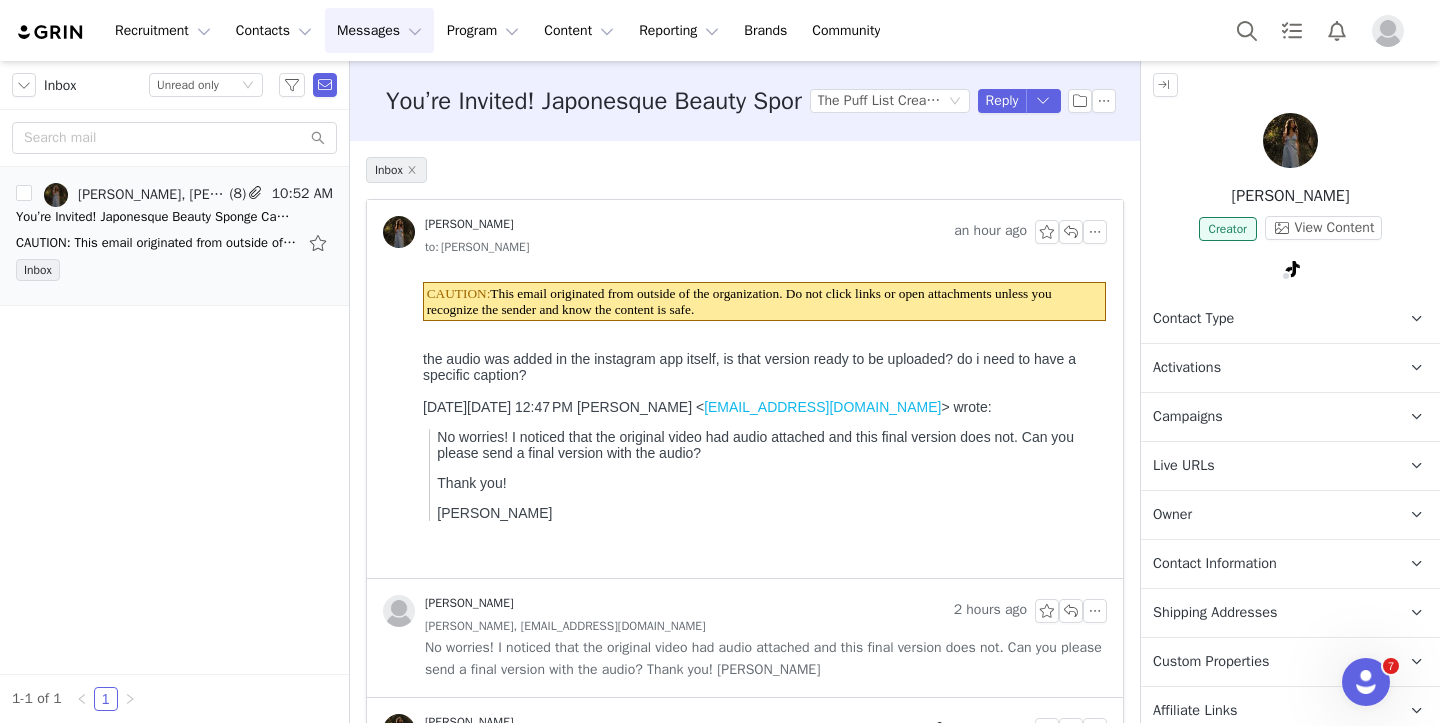 scroll, scrollTop: 0, scrollLeft: 0, axis: both 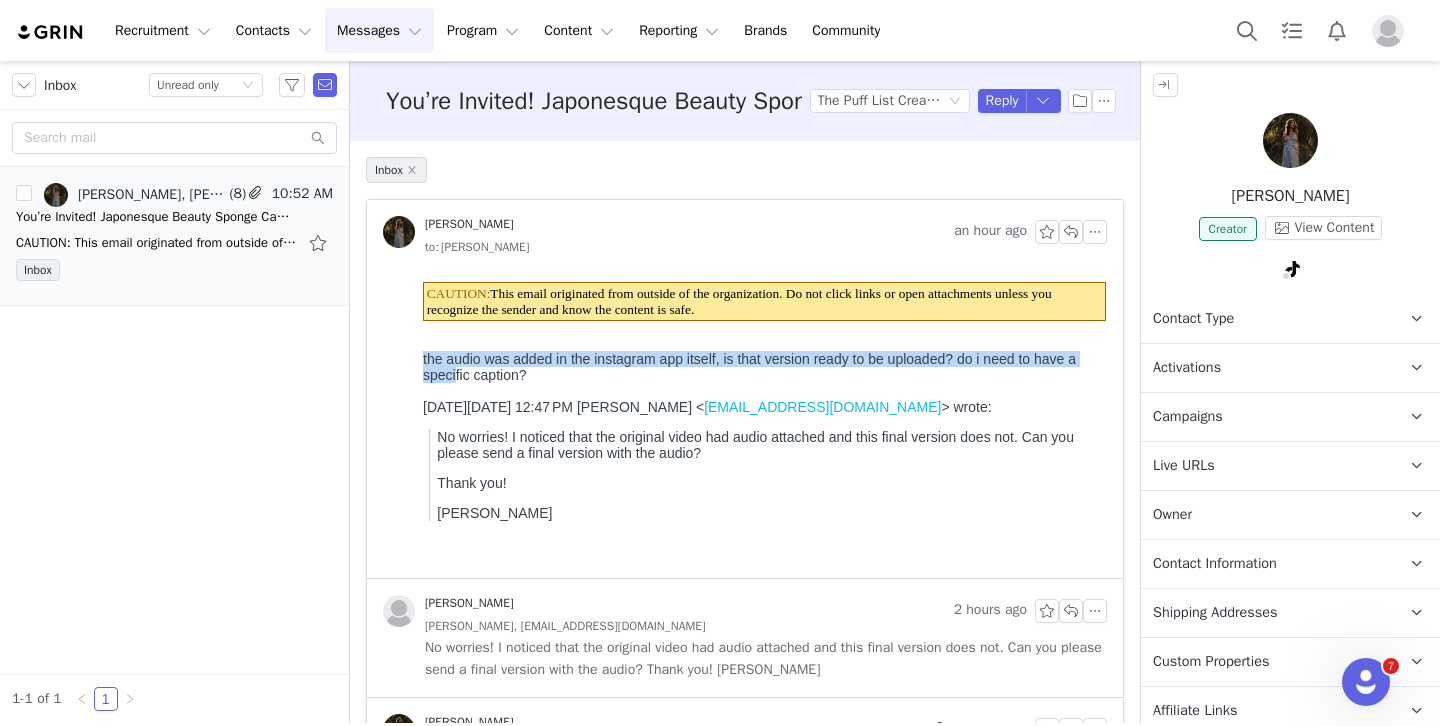 drag, startPoint x: 420, startPoint y: 364, endPoint x: 457, endPoint y: 373, distance: 38.078865 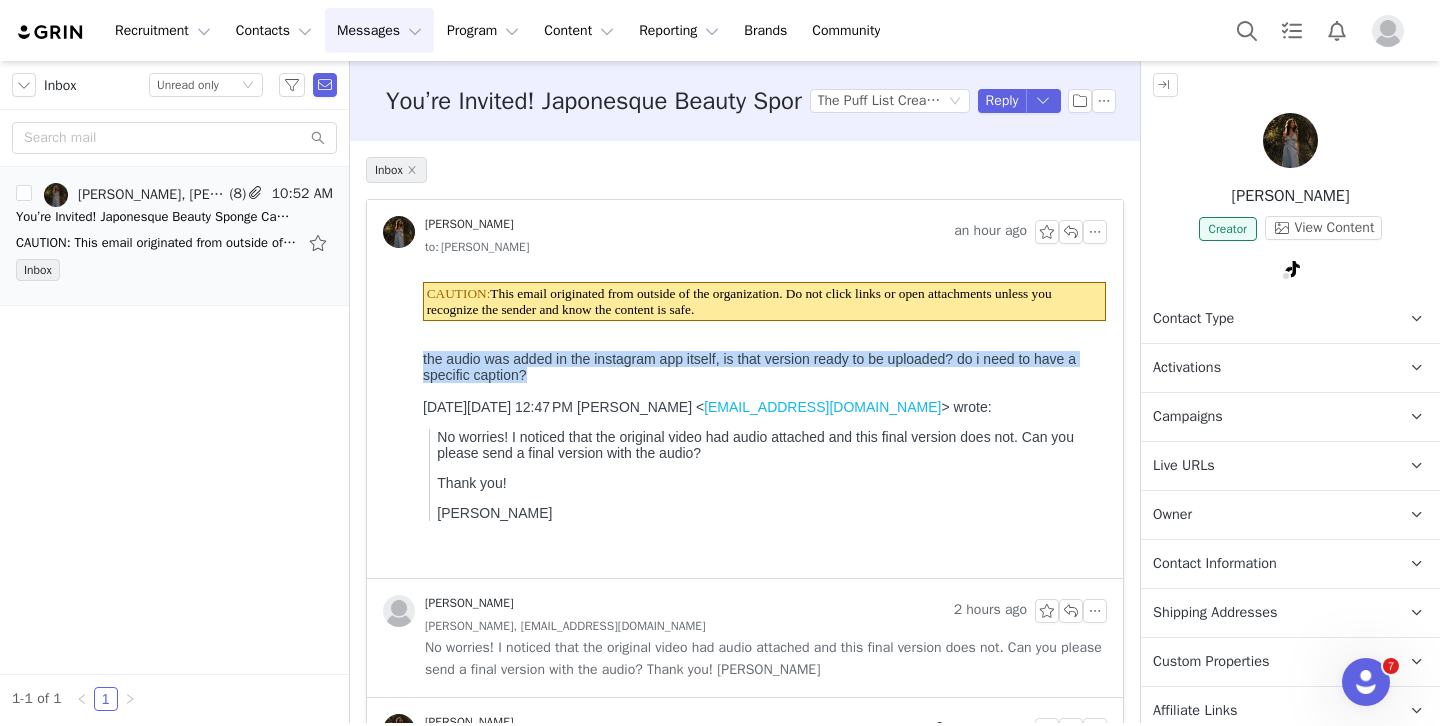 drag, startPoint x: 550, startPoint y: 374, endPoint x: 406, endPoint y: 353, distance: 145.5232 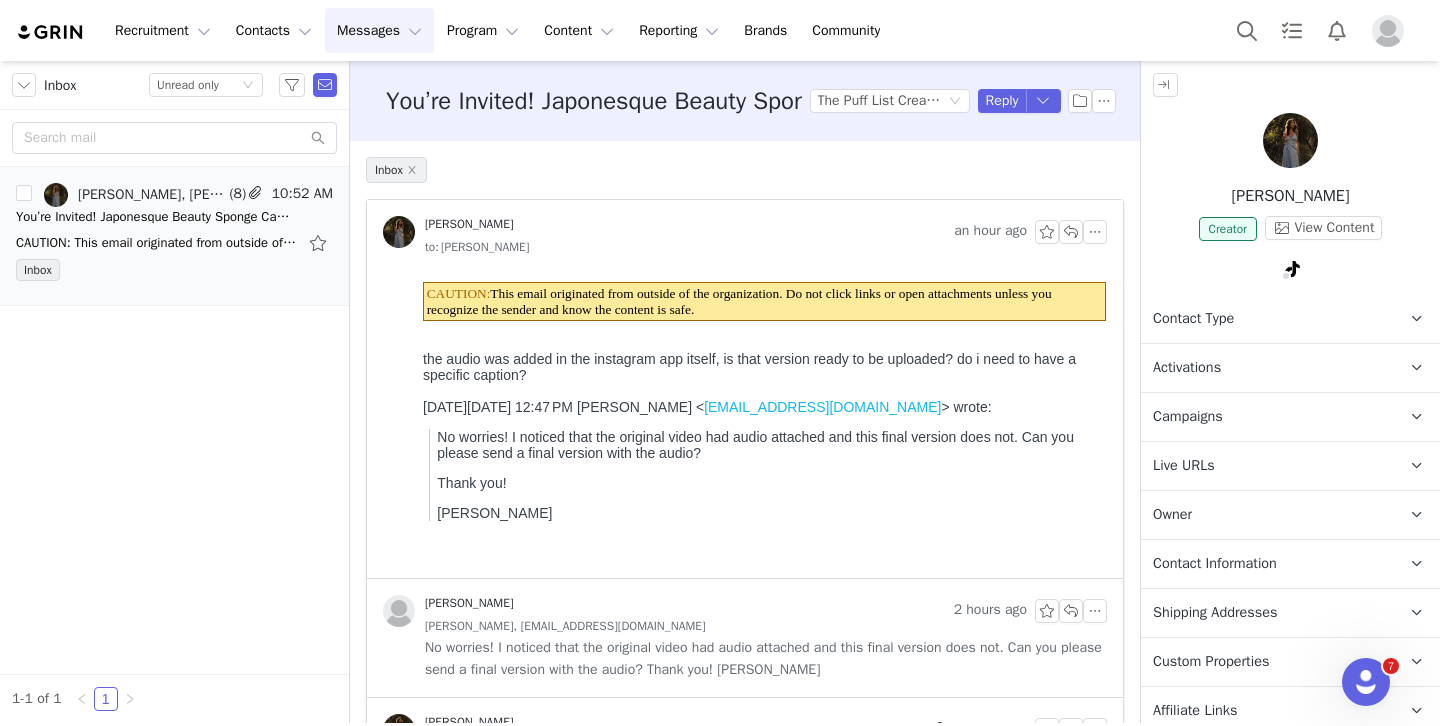 click on "the audio was added in the instagram app itself, is that version ready to be uploaded? do i need to have a specific caption?" at bounding box center (761, 367) 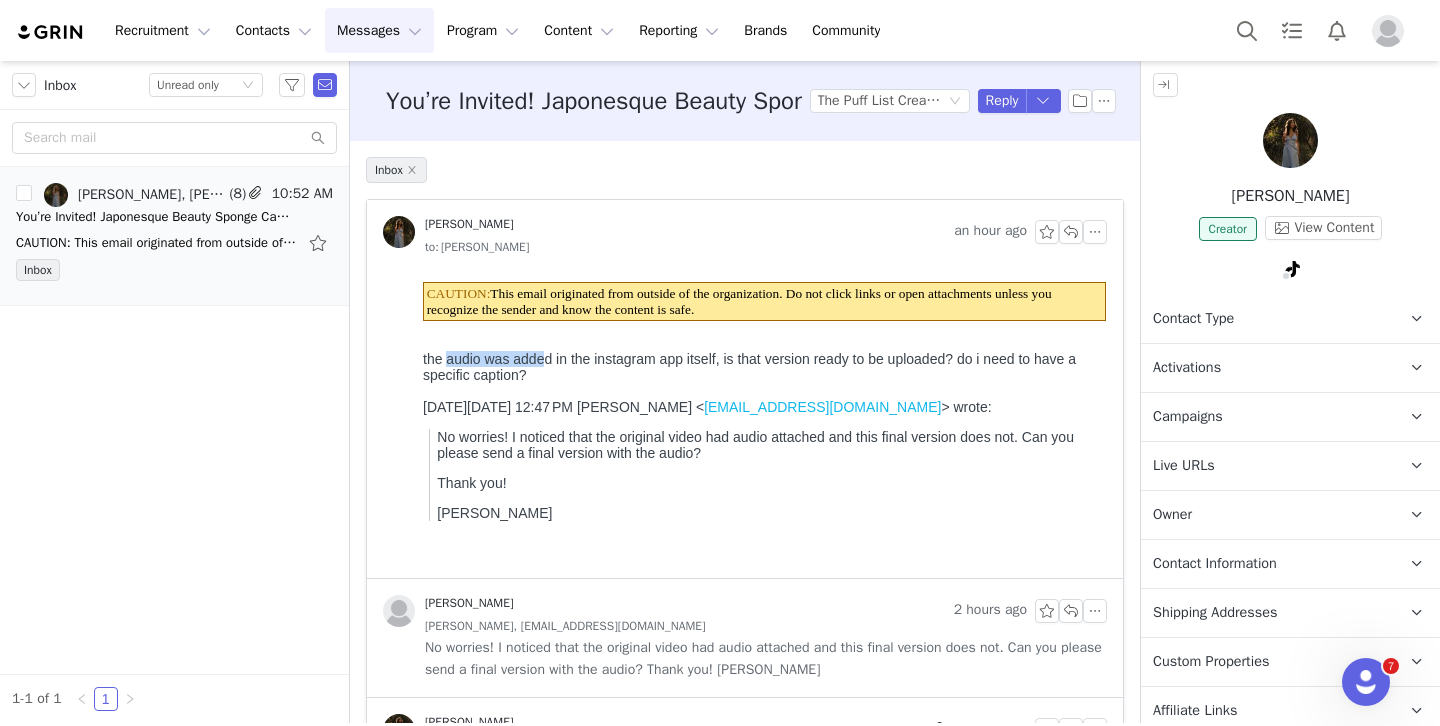 drag, startPoint x: 549, startPoint y: 369, endPoint x: 444, endPoint y: 357, distance: 105.68349 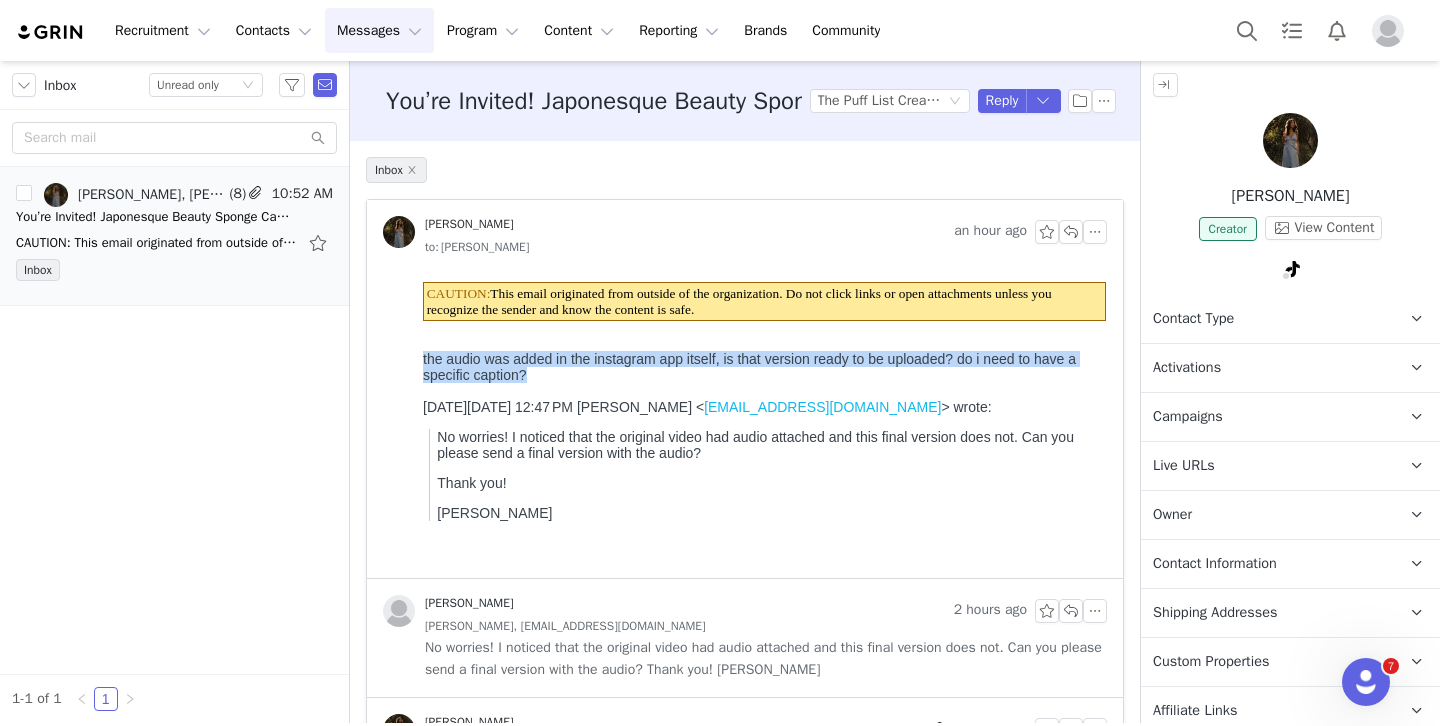 drag, startPoint x: 420, startPoint y: 363, endPoint x: 545, endPoint y: 382, distance: 126.43575 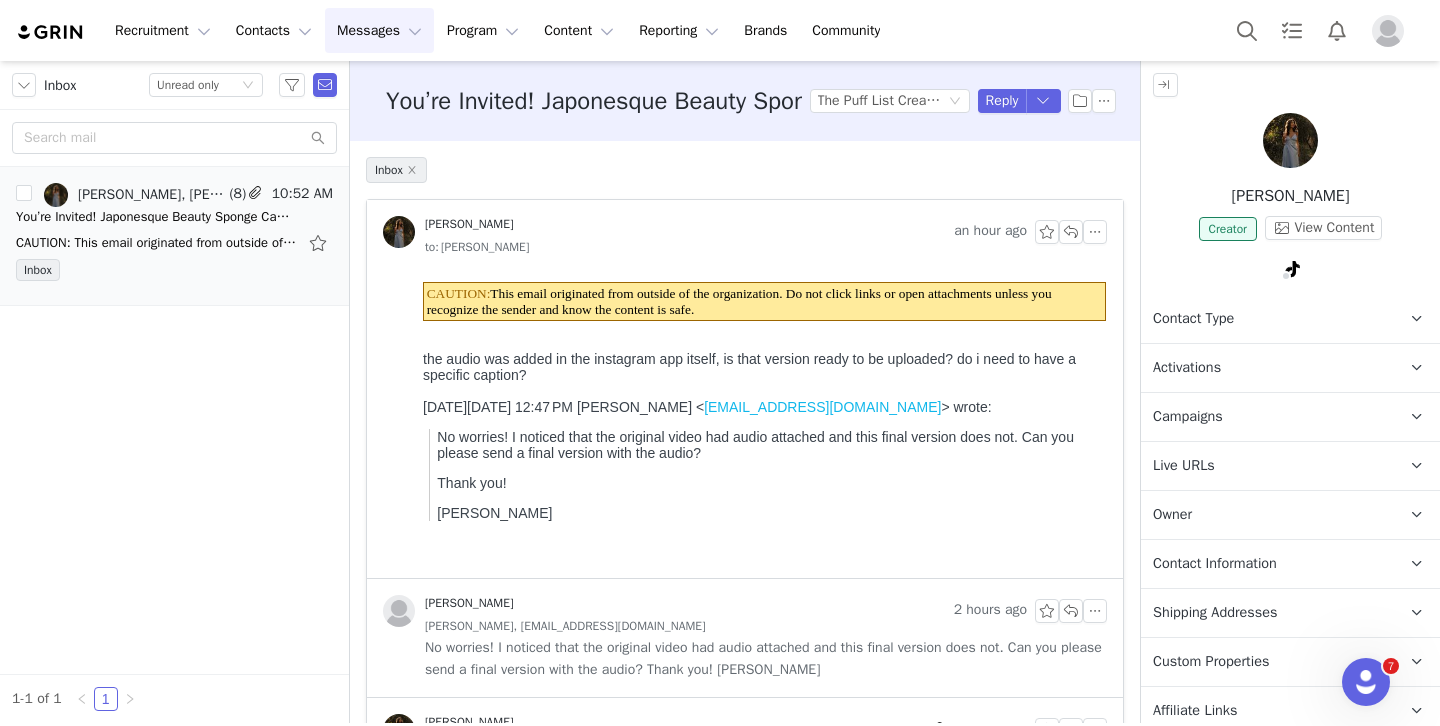 click on "the audio was added in the instagram app itself, is that version ready to be uploaded? do i need to have a specific caption?" at bounding box center (761, 367) 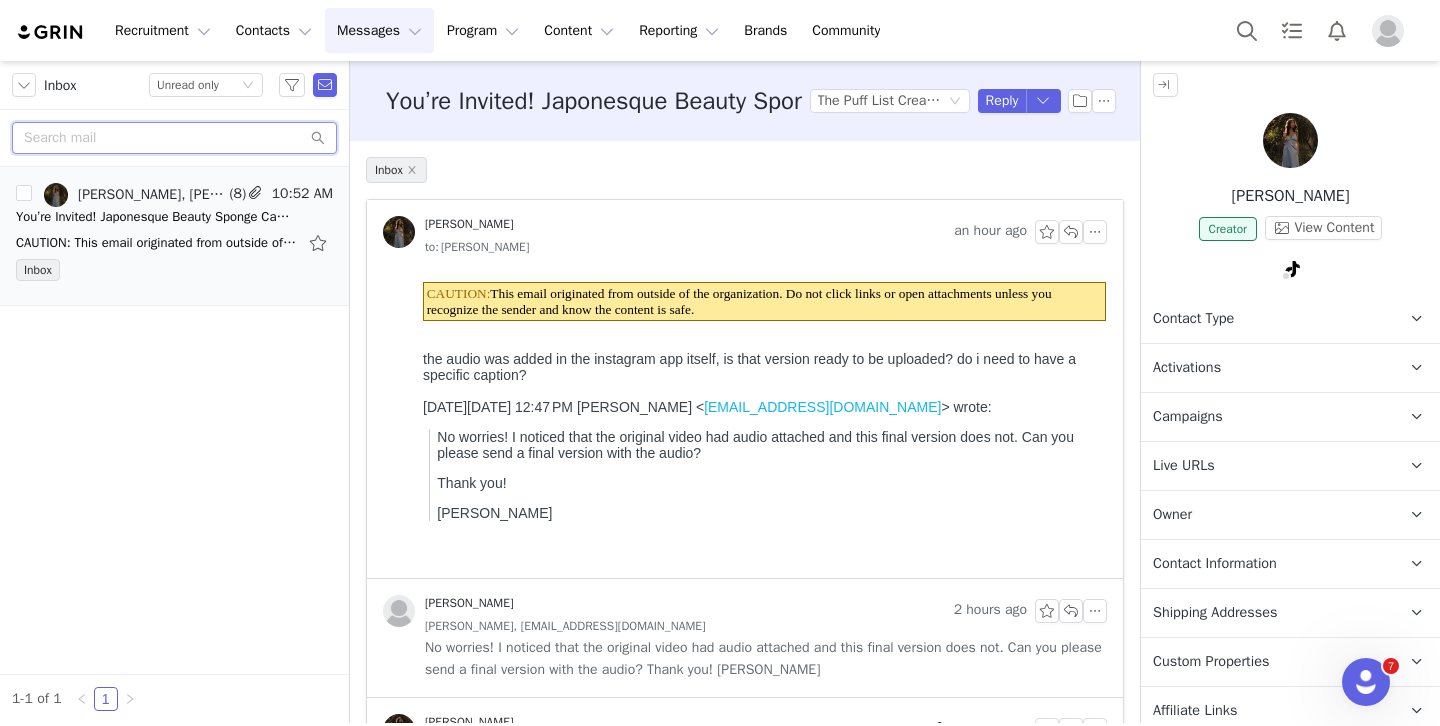 click at bounding box center [174, 138] 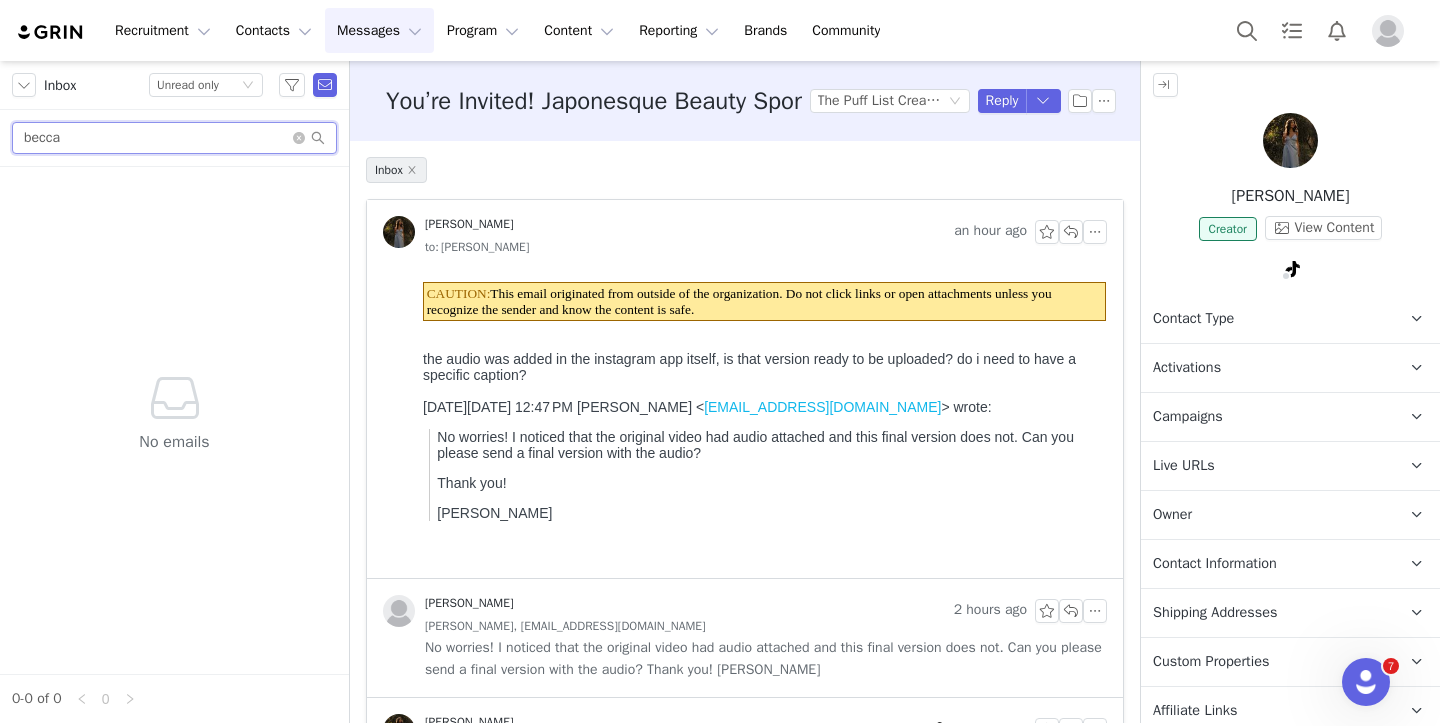 type on "becca" 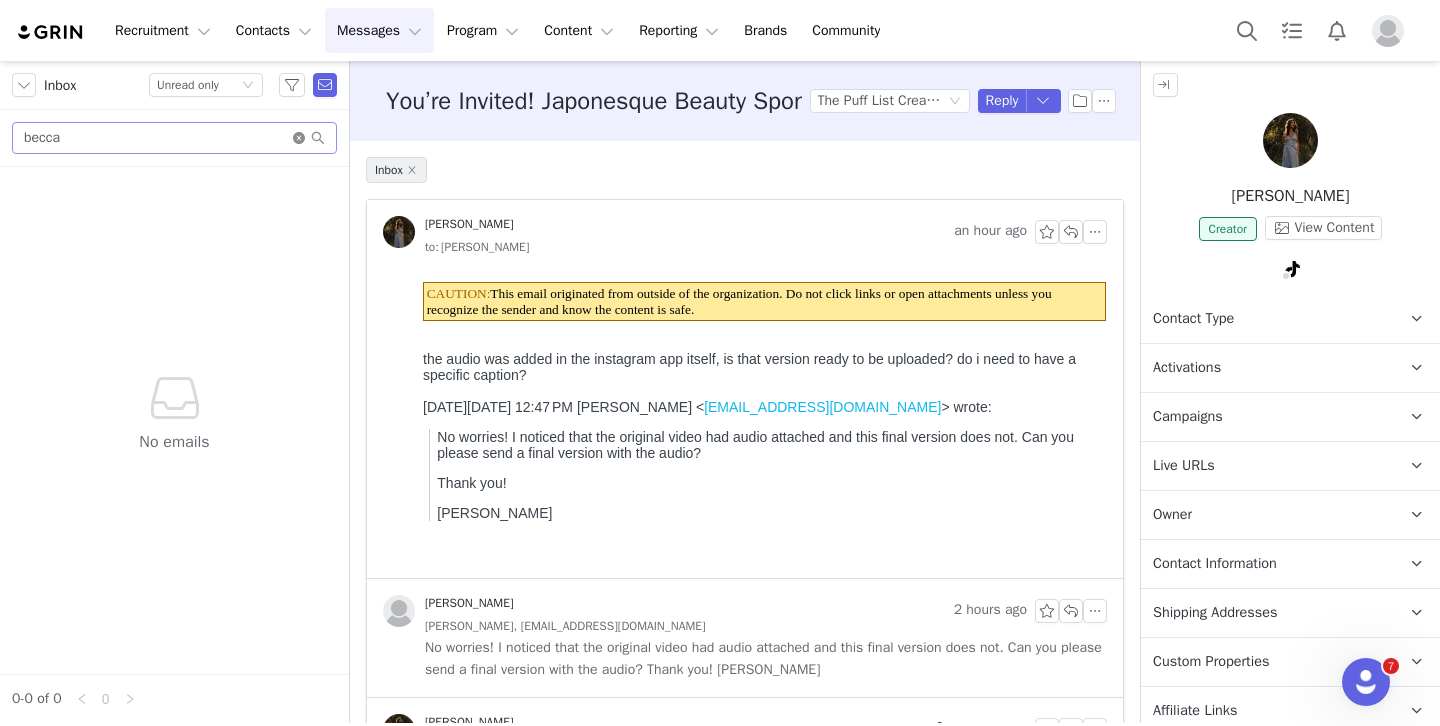 click 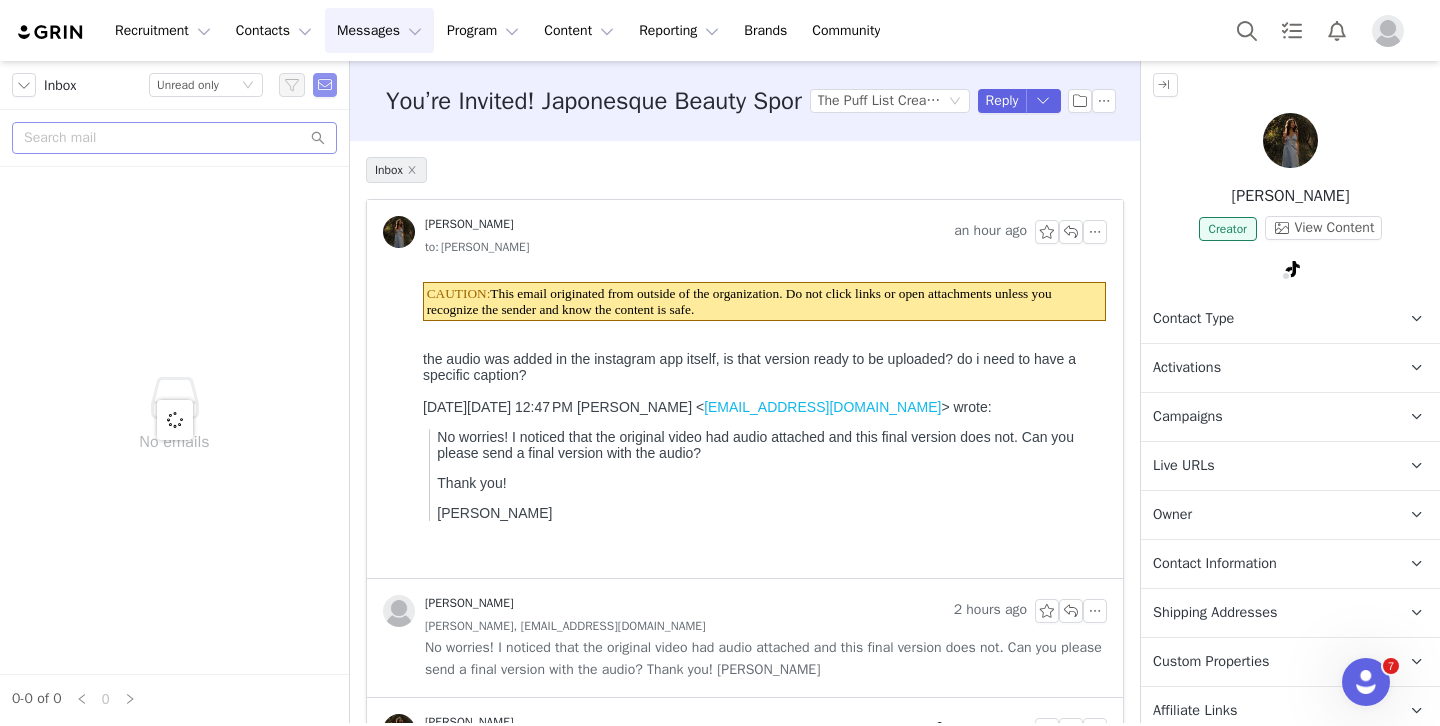 click at bounding box center (325, 85) 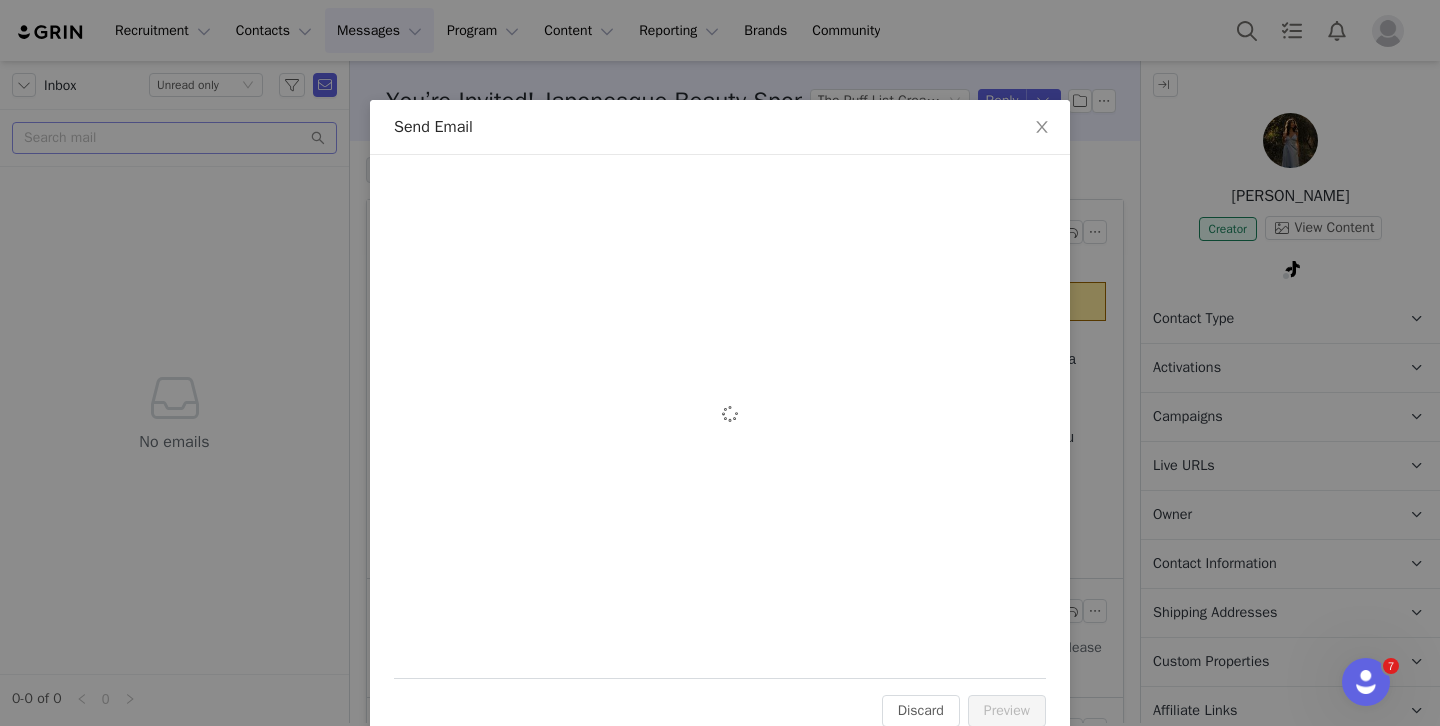scroll, scrollTop: 0, scrollLeft: 0, axis: both 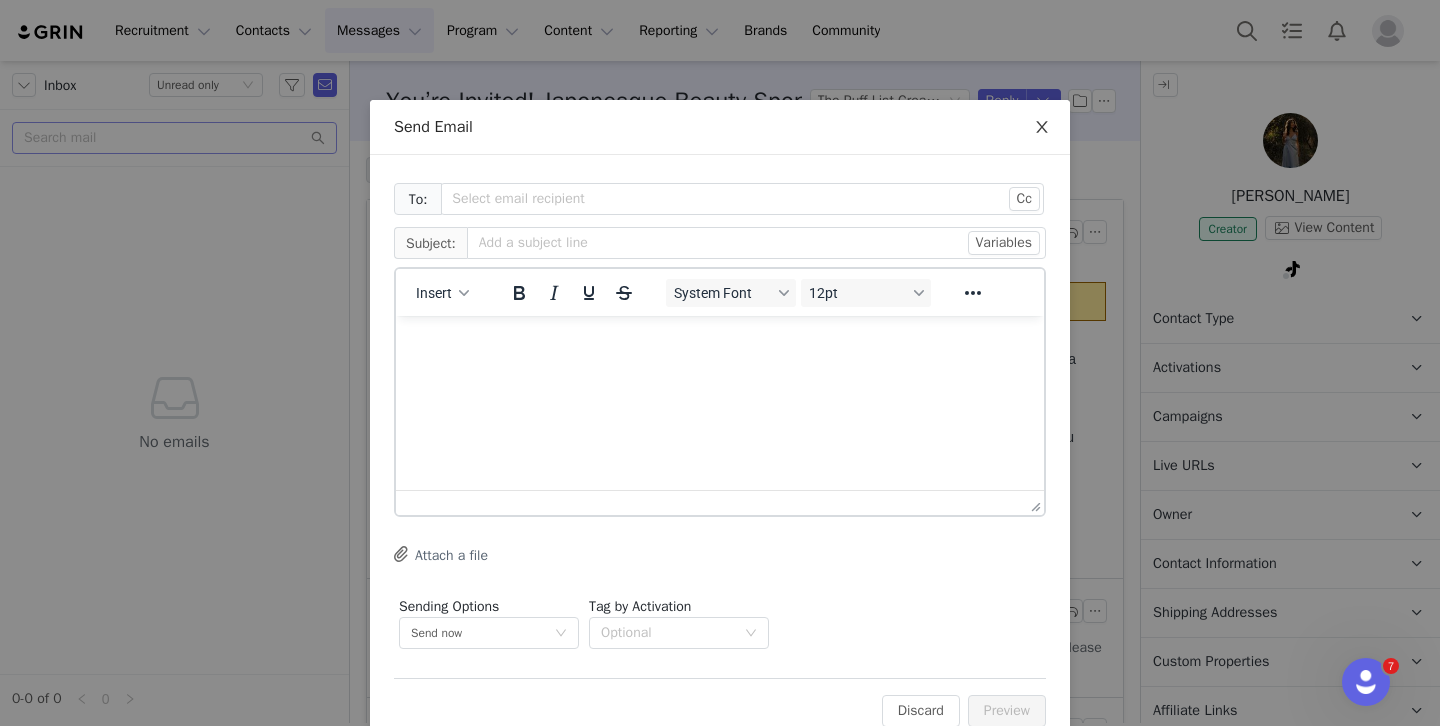 click 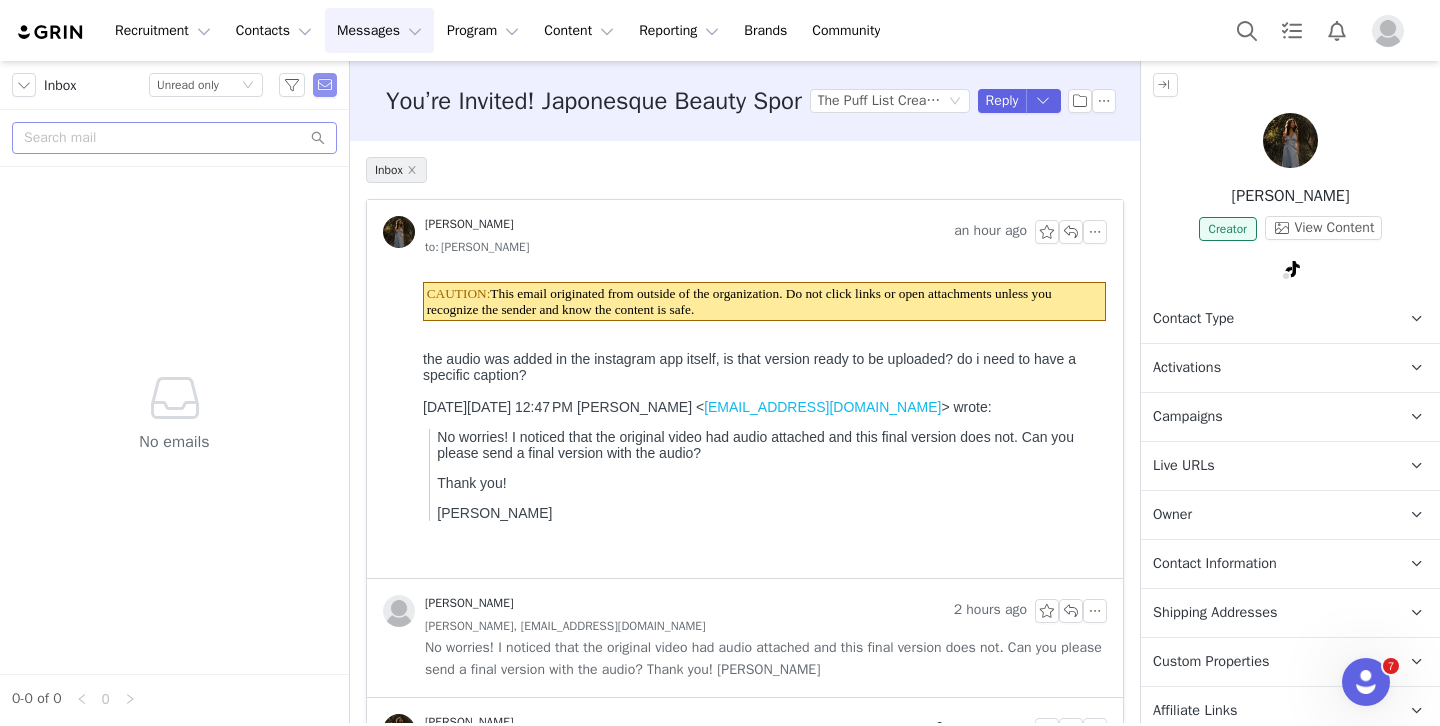 scroll, scrollTop: 0, scrollLeft: 0, axis: both 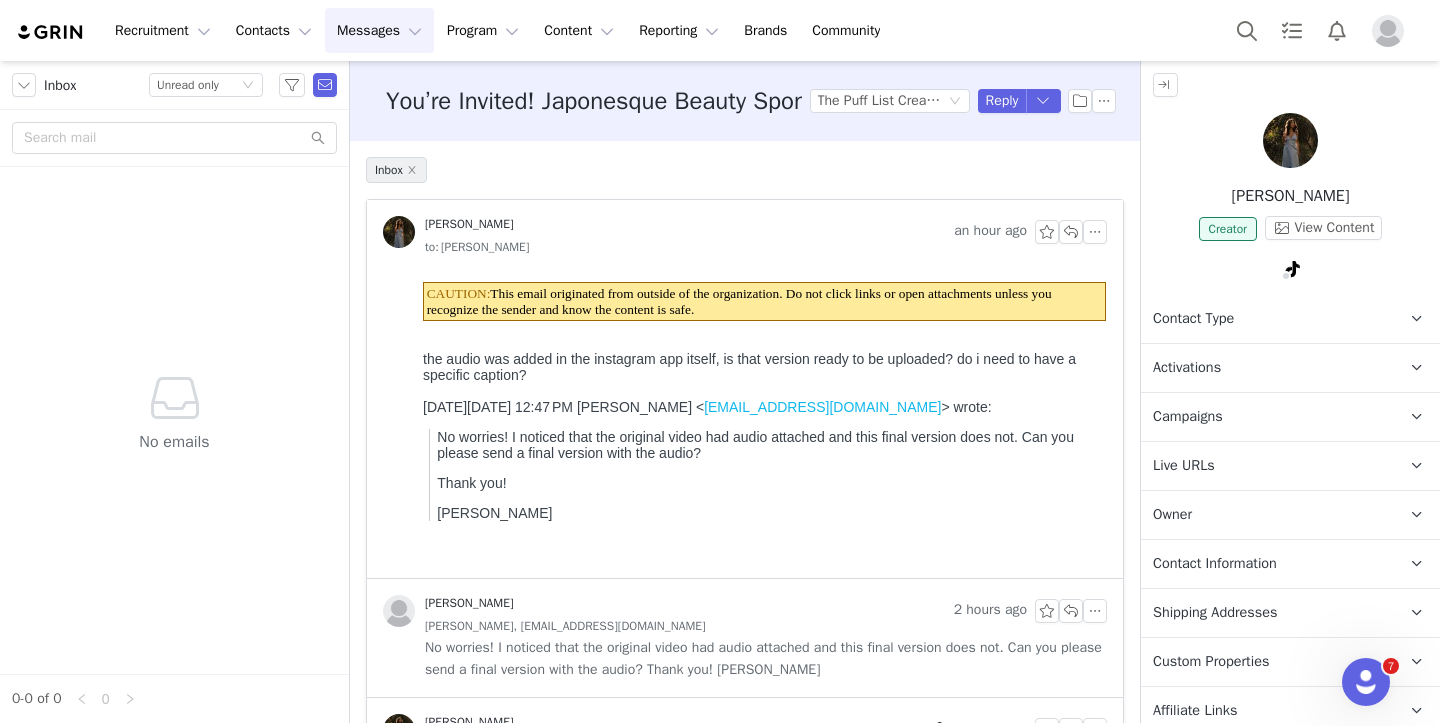 click on "Status Unread only" at bounding box center [239, 85] 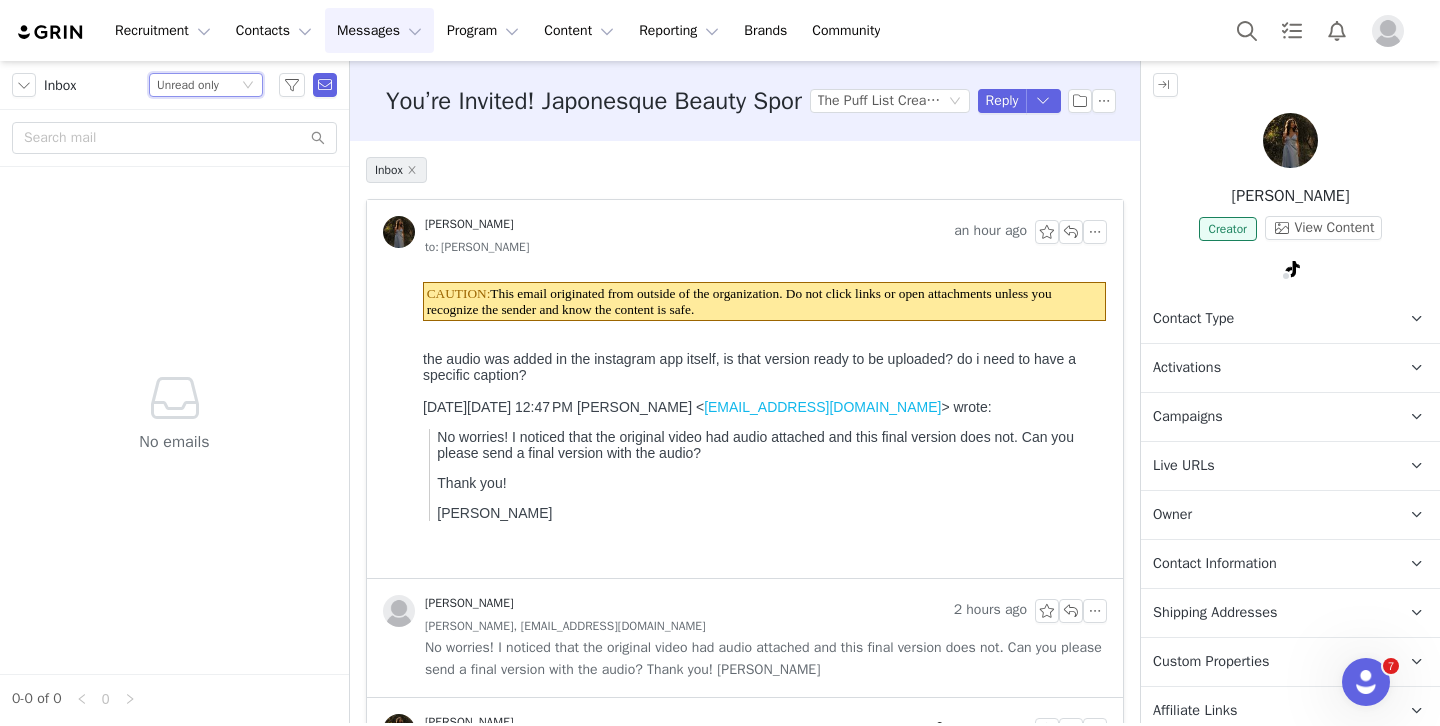 click on "Status Unread only" at bounding box center [197, 85] 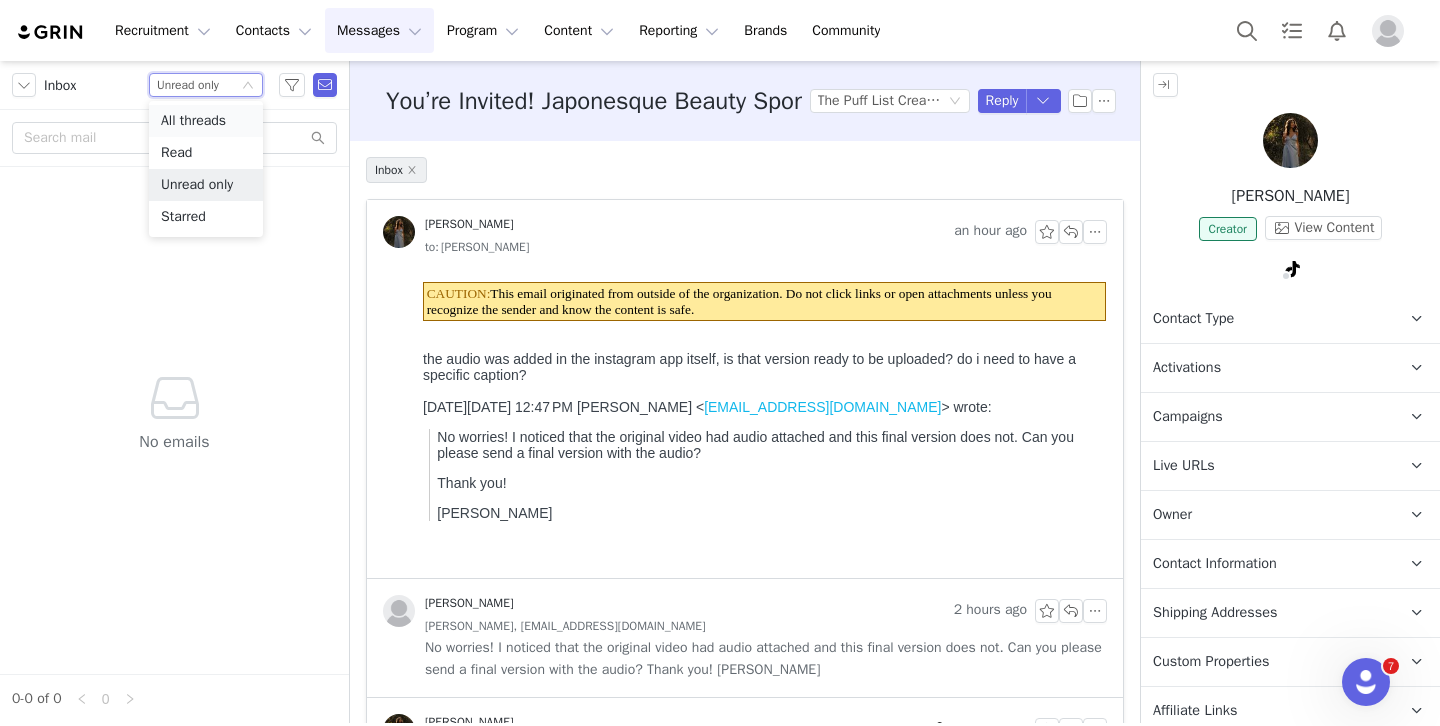 click on "All threads" at bounding box center (206, 121) 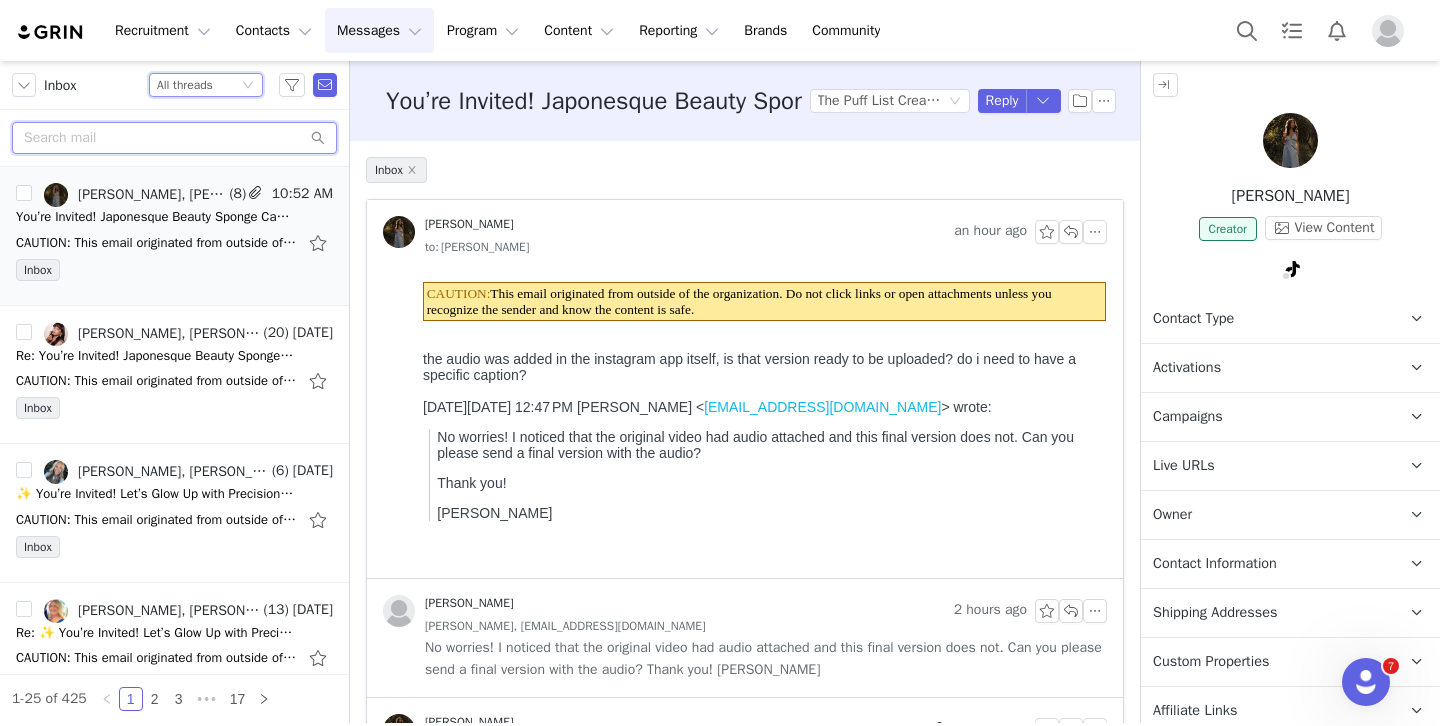 click at bounding box center [174, 138] 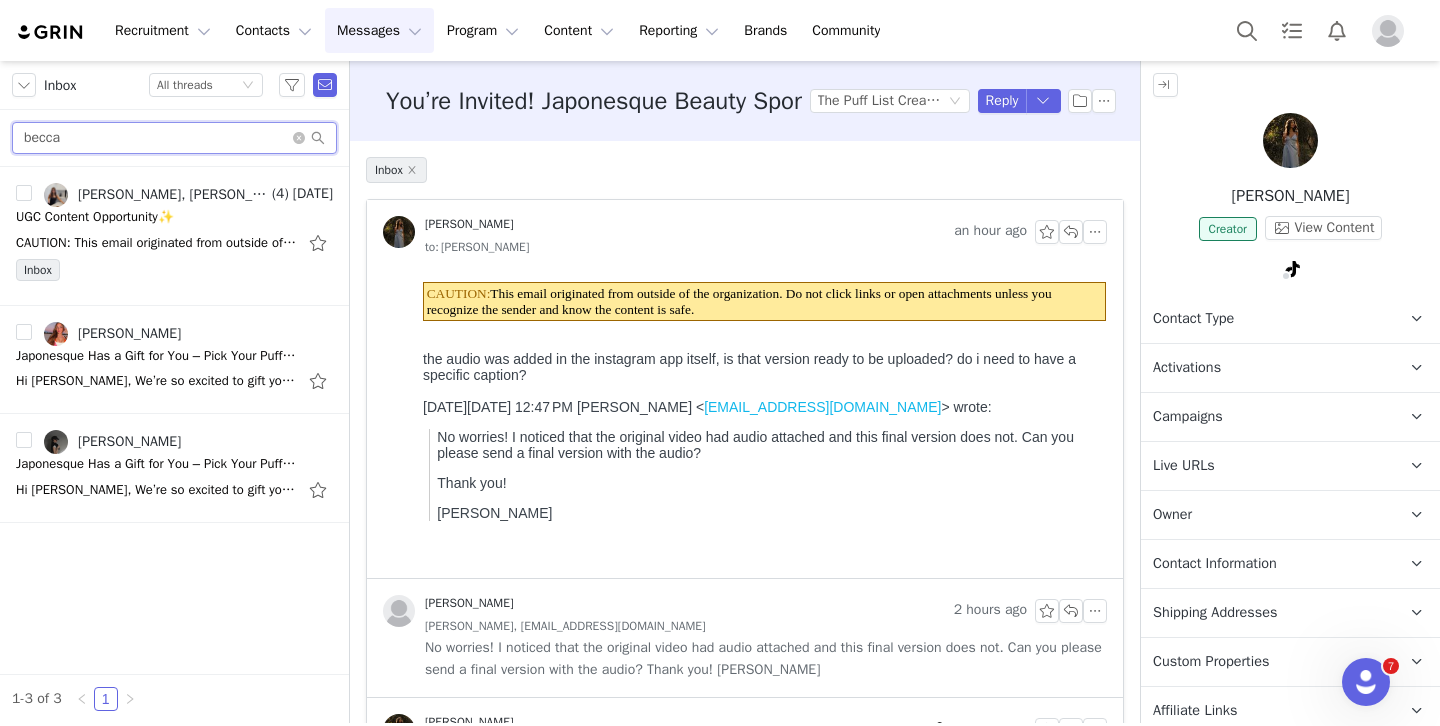 type on "becca" 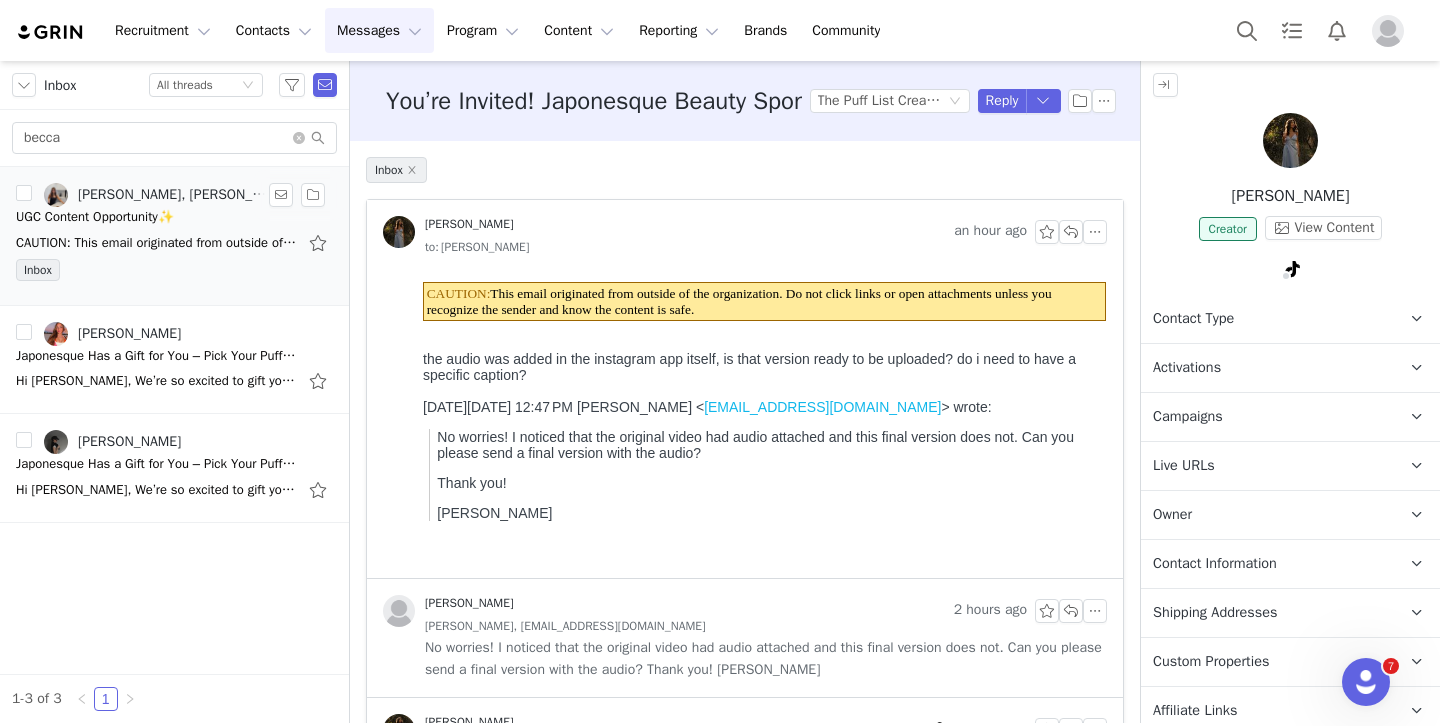 click on "CAUTION: This email originated from outside of the organization. Do not click links or open attachments unless you recognize the sender and know the content is safe.
Hi Ella!
I can do that yes :) let me know what’s next! Excited to work together.
L" at bounding box center (174, 243) 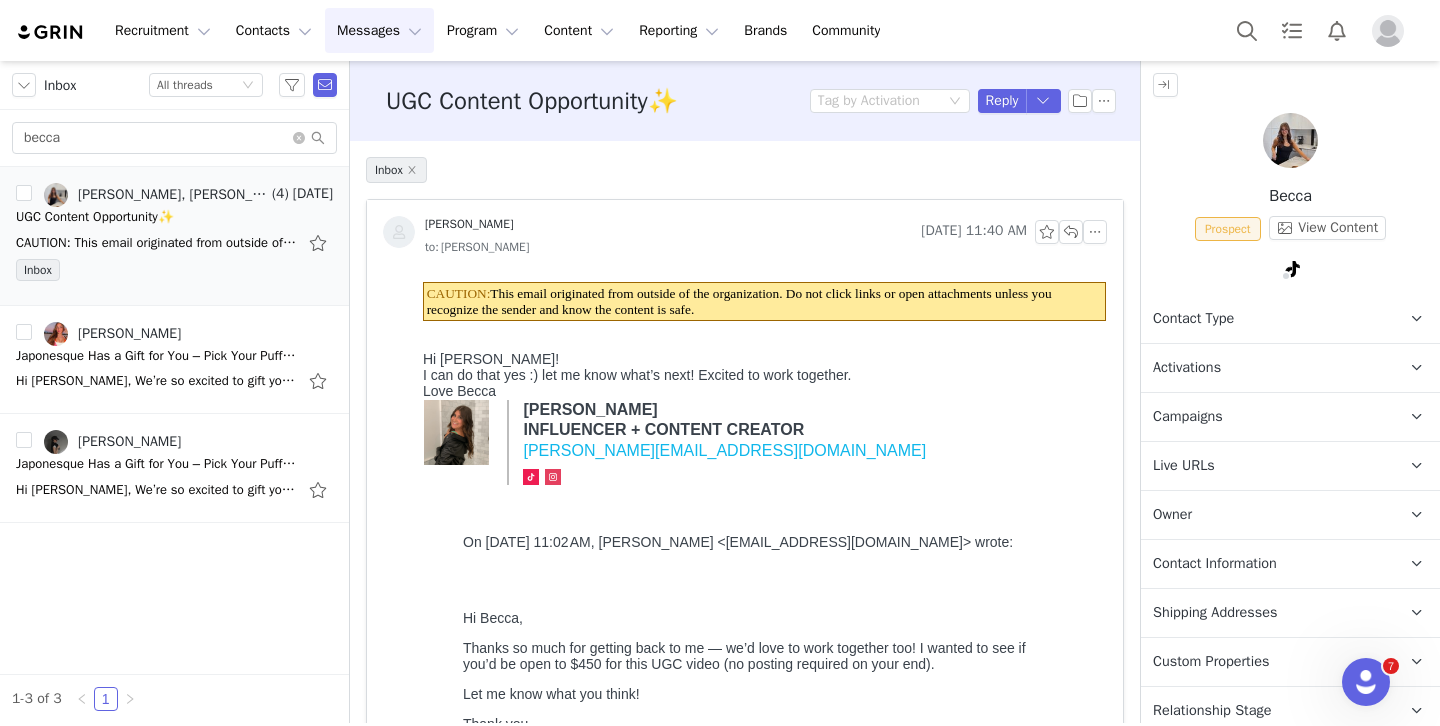 scroll, scrollTop: 0, scrollLeft: 0, axis: both 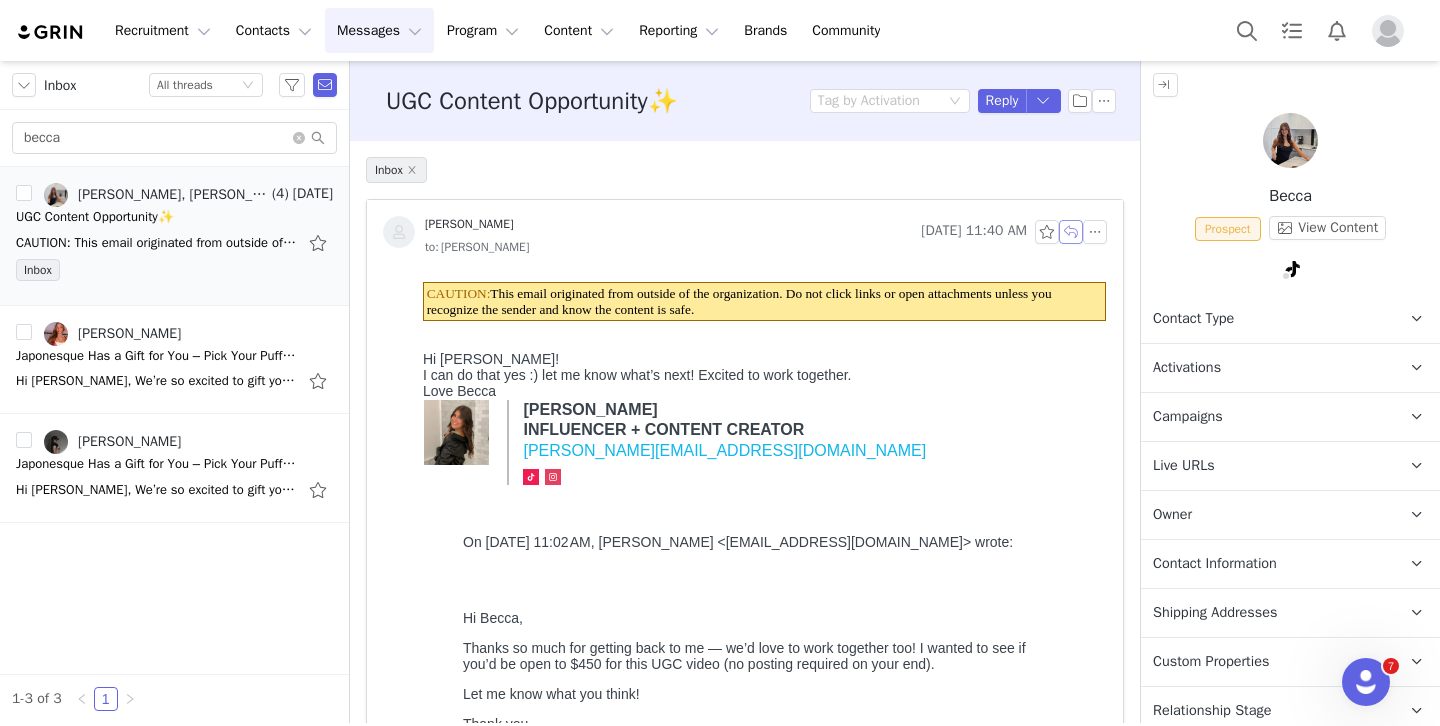 click at bounding box center [1071, 232] 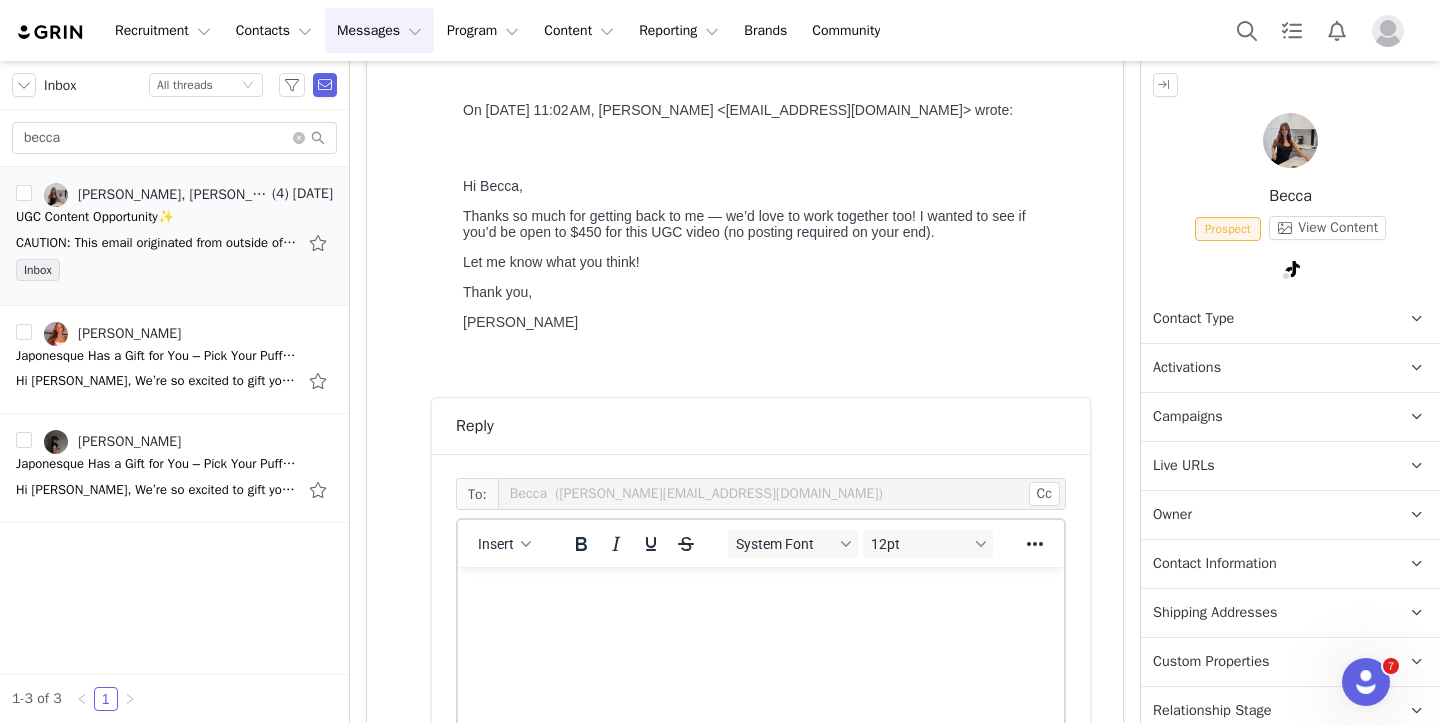 scroll, scrollTop: 0, scrollLeft: 0, axis: both 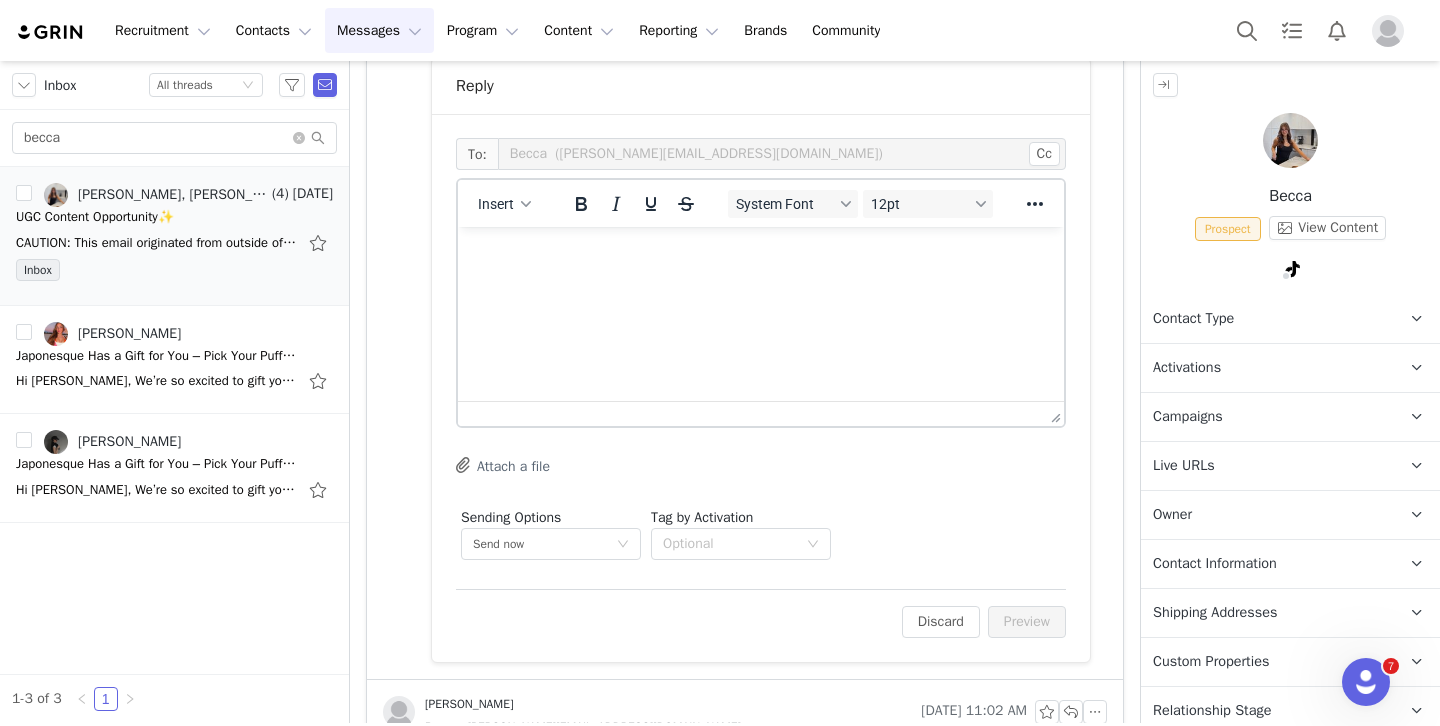 click at bounding box center (761, 254) 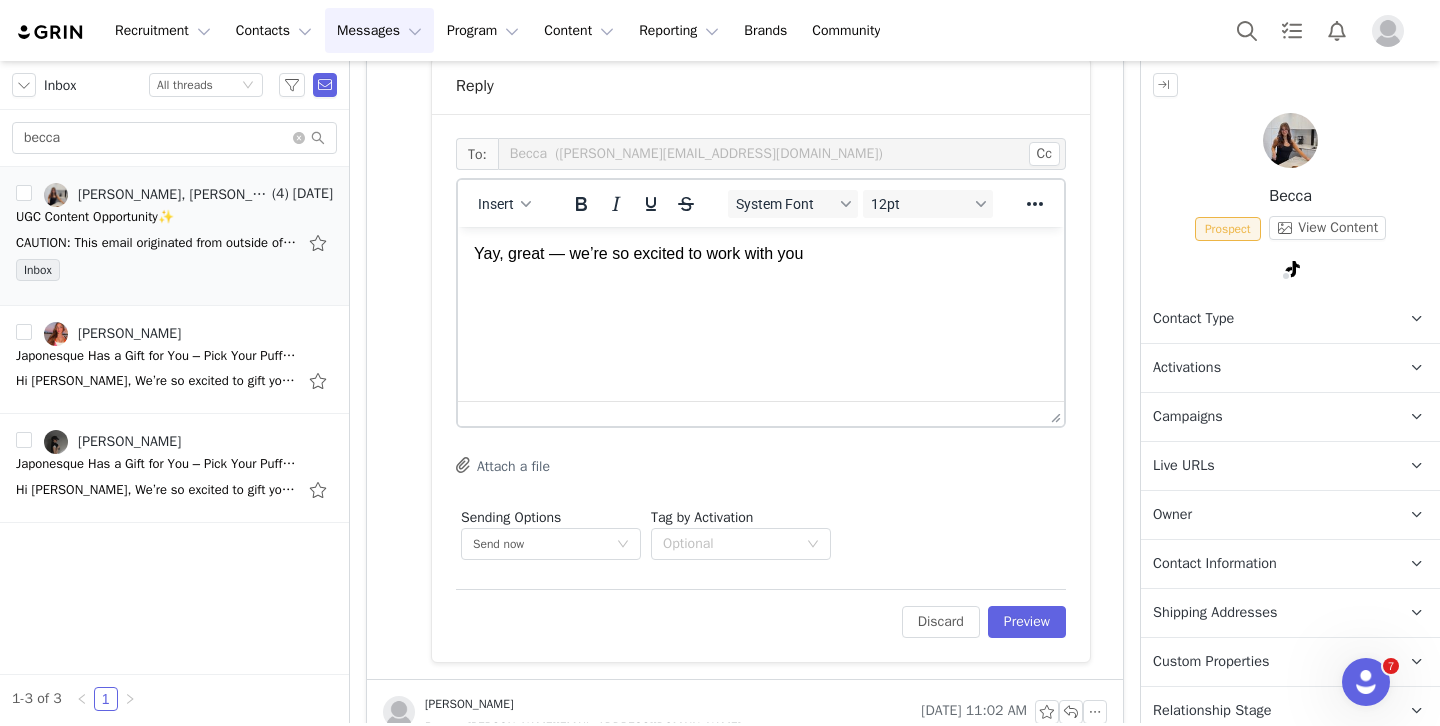 click on "Yay, great — we’re so excited to work with you" at bounding box center [761, 254] 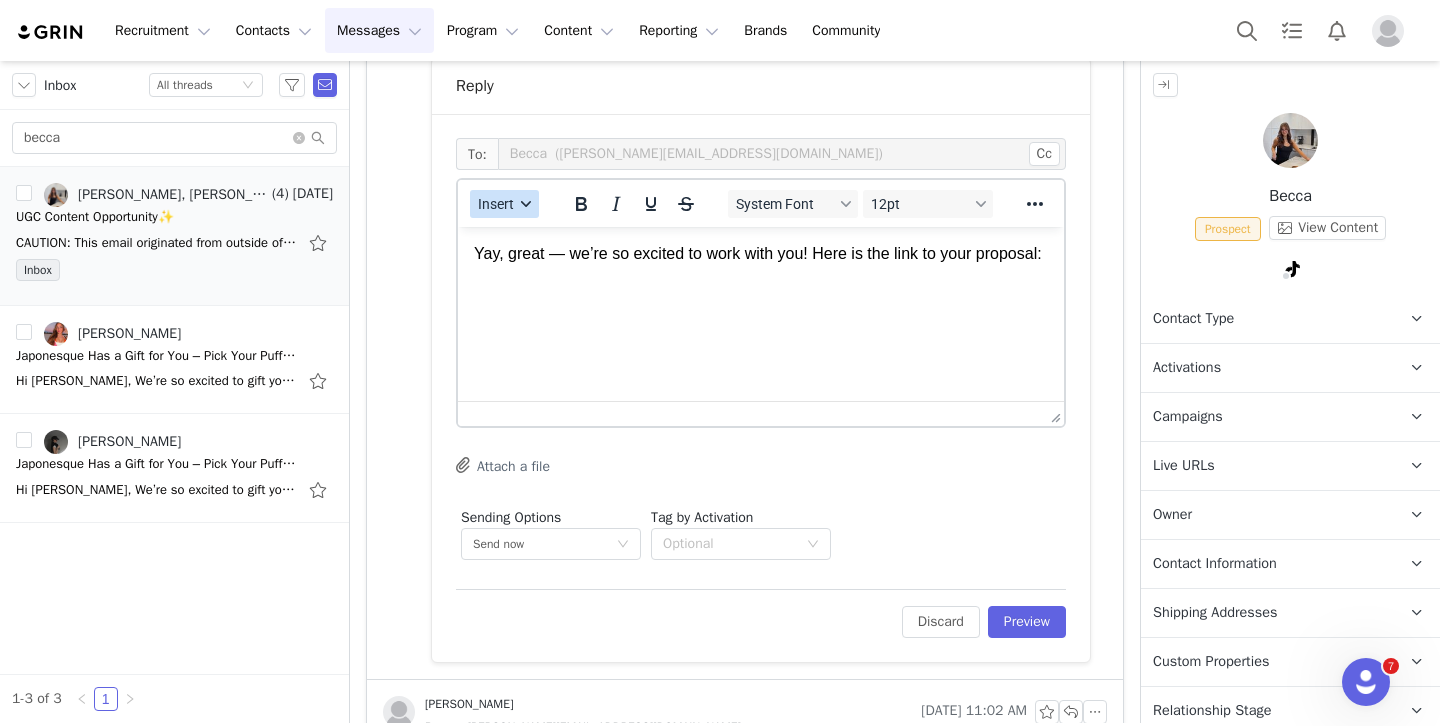 click on "Insert" at bounding box center (504, 204) 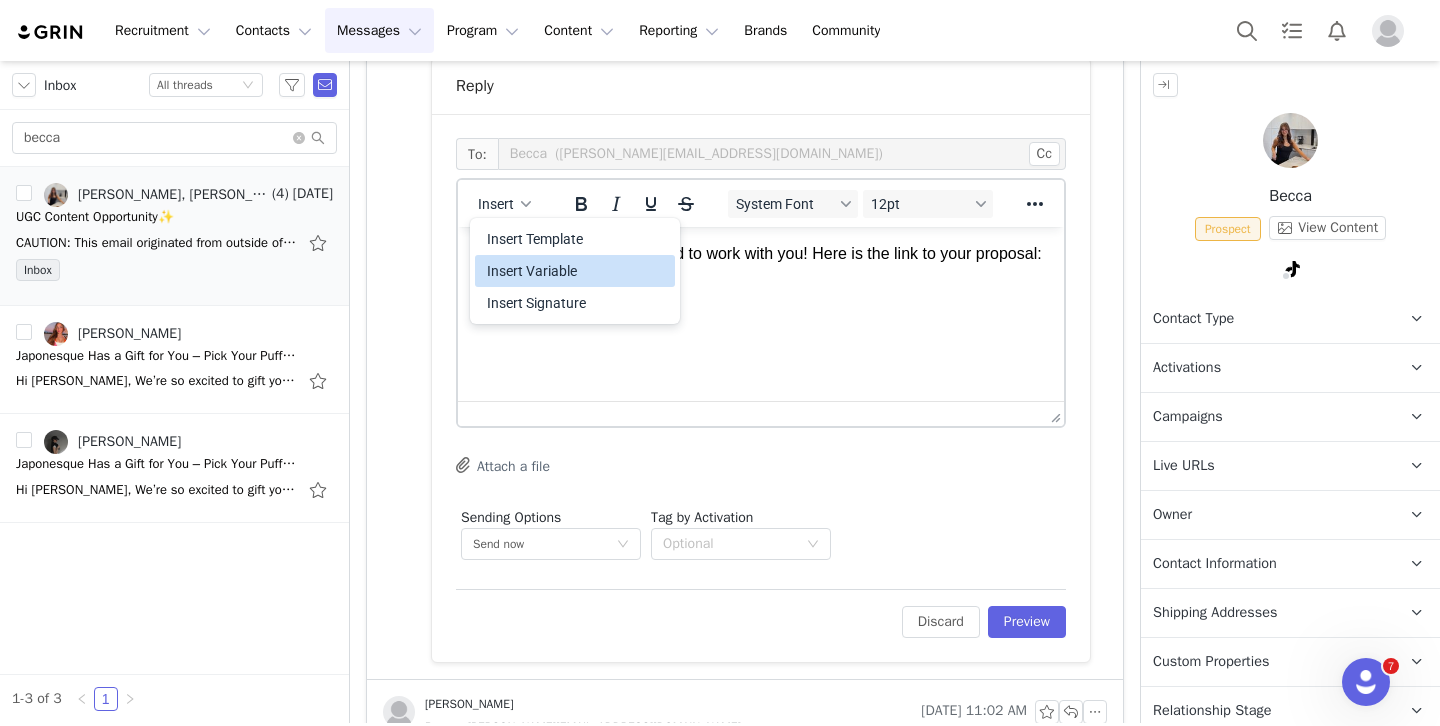 click on "Insert Variable" at bounding box center (577, 271) 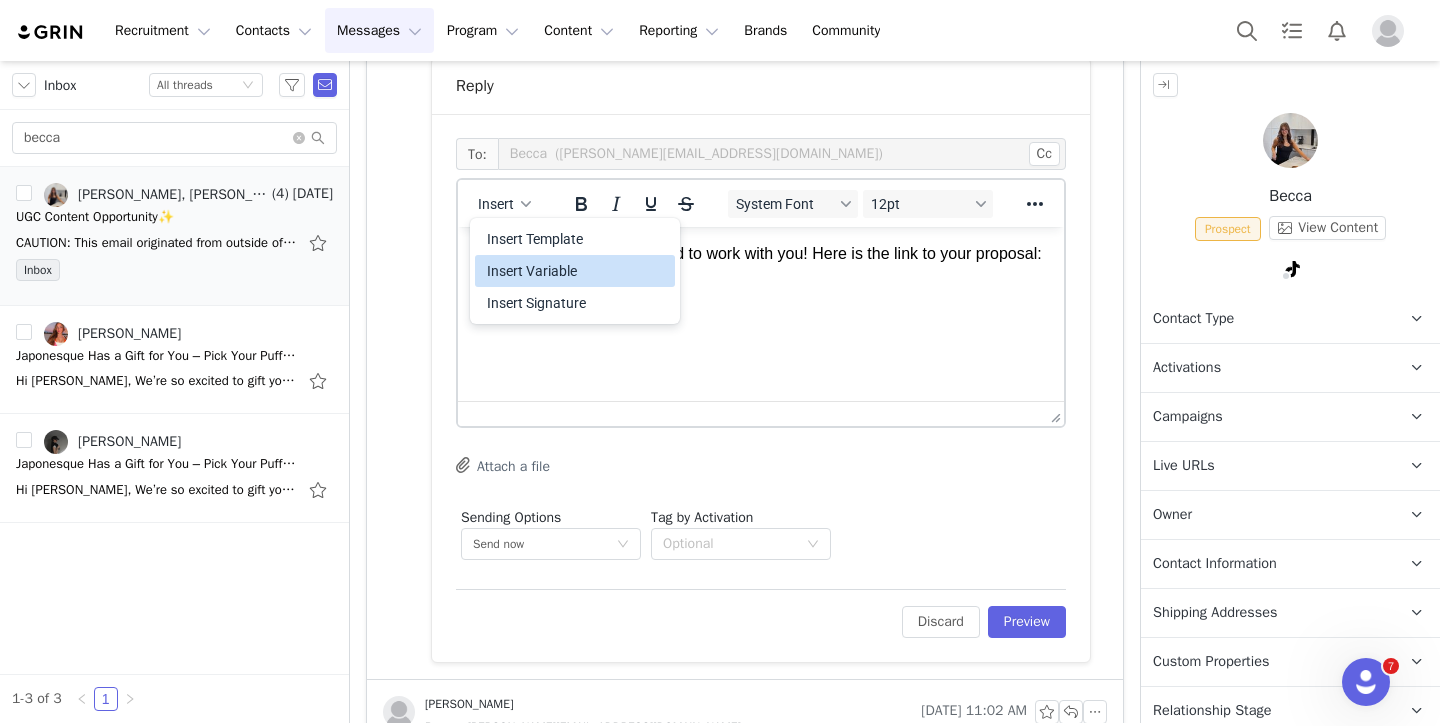 select 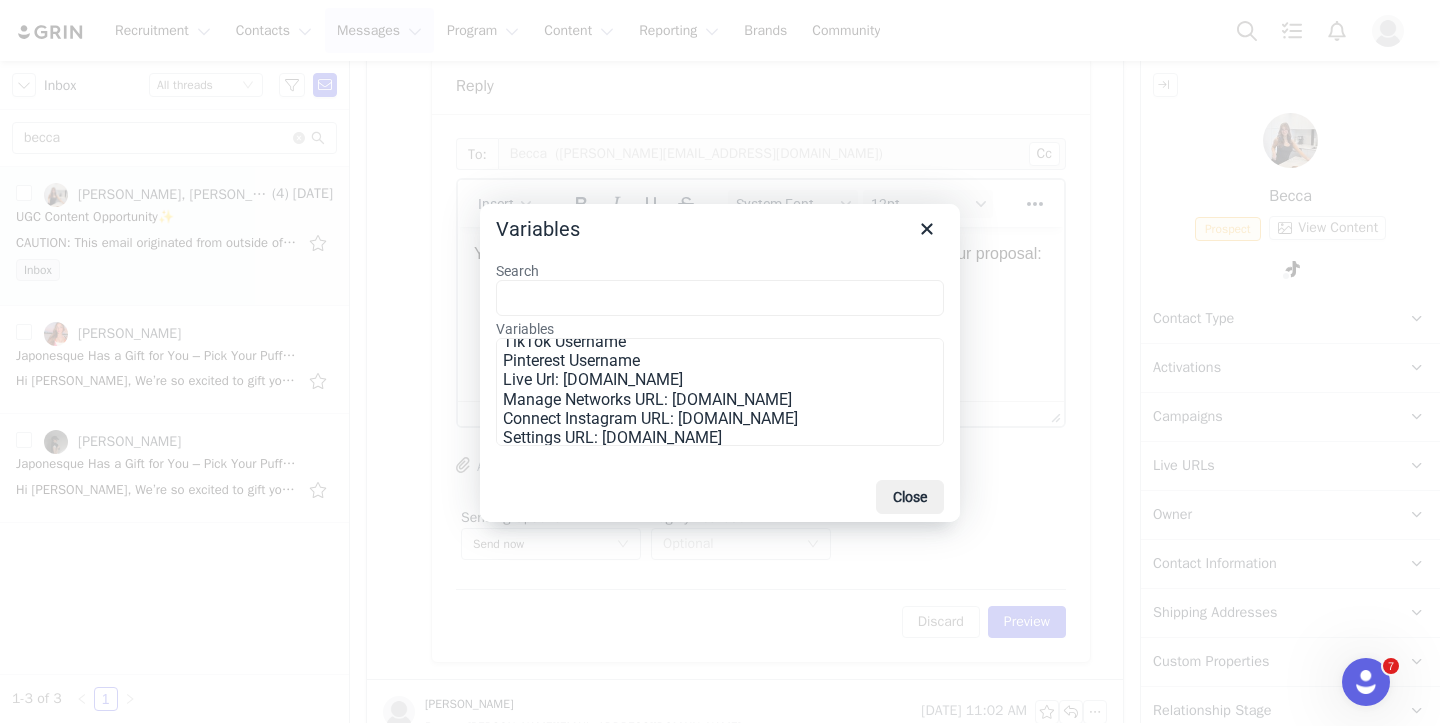 scroll, scrollTop: 398, scrollLeft: 0, axis: vertical 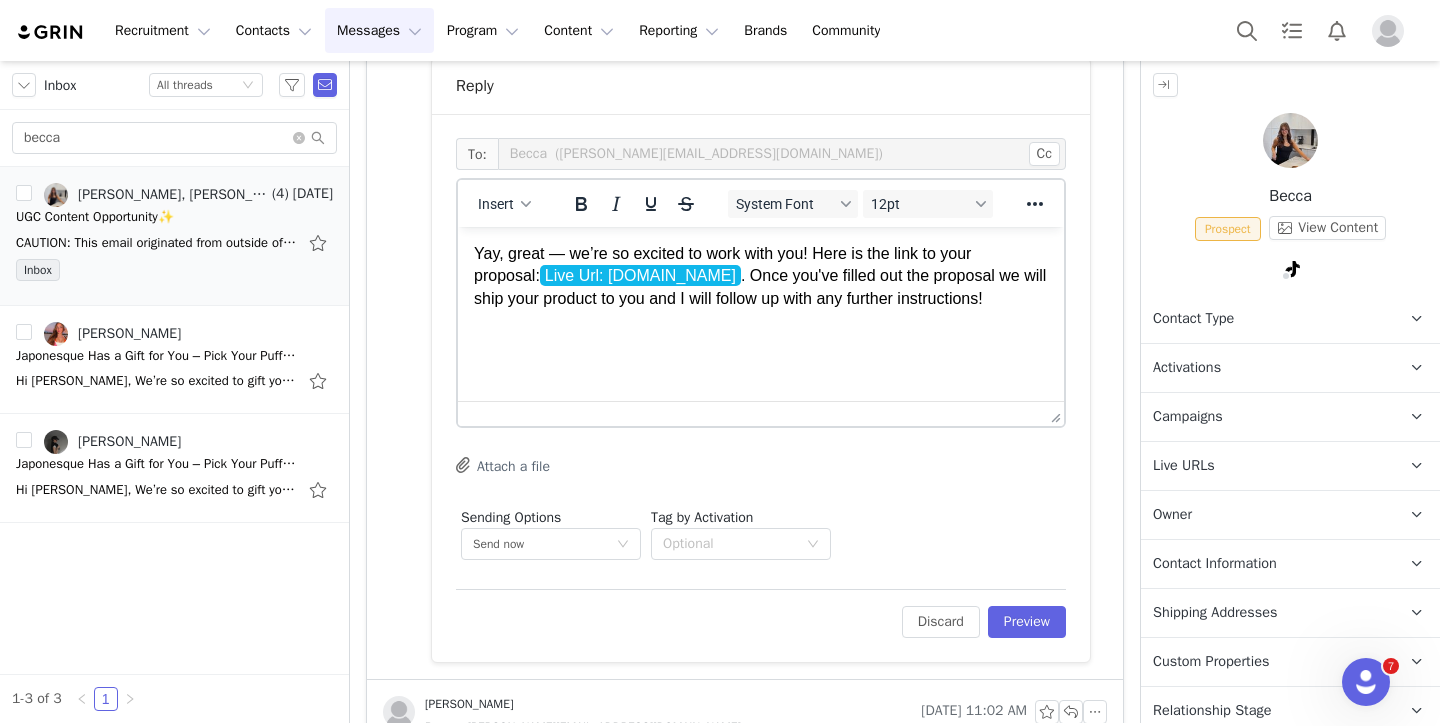 drag, startPoint x: 472, startPoint y: 250, endPoint x: 624, endPoint y: 328, distance: 170.84496 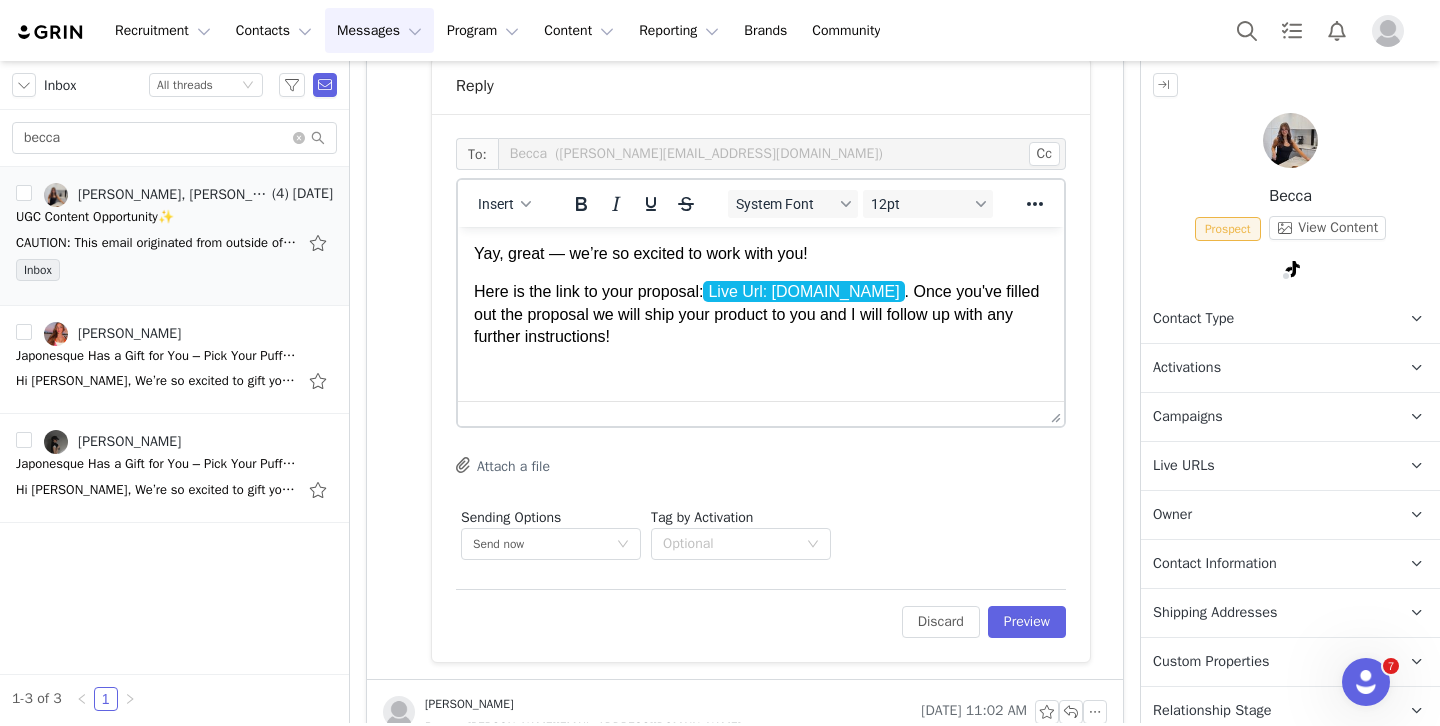 click on "Here is the link to your proposal:  Live Url: japonesque.grin.live . Once you've filled out the proposal we will ship your product to you and I will follow up with any further instructions!" at bounding box center [761, 314] 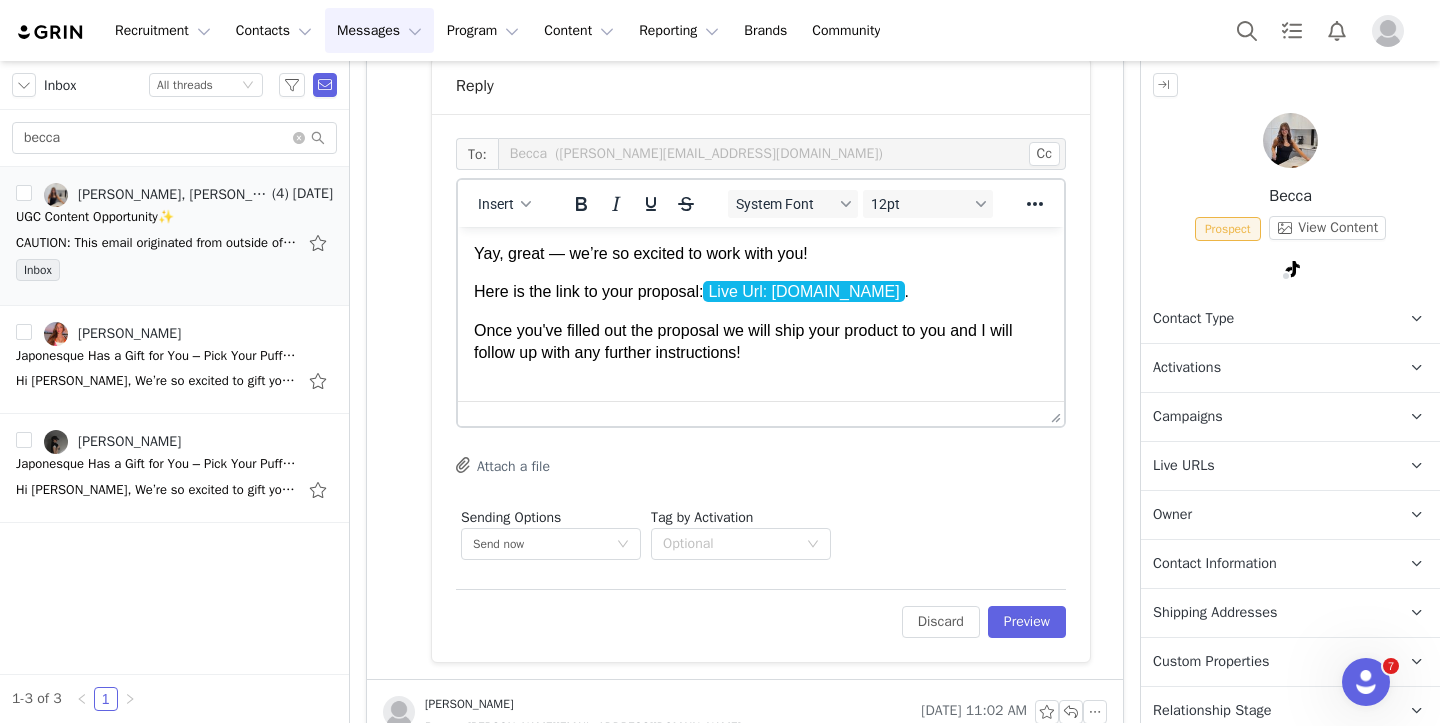 click on "Here is the link to your proposal:  Live Url: japonesque.grin.live ." at bounding box center [761, 292] 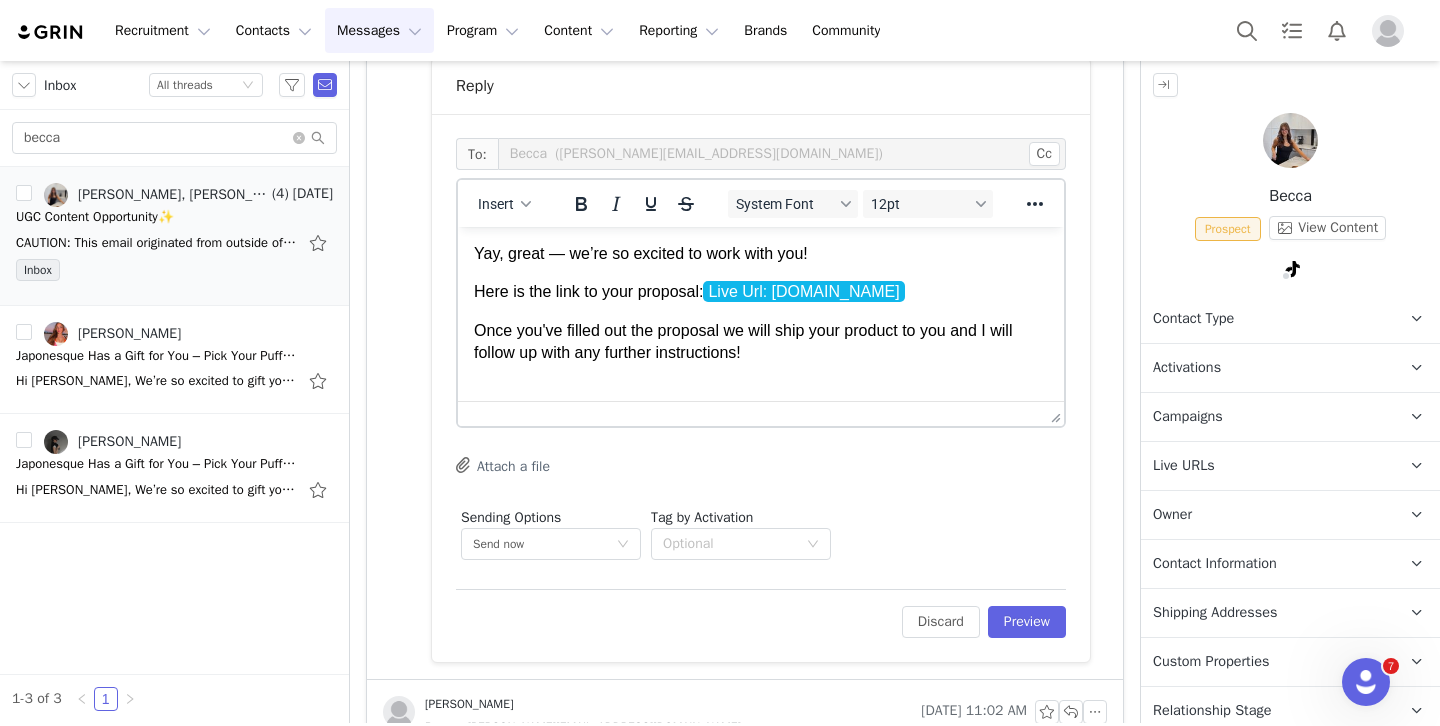 drag, startPoint x: 469, startPoint y: 337, endPoint x: 665, endPoint y: 342, distance: 196.06377 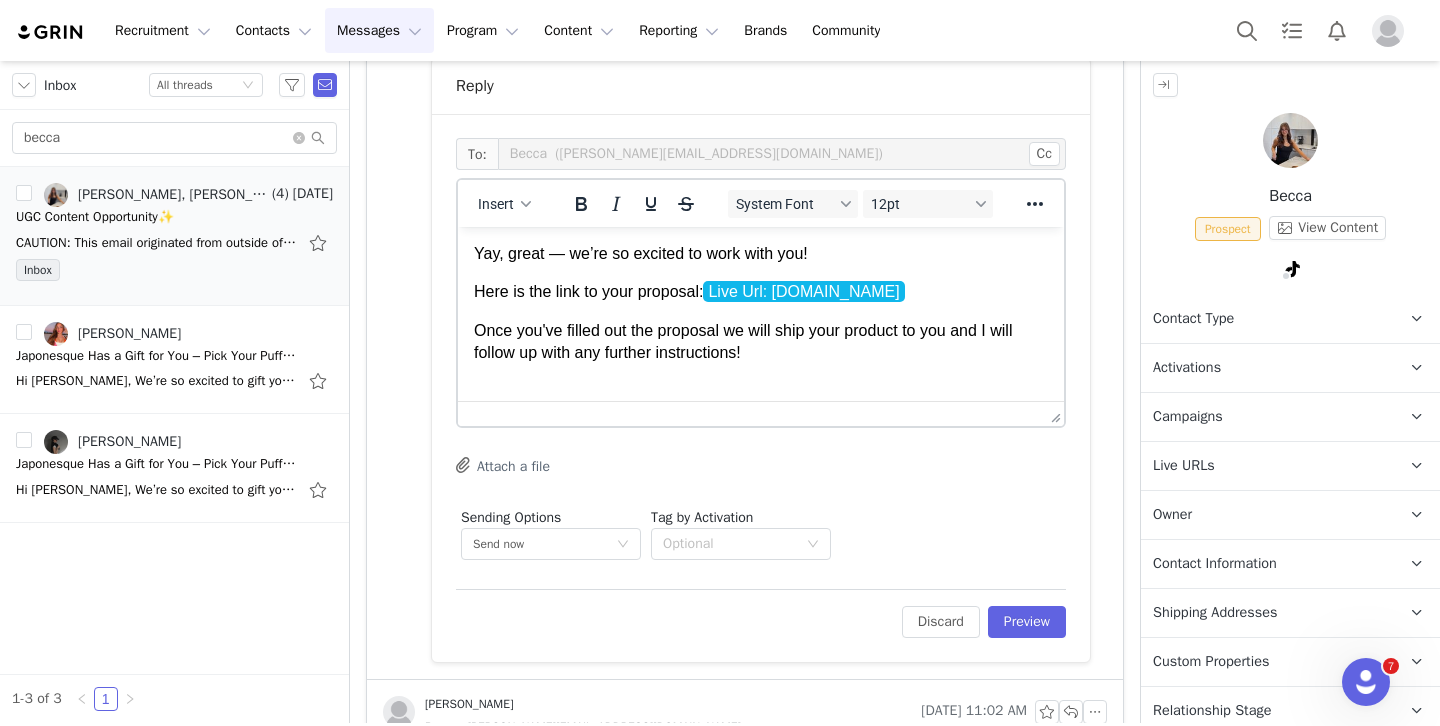 click on "Yay, great — we’re so excited to work with you!  Here is the link to your proposal:  Live Url: japonesque.grin.live   Once you've filled out the proposal we will ship your product to you and I will follow up with any further instructions!" at bounding box center (761, 304) 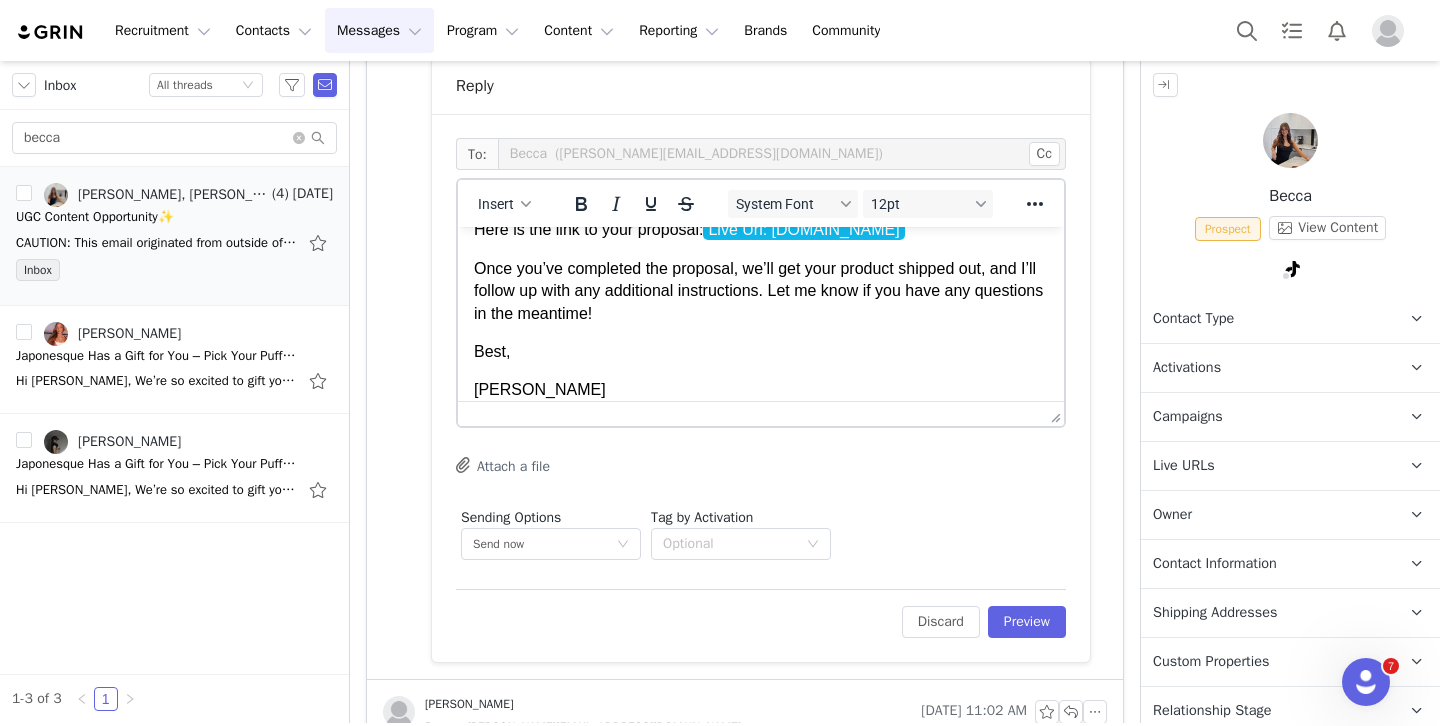 scroll, scrollTop: 0, scrollLeft: 0, axis: both 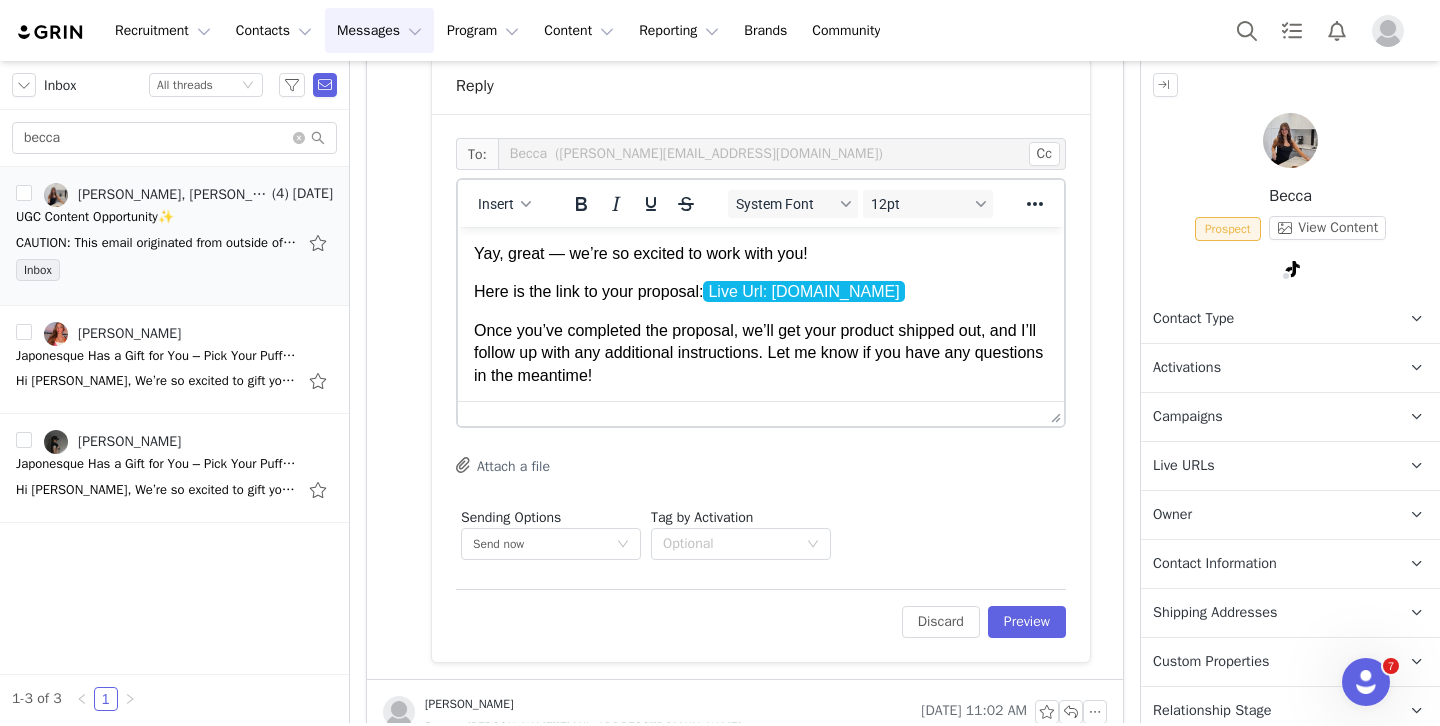 click on "Yay, great — we’re so excited to work with you!" at bounding box center (761, 254) 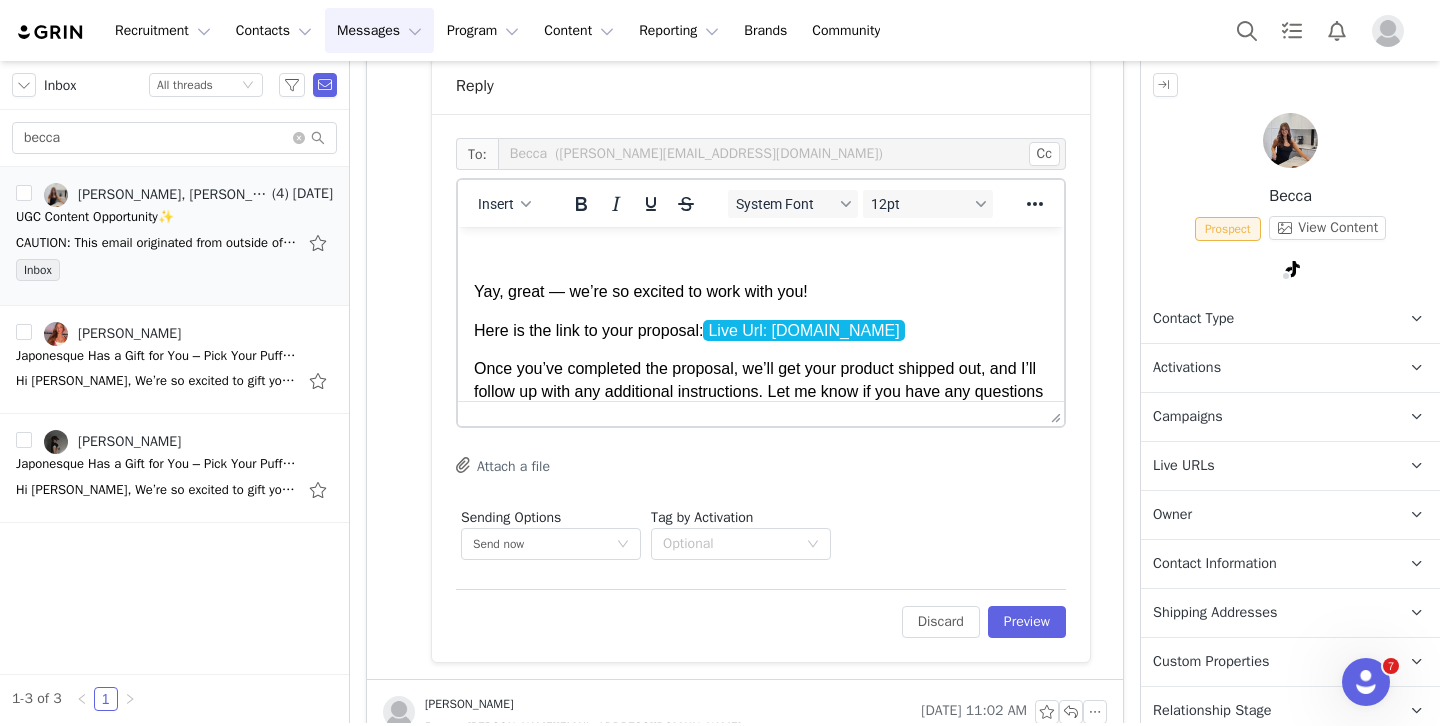 click on "Yay, great — we’re so excited to work with you!  Here is the link to your proposal:  Live Url: japonesque.grin.live   Once you’ve completed the proposal, we’ll get your product shipped out, and I’ll follow up with any additional instructions. Let me know if you have any questions in the meantime! Best, Ella" at bounding box center [761, 372] 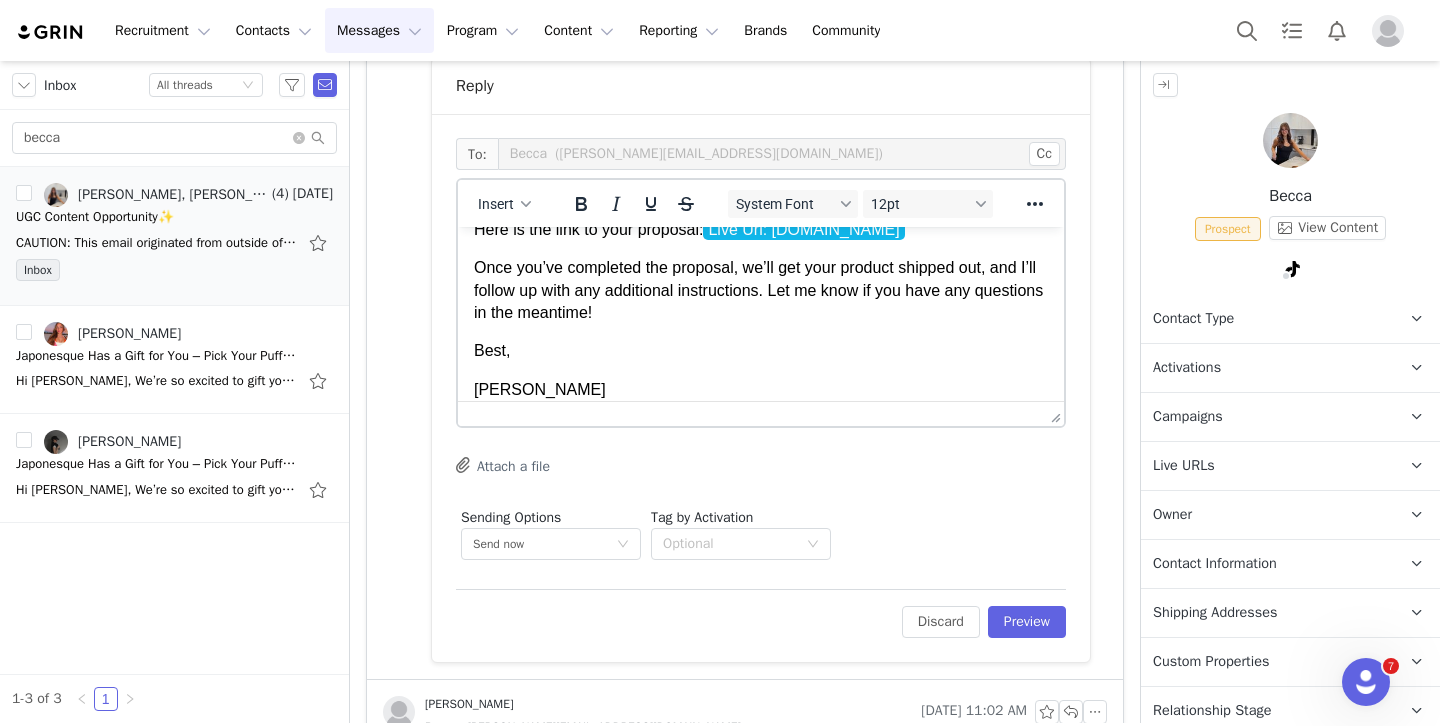 scroll, scrollTop: 117, scrollLeft: 0, axis: vertical 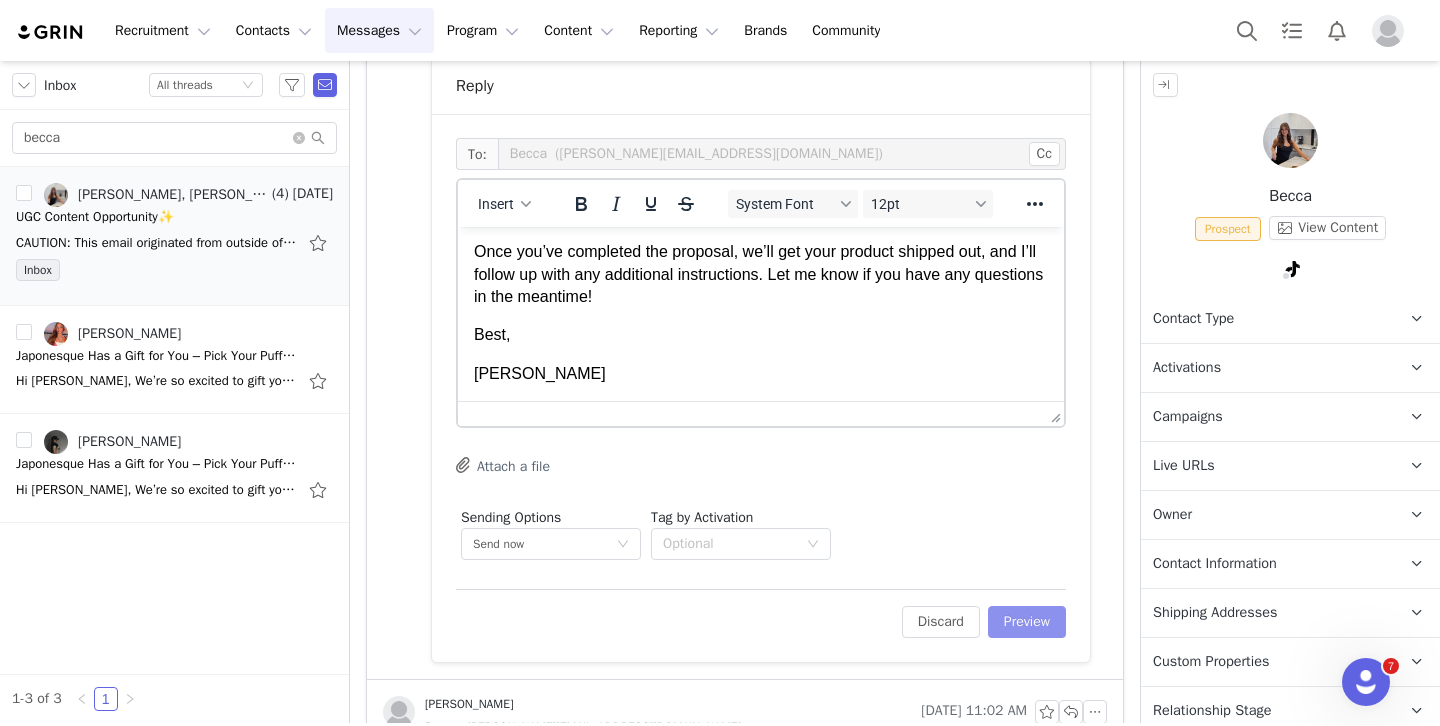 click on "Preview" at bounding box center [1027, 622] 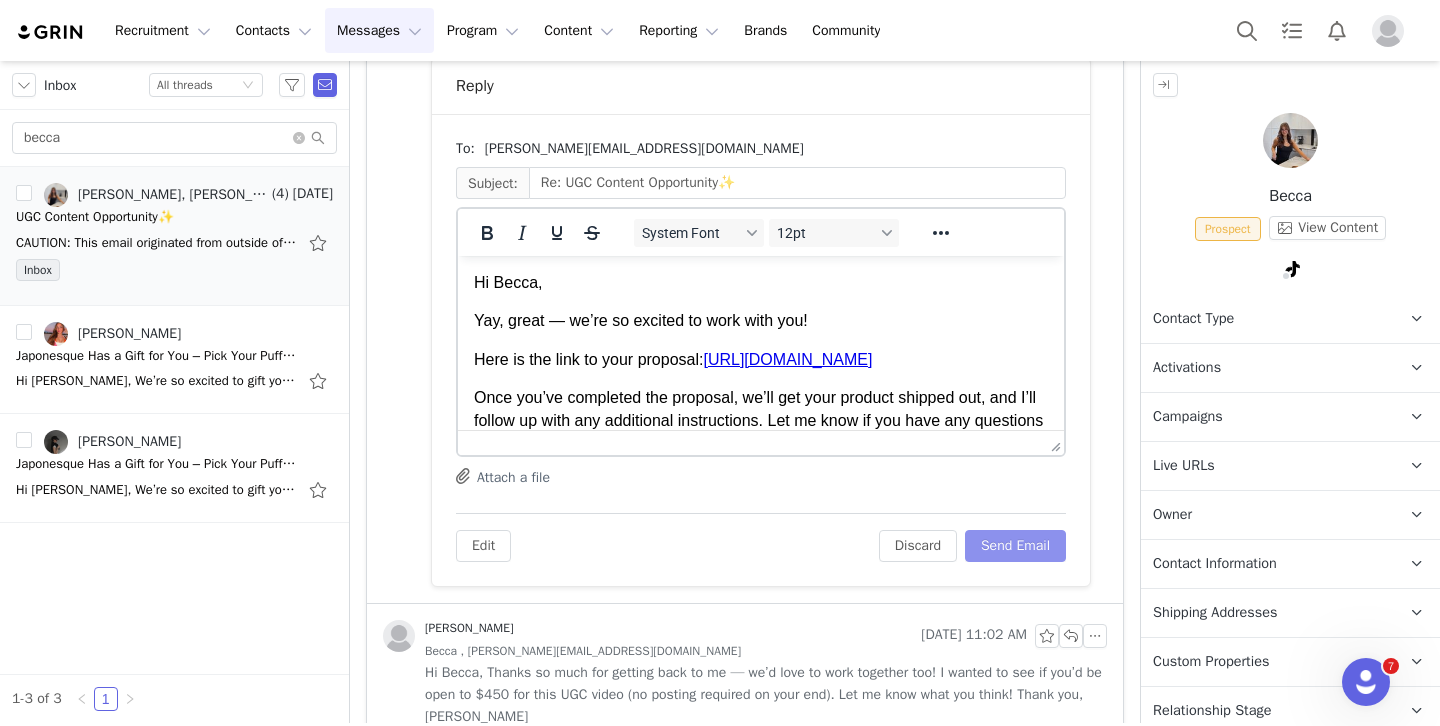 scroll, scrollTop: 0, scrollLeft: 0, axis: both 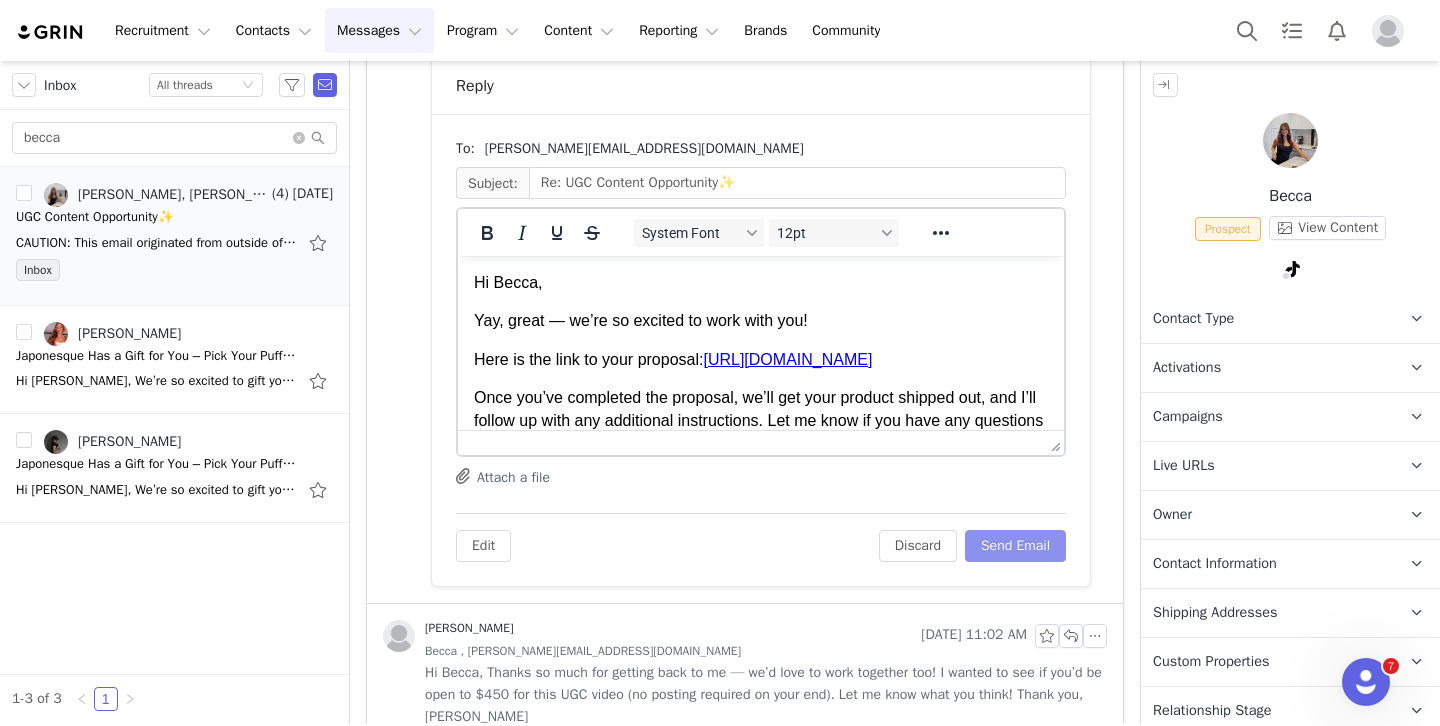 click on "Send Email" at bounding box center (1015, 546) 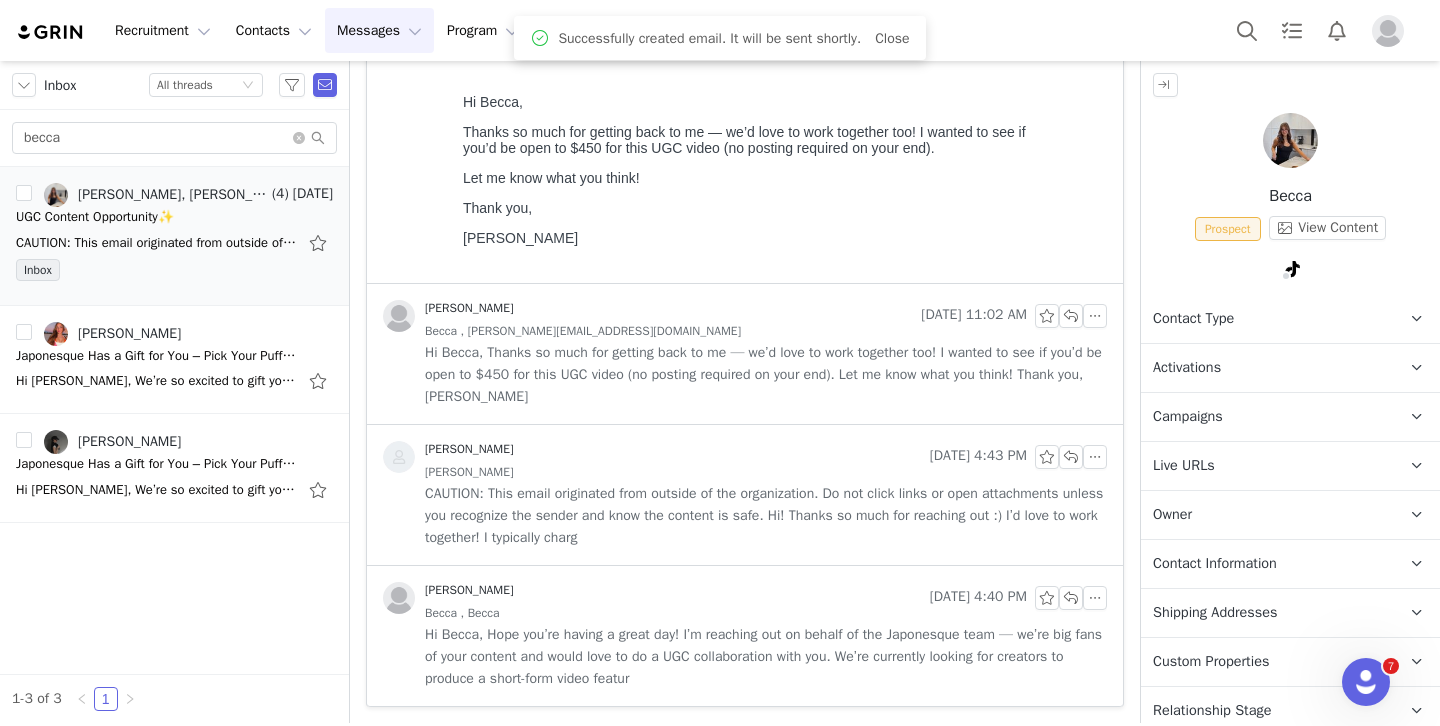 scroll, scrollTop: 516, scrollLeft: 0, axis: vertical 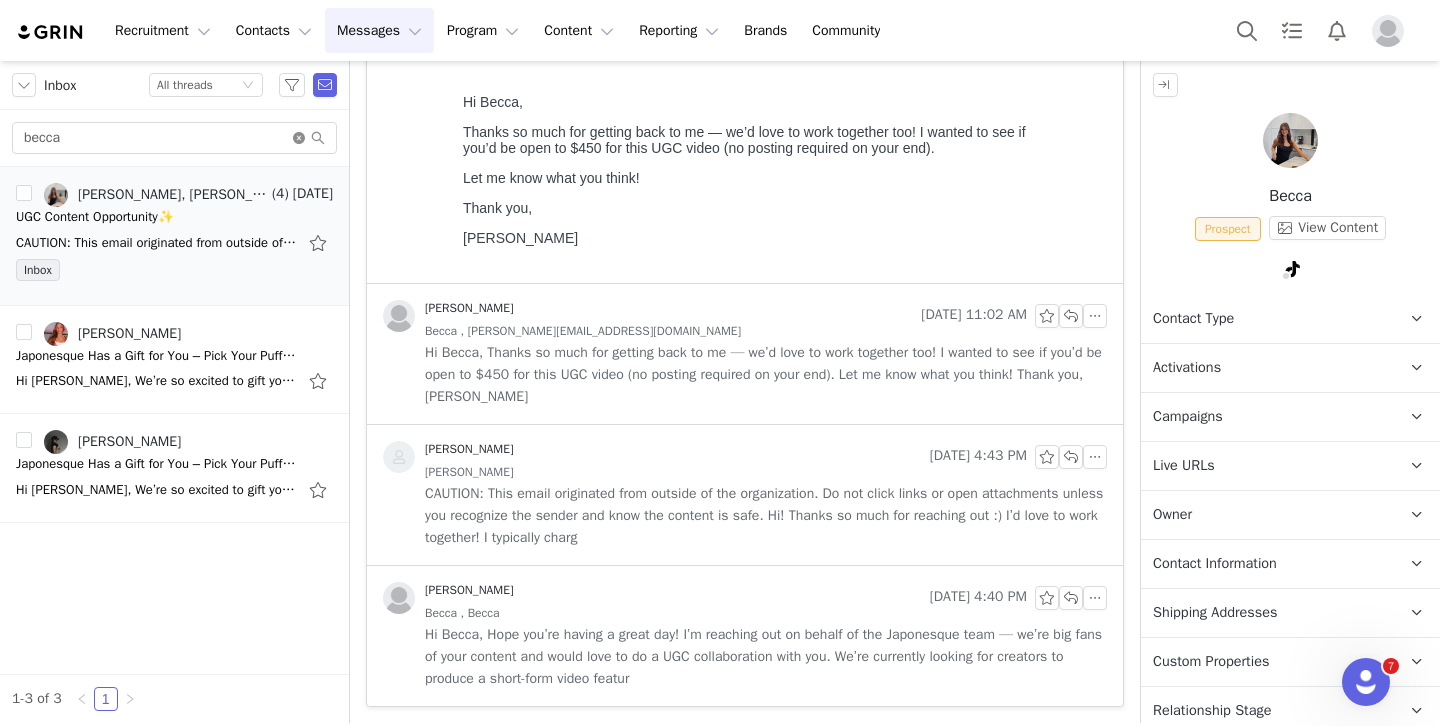 click 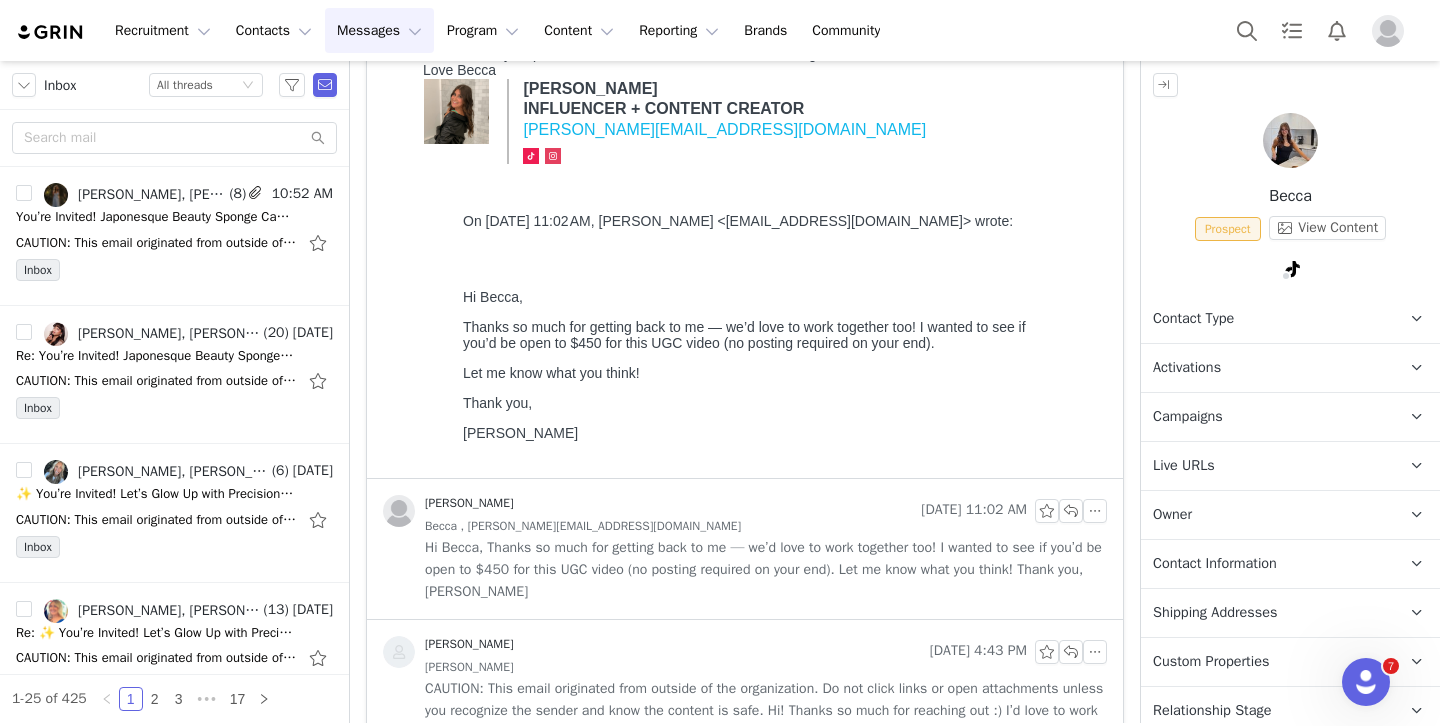 scroll, scrollTop: 0, scrollLeft: 0, axis: both 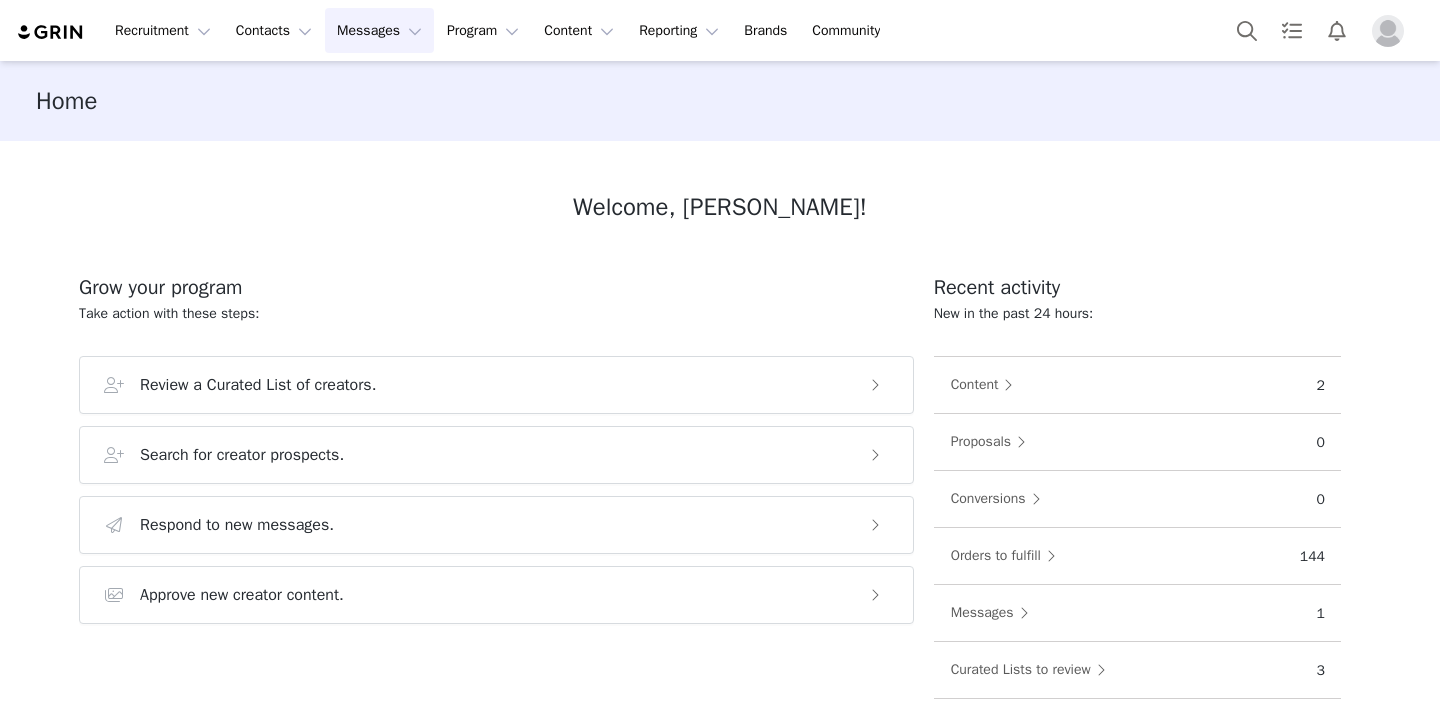 click on "Messages Messages" at bounding box center (379, 30) 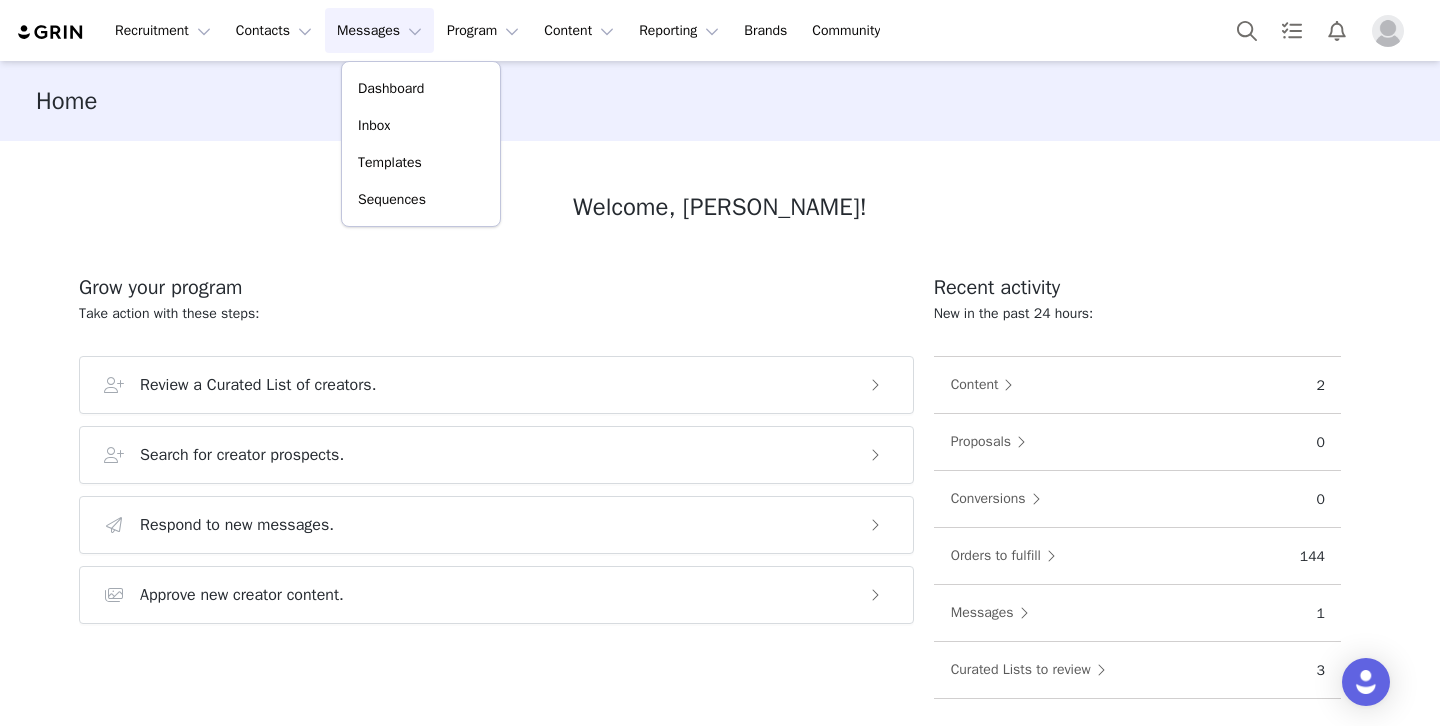 click on "Recruitment Recruitment Creator Search Curated Lists Landing Pages Web Extension AI Creator Search Beta Contacts Contacts Creators Prospects Applicants Messages Messages Dashboard Inbox Templates Sequences Program Program Activations Campaigns Partnerships Payments Affiliates Content Content Creator Content Media Library Social Listening Reporting Reporting Dashboard Report Builder Brands Brands Community Community" at bounding box center (720, 30) 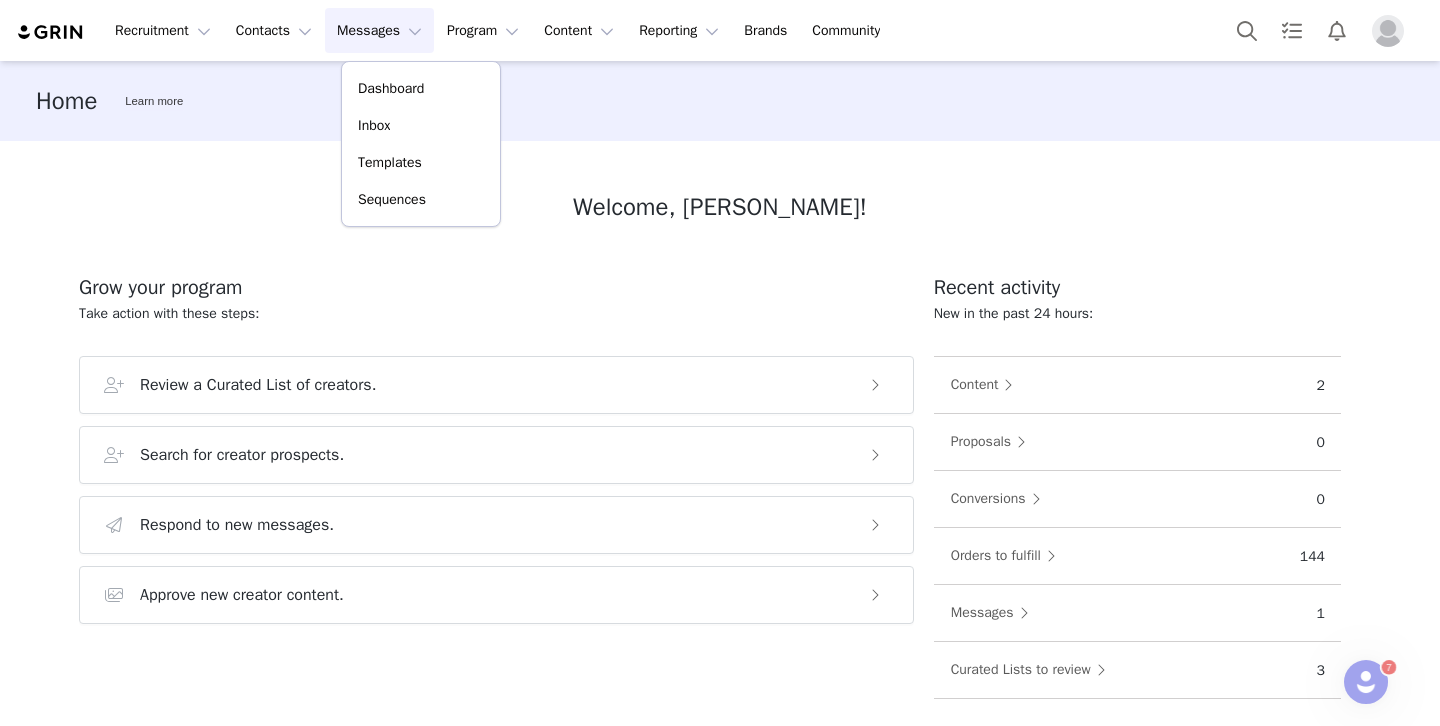scroll, scrollTop: 0, scrollLeft: 0, axis: both 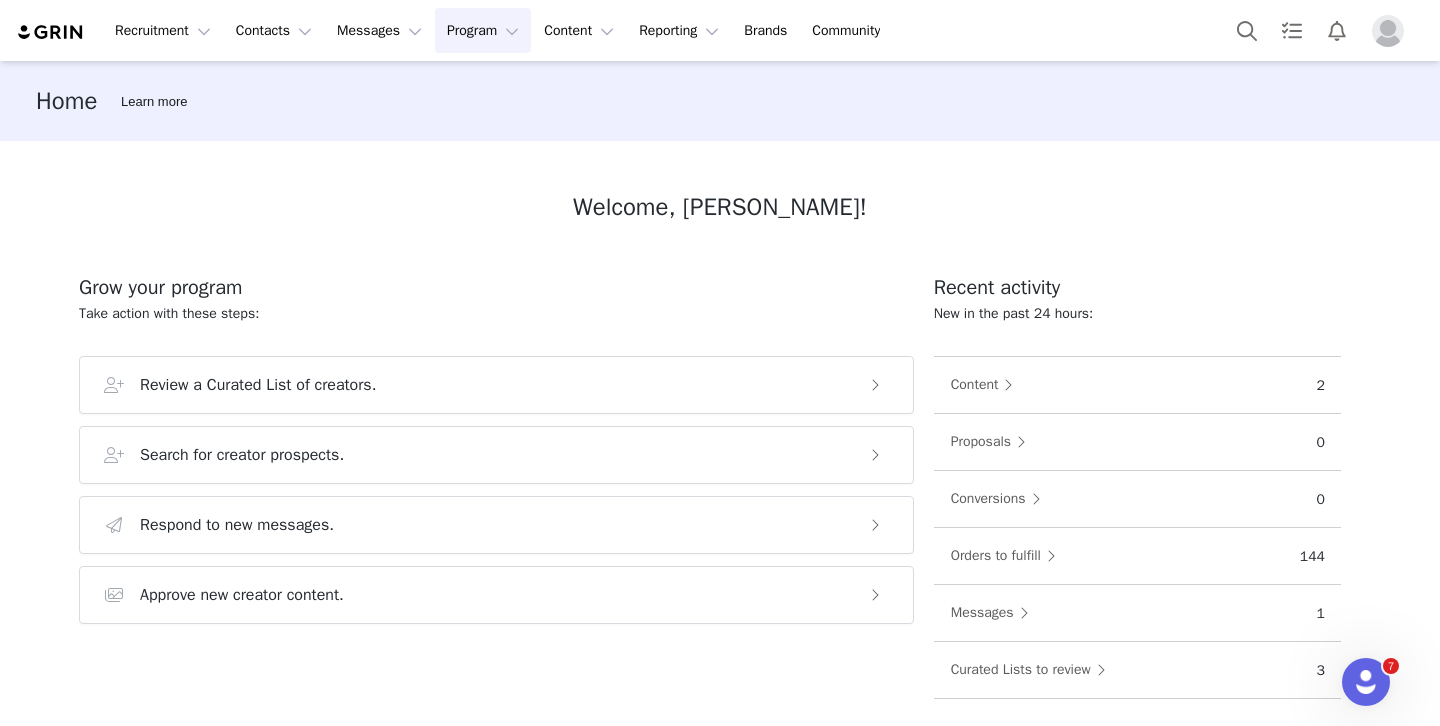 click on "Program Program" at bounding box center [483, 30] 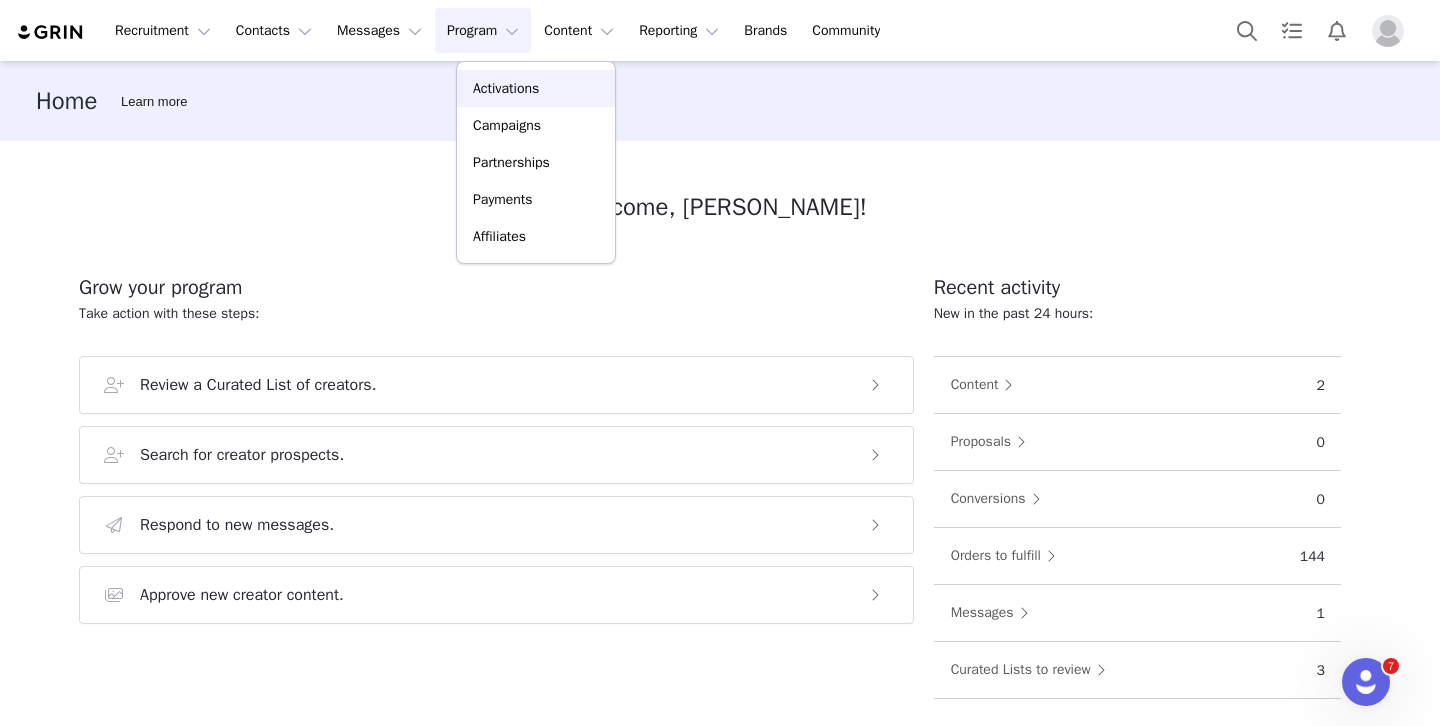 click on "Activations" at bounding box center [506, 88] 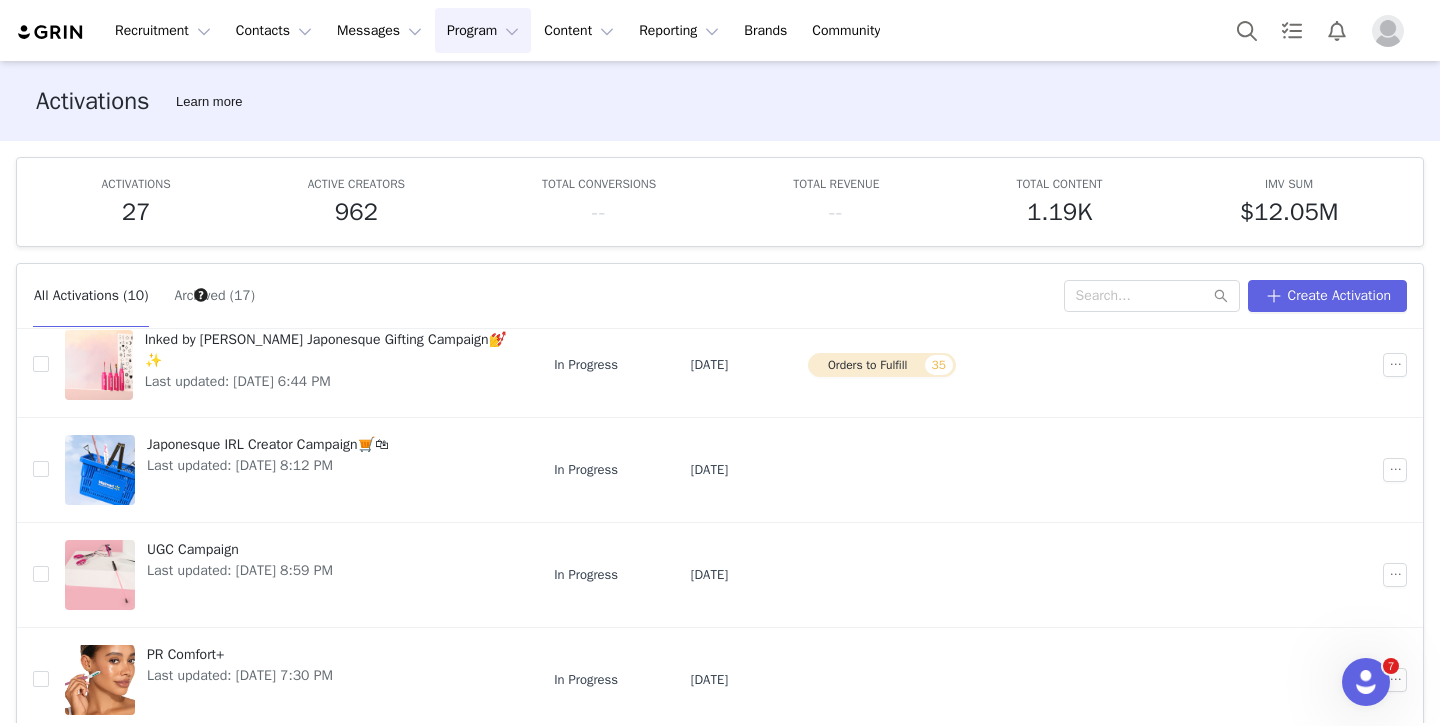 scroll, scrollTop: 278, scrollLeft: 0, axis: vertical 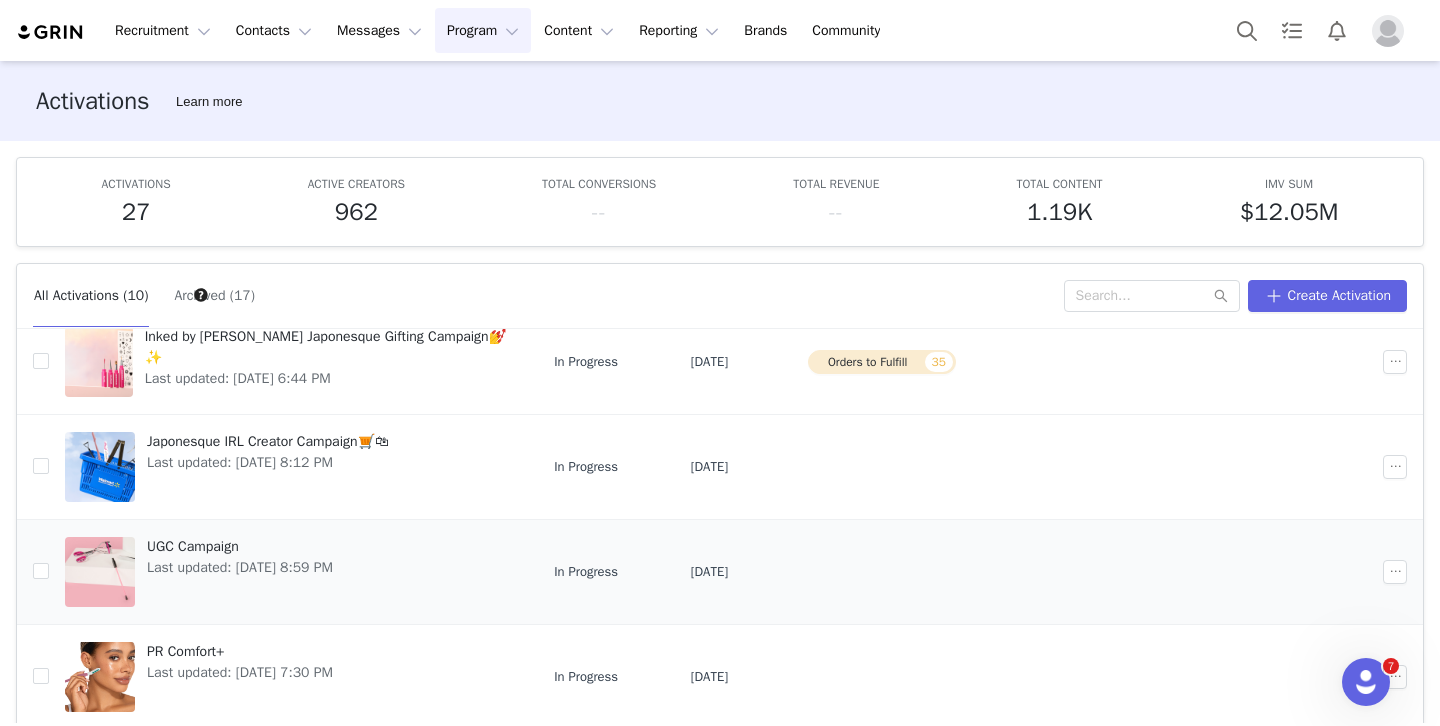 click on "UGC Campaign" at bounding box center (240, 546) 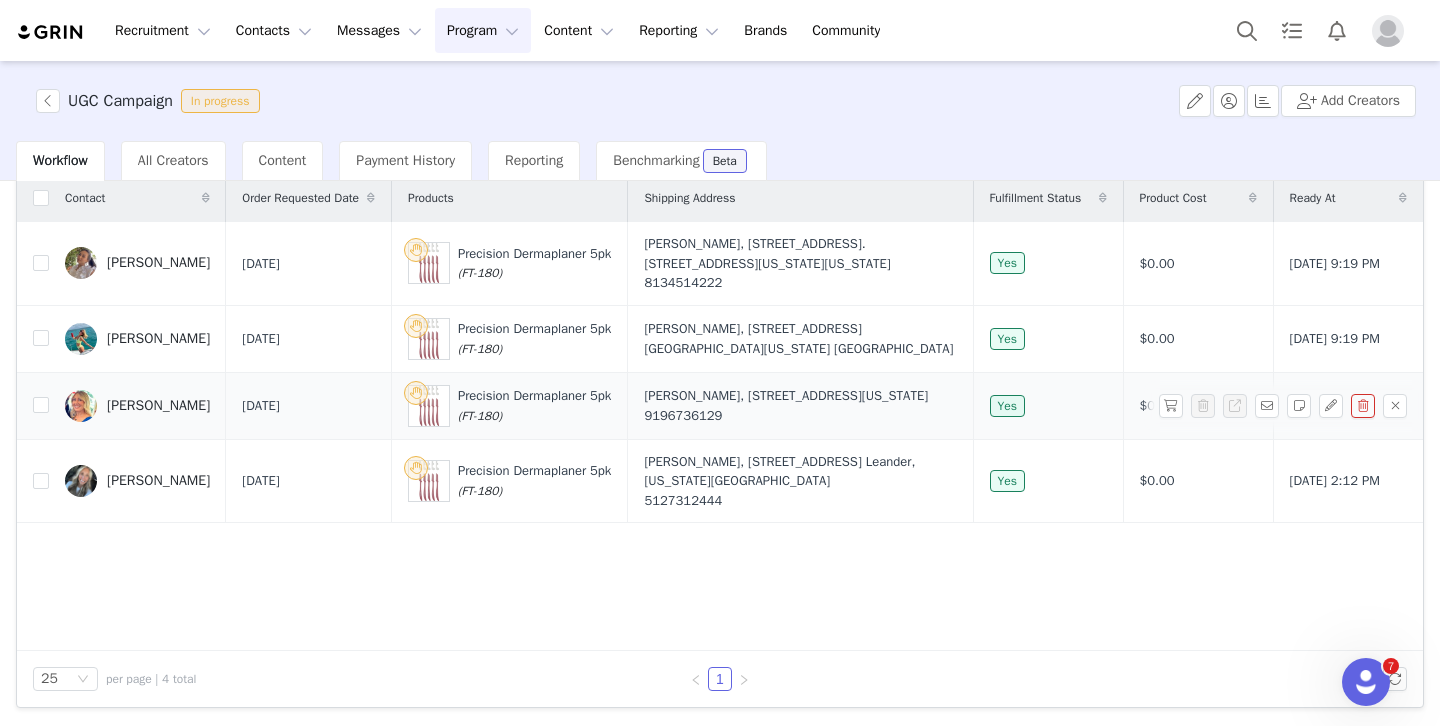 scroll, scrollTop: 0, scrollLeft: 0, axis: both 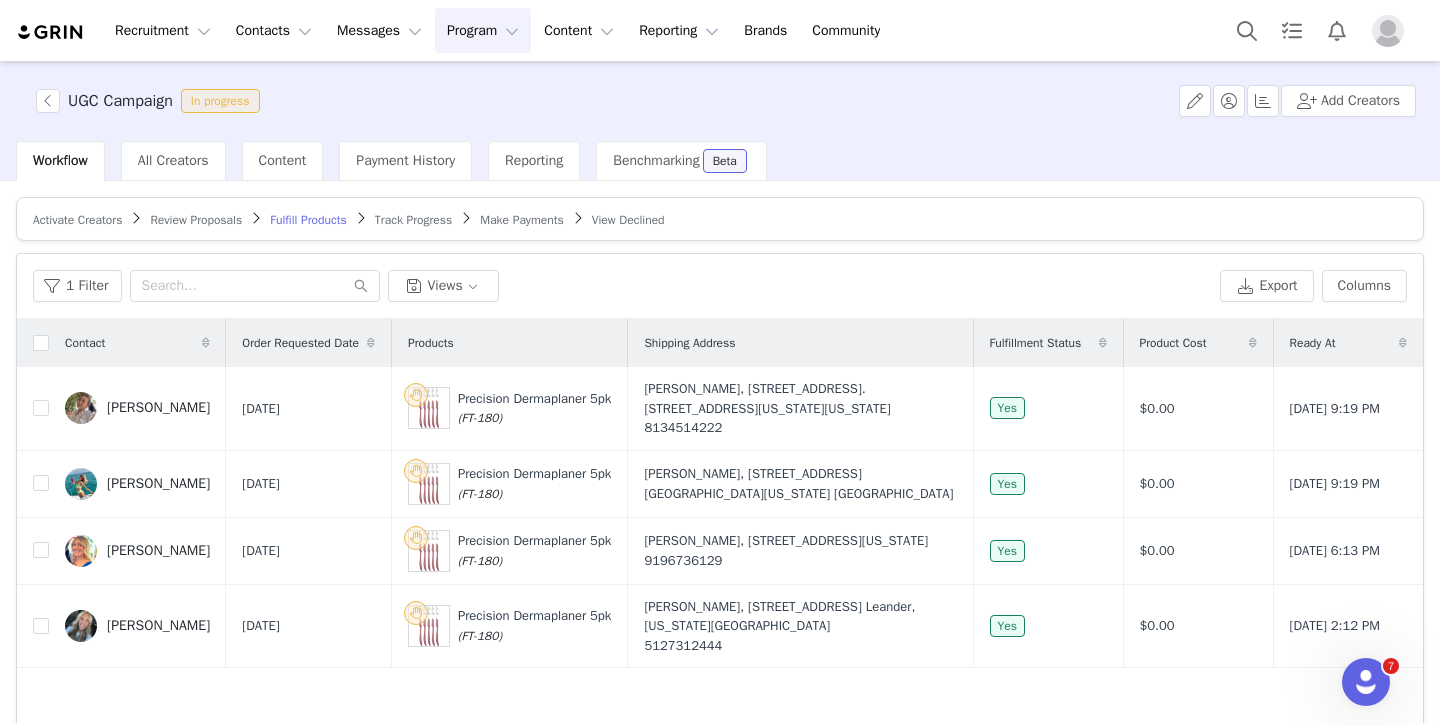 click on "Activate Creators Review Proposals Fulfill Products Track Progress Make Payments View Declined" at bounding box center (720, 219) 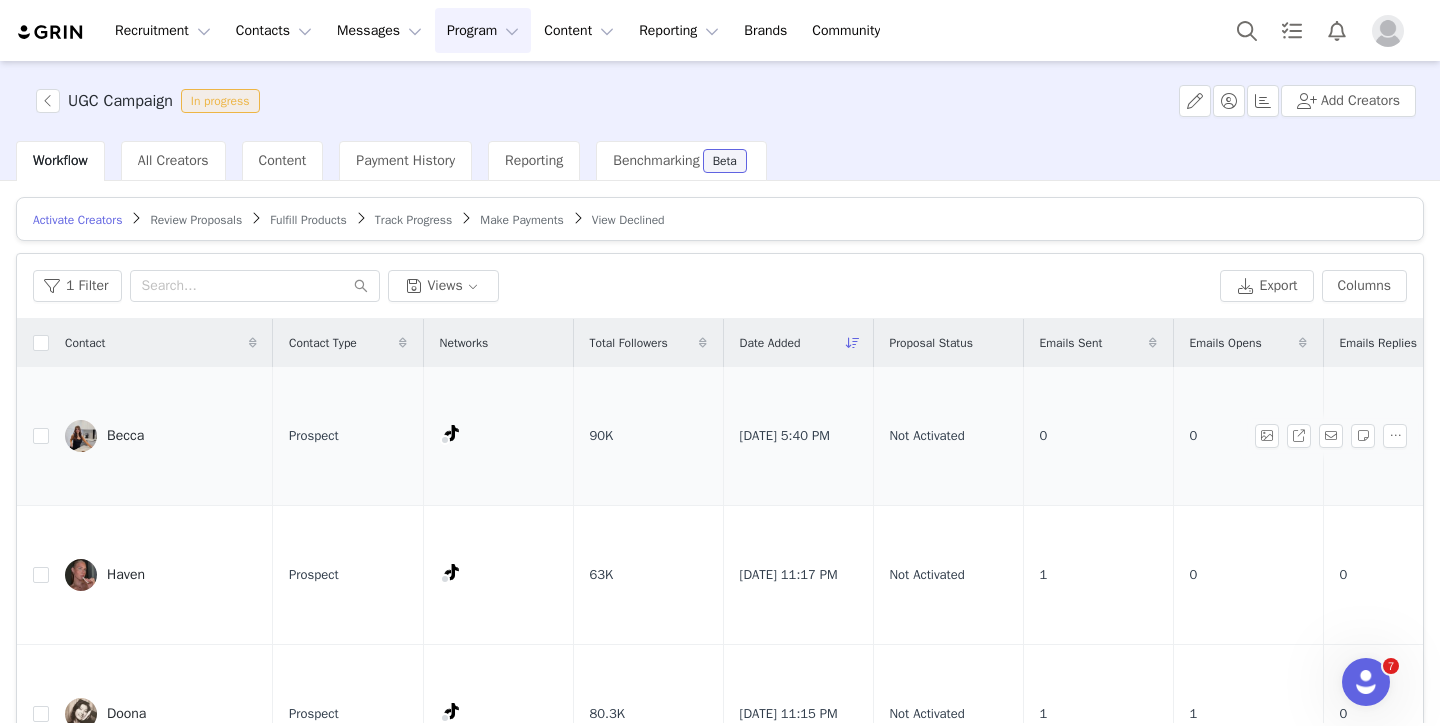 click on "Becca" at bounding box center [125, 436] 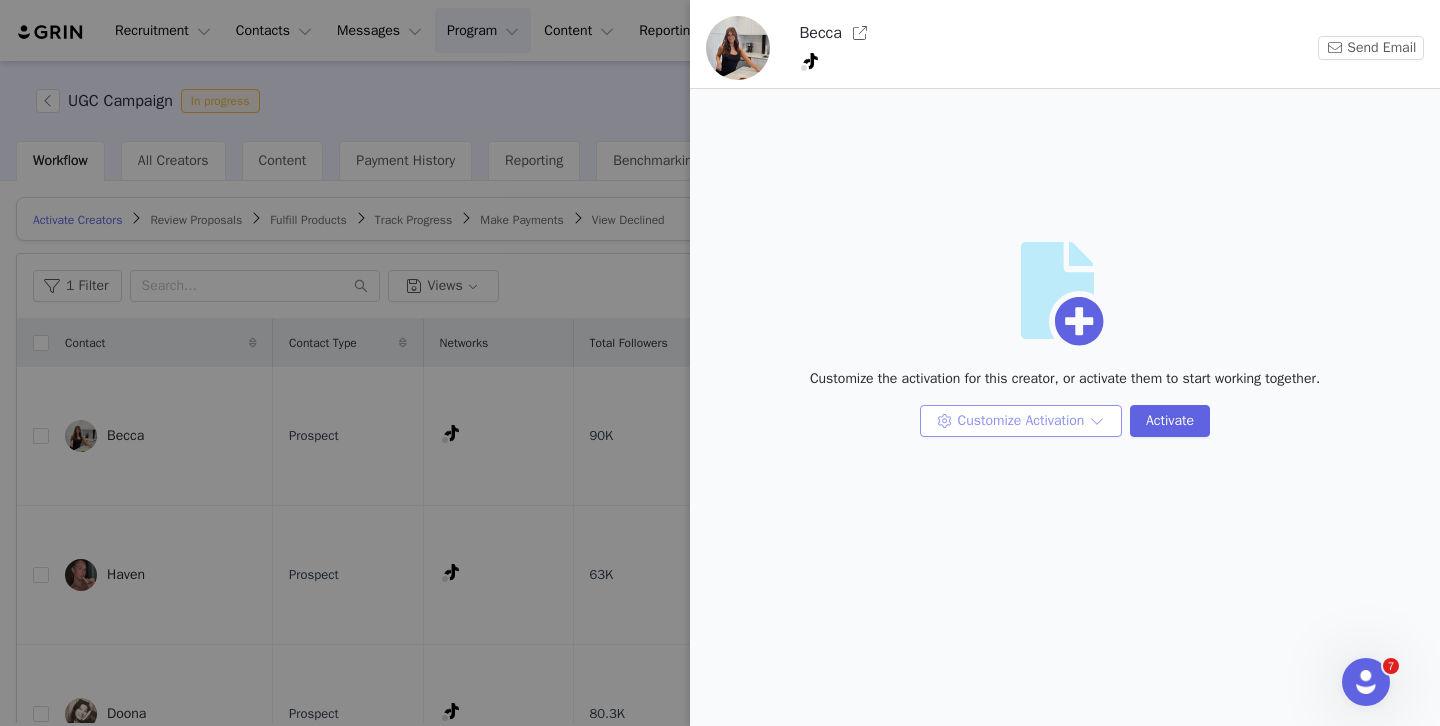 click on "Customize Activation" at bounding box center [1021, 421] 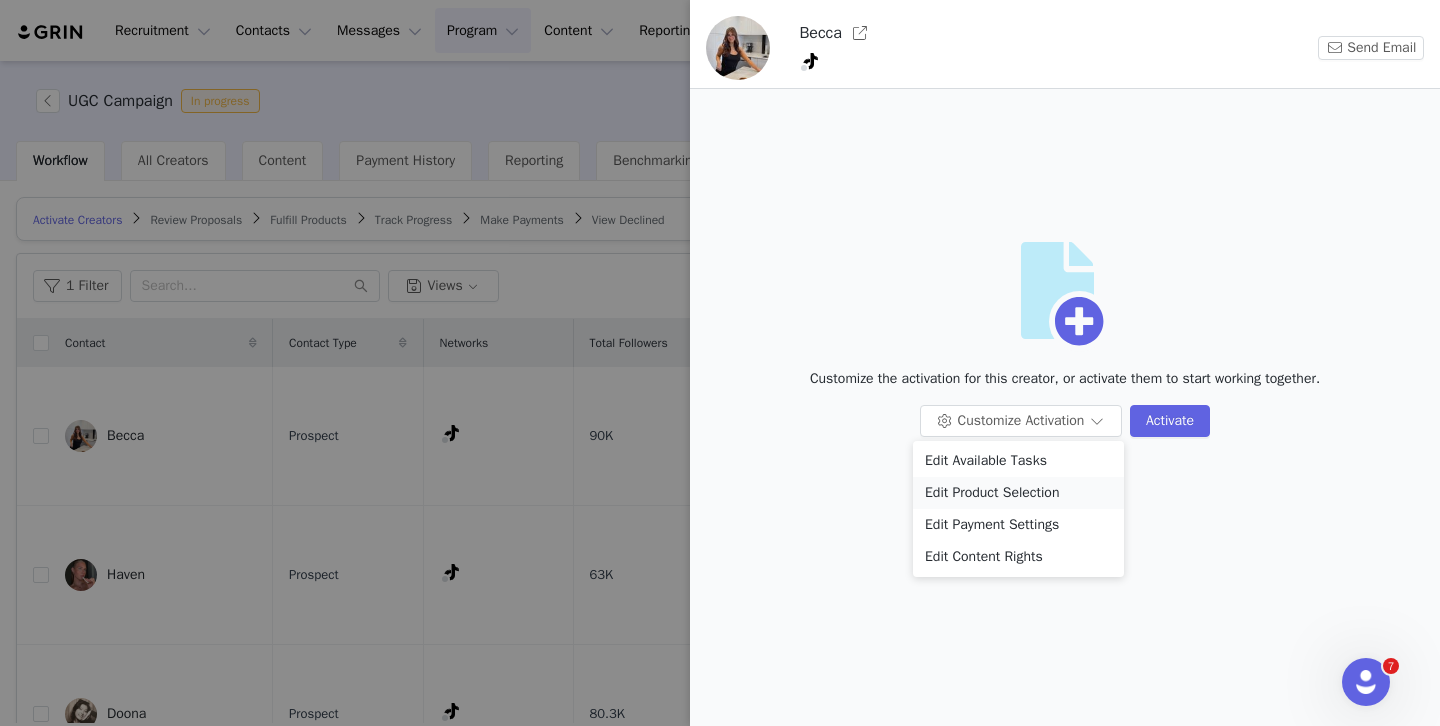click on "Edit Product Selection" at bounding box center [1018, 493] 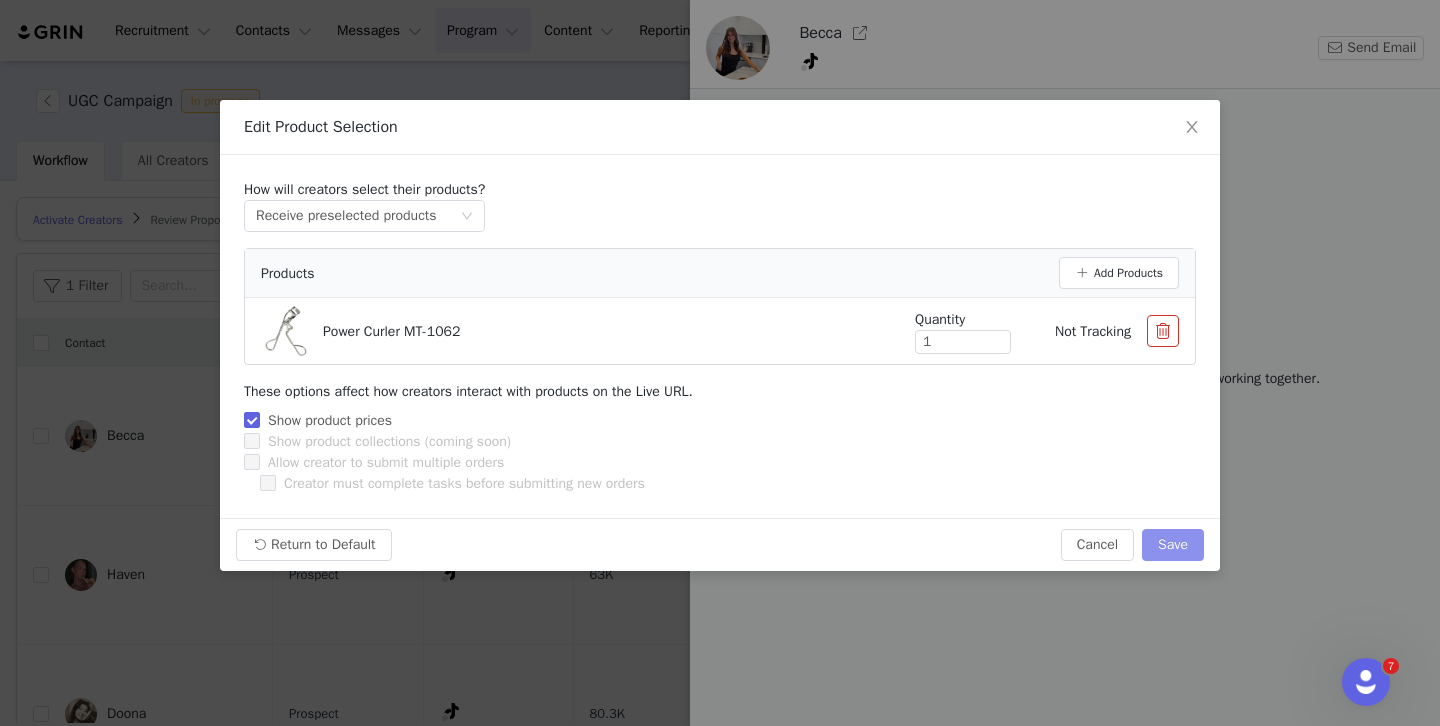 click on "Save" at bounding box center (1173, 545) 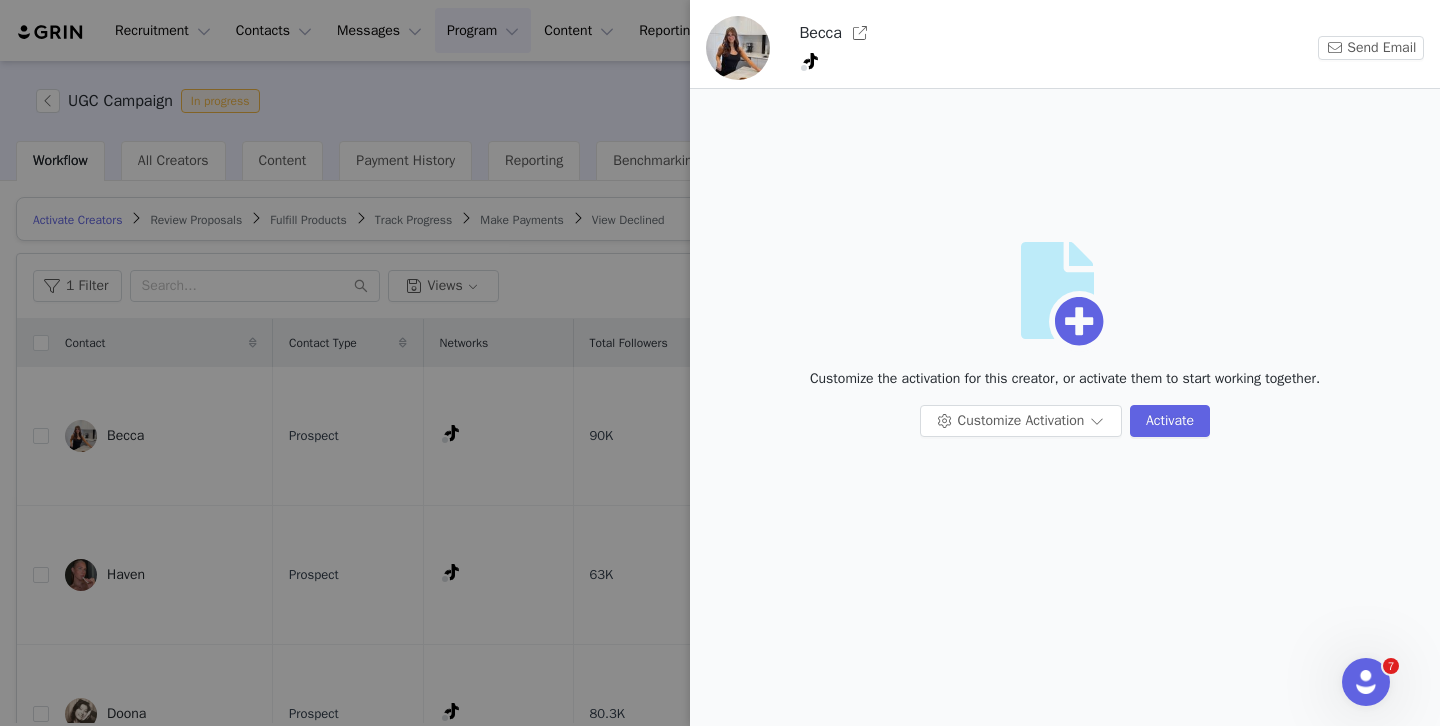 click at bounding box center [720, 363] 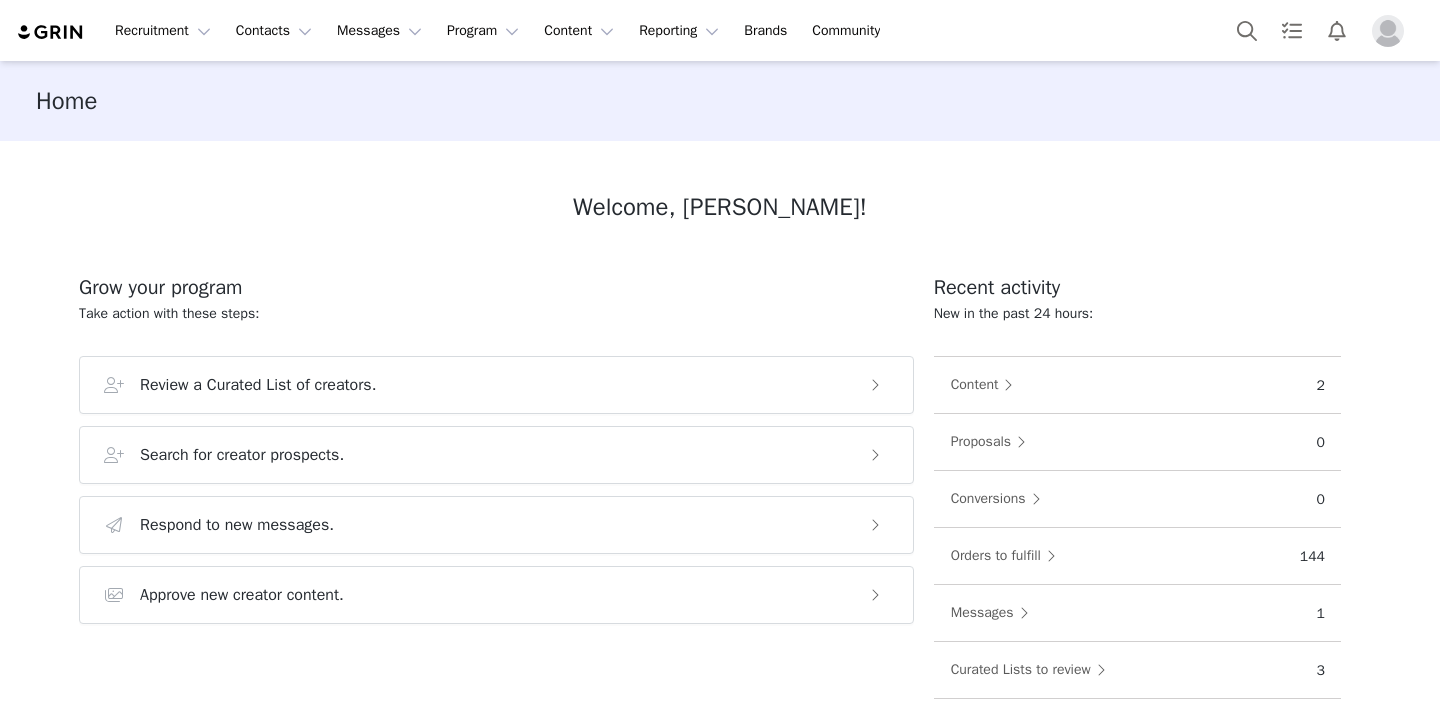 scroll, scrollTop: 0, scrollLeft: 0, axis: both 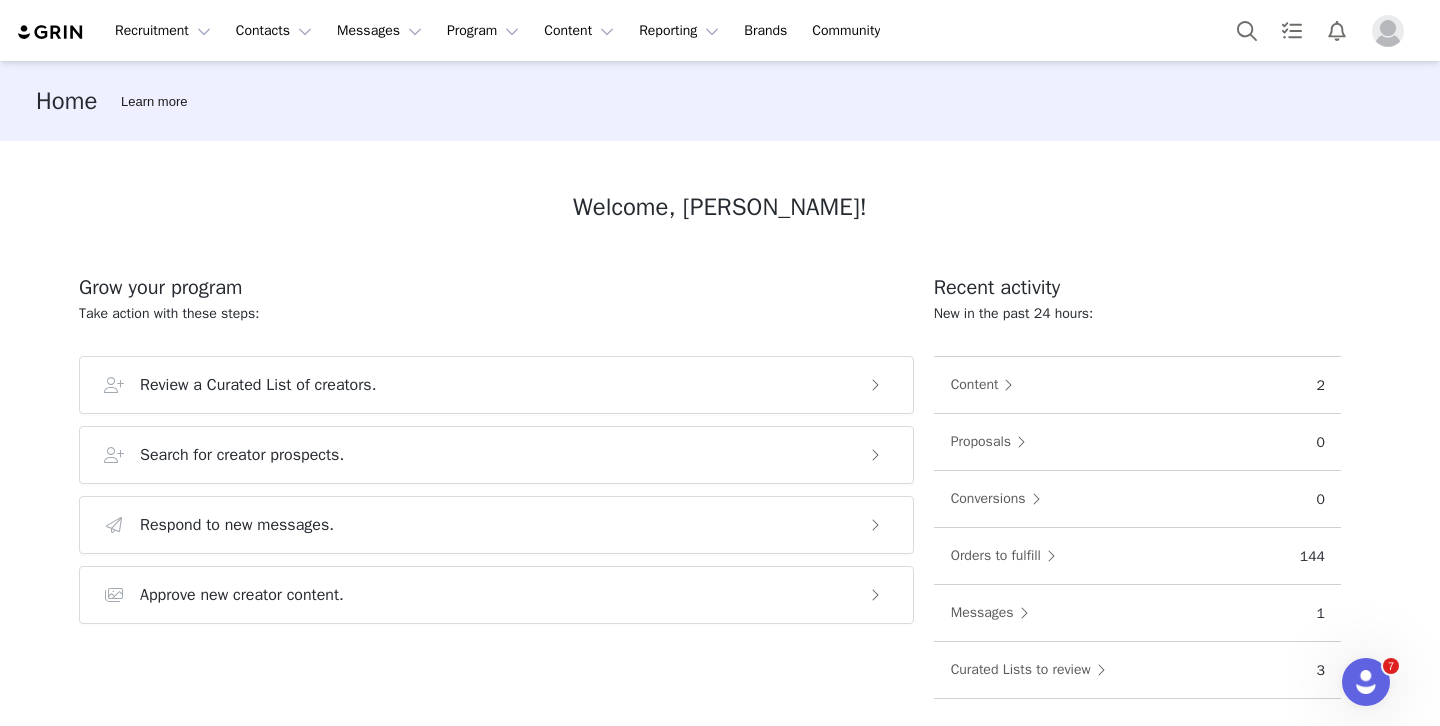click on "Recruitment Recruitment Creator Search Curated Lists Landing Pages Web Extension AI Creator Search Beta Contacts Contacts Creators Prospects Applicants Messages Messages Dashboard Inbox Templates Sequences Program Program Activations Campaigns Partnerships Payments Affiliates Content Content Creator Content Media Library Social Listening Reporting Reporting Dashboard Report Builder Brands Brands Community Community" at bounding box center (720, 30) 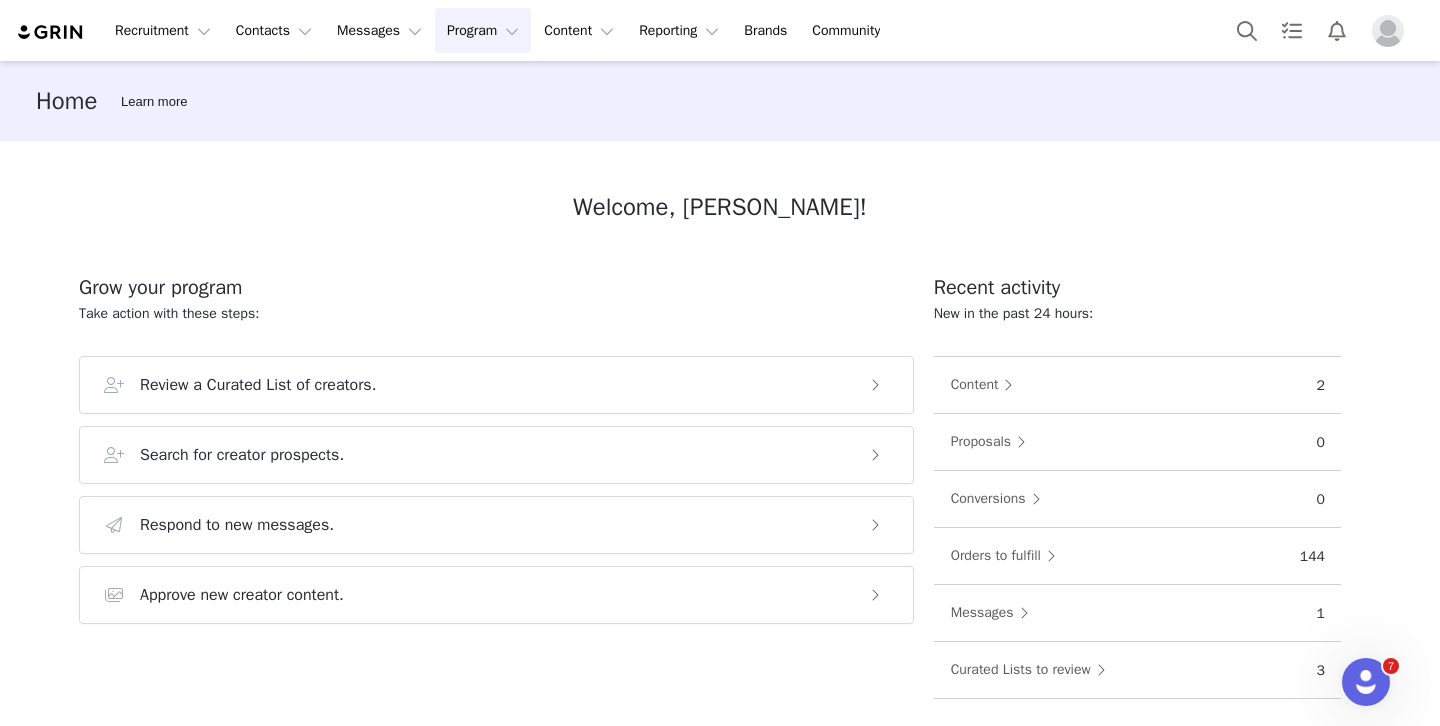 click on "Program Program" at bounding box center [483, 30] 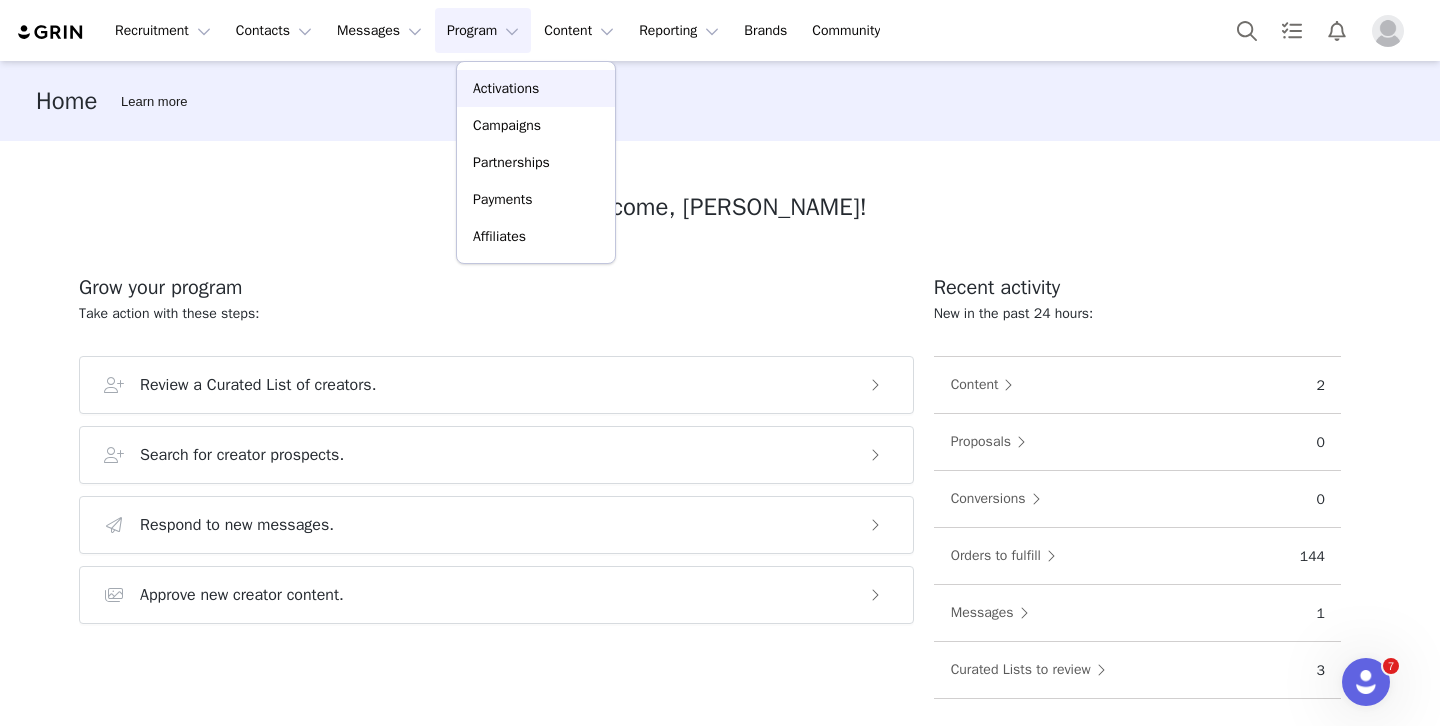 click on "Activations" at bounding box center [506, 88] 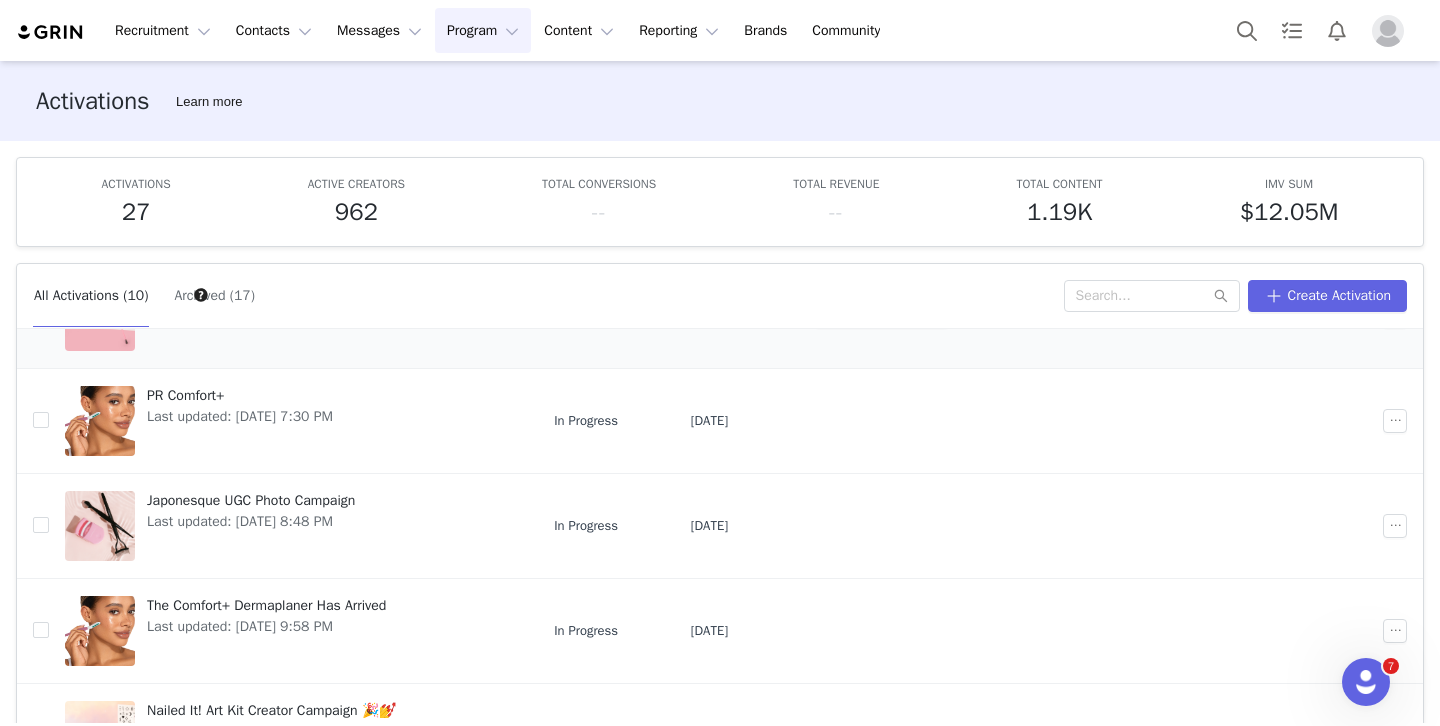 scroll, scrollTop: 672, scrollLeft: 0, axis: vertical 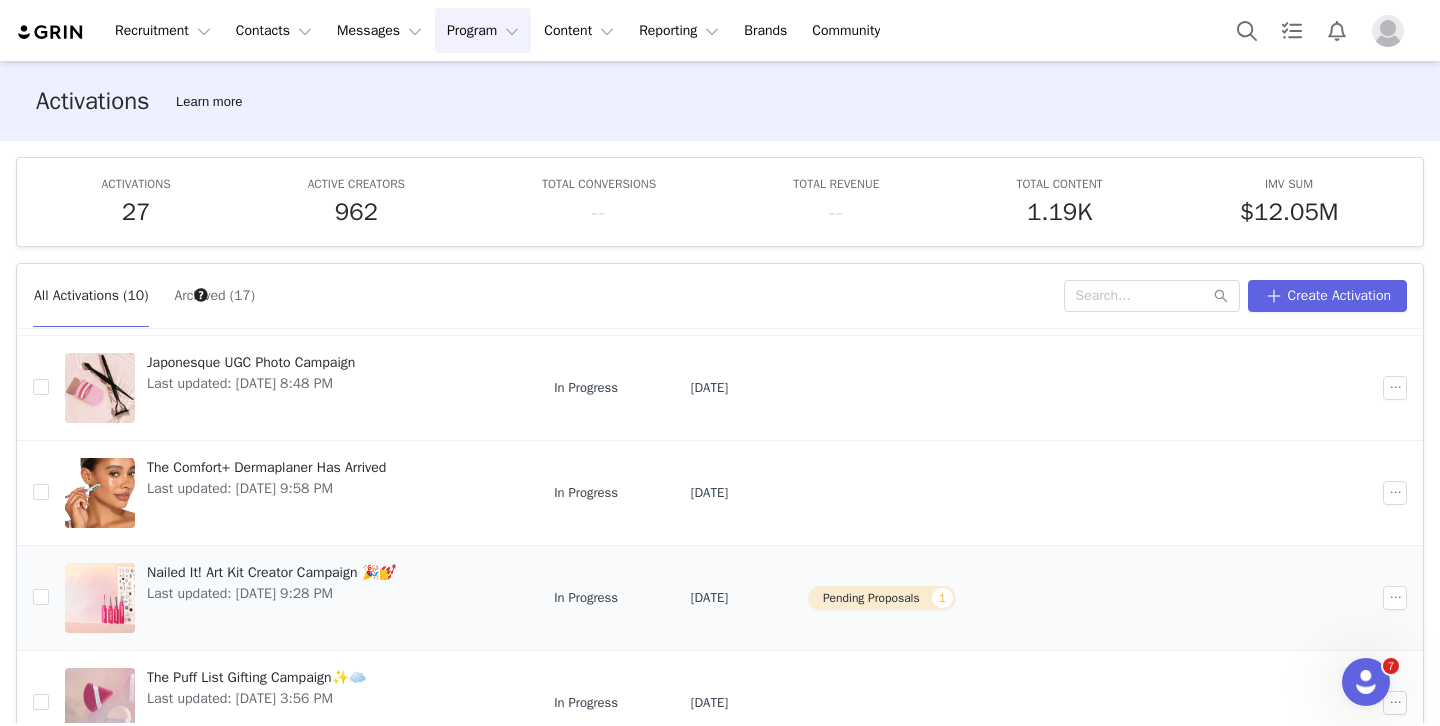 click on "Nailed It! Art Kit Creator Campaign 🎉💅" at bounding box center [271, 572] 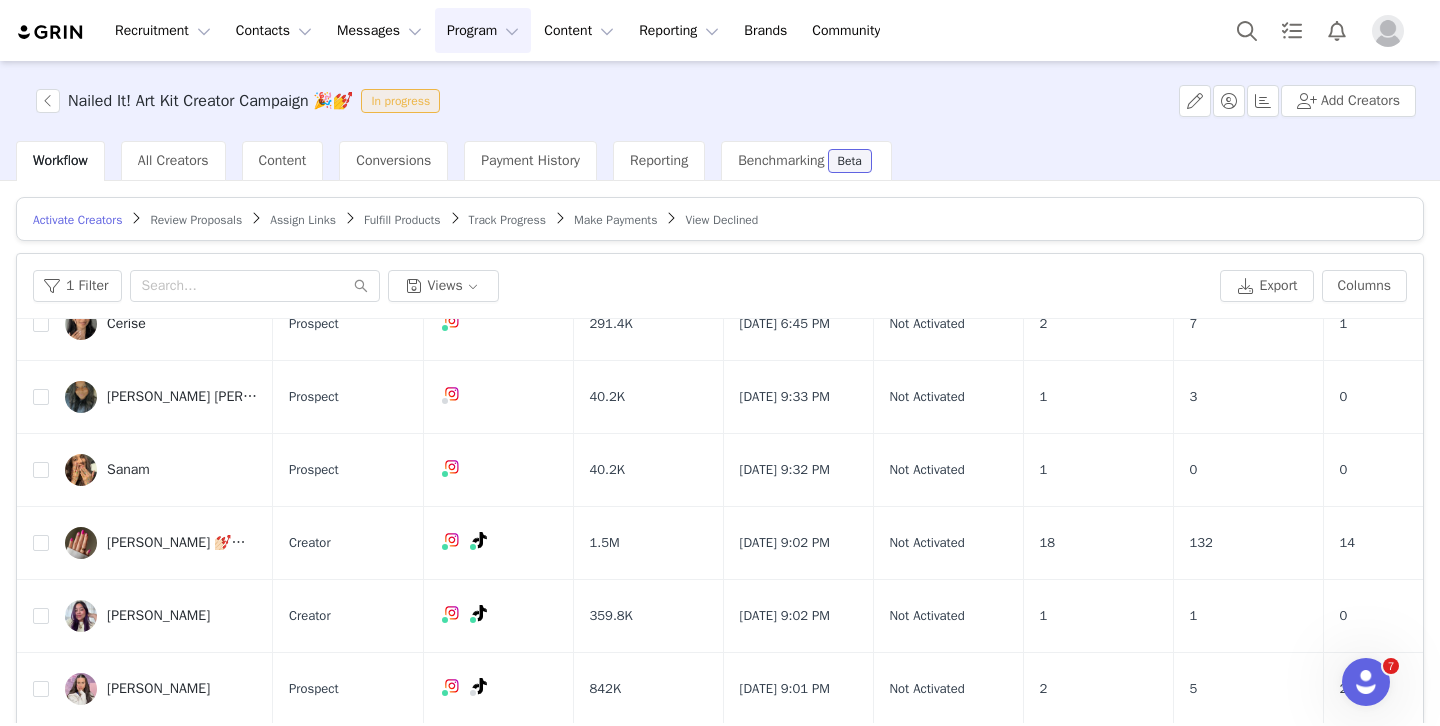 scroll, scrollTop: 885, scrollLeft: 0, axis: vertical 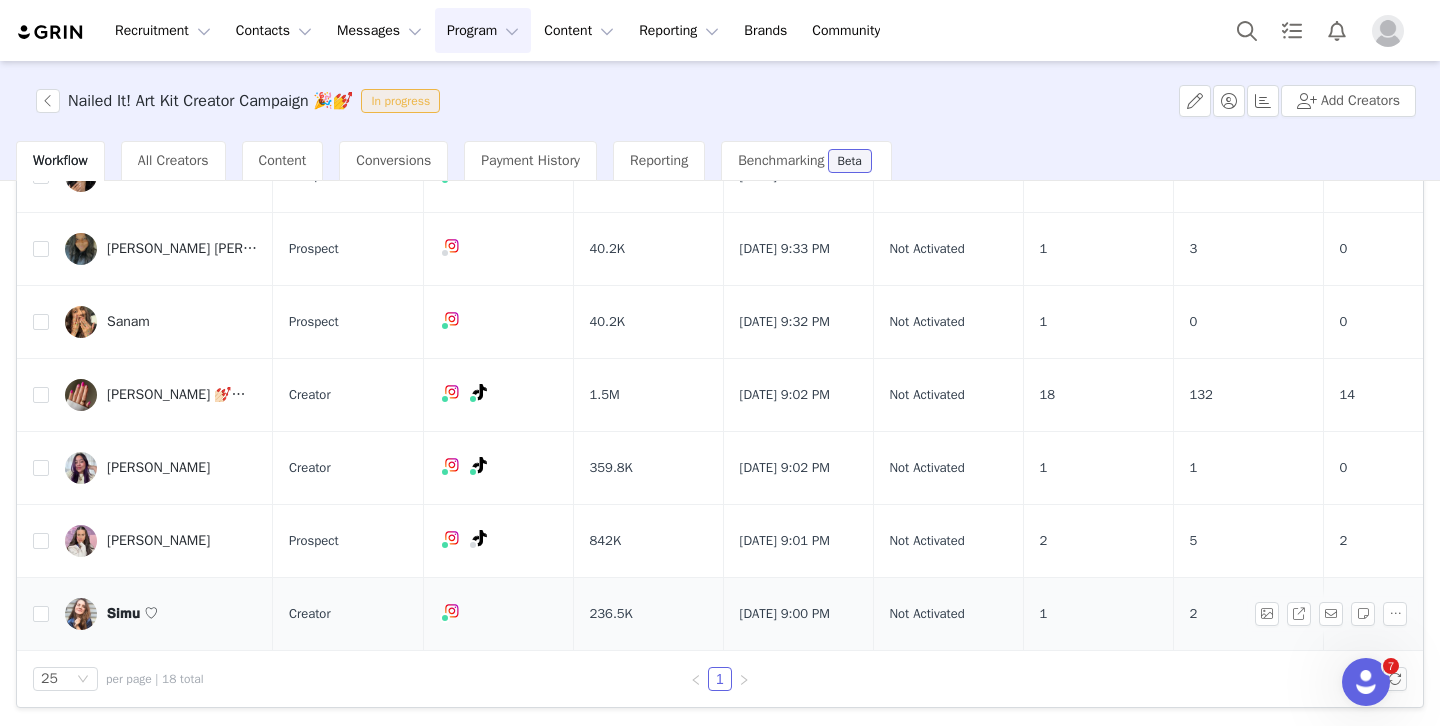 click on "𝗦𝗶𝗺𝘂 ♡" at bounding box center [132, 614] 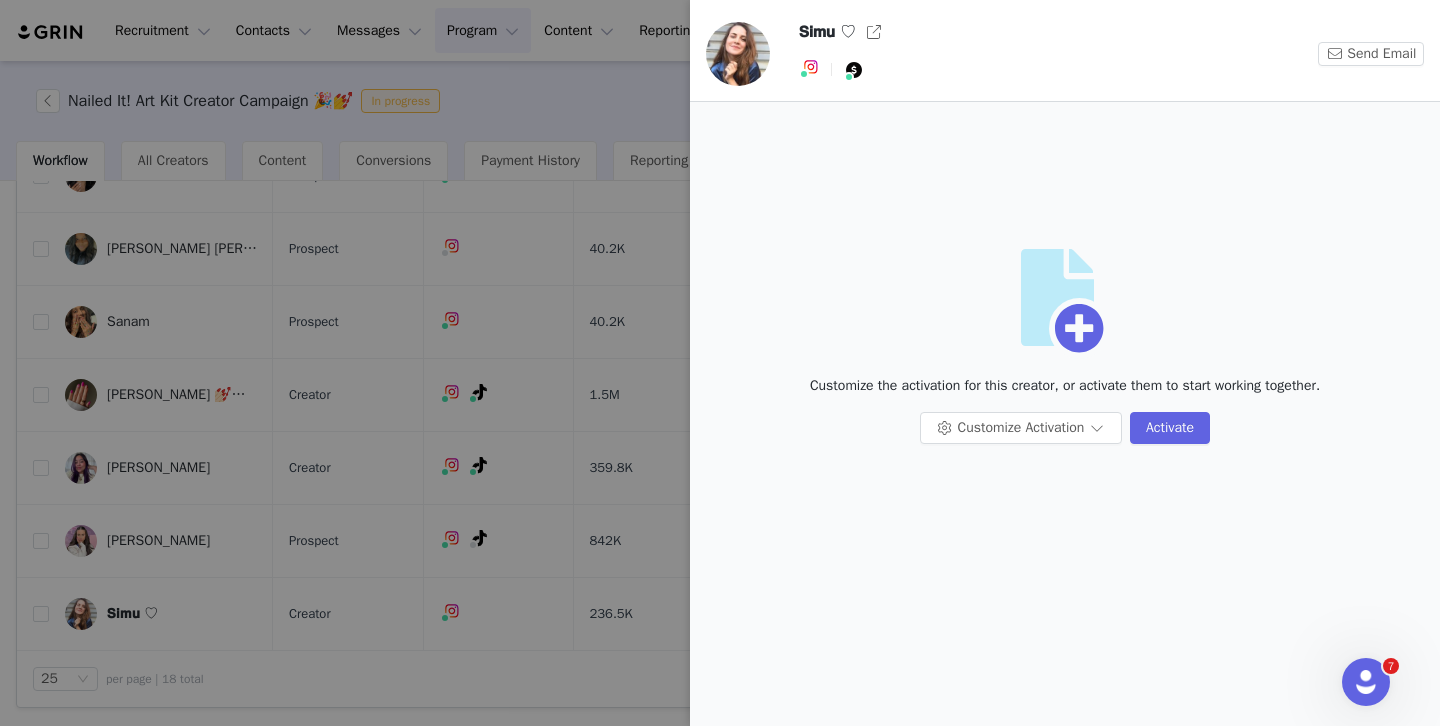 click at bounding box center [720, 363] 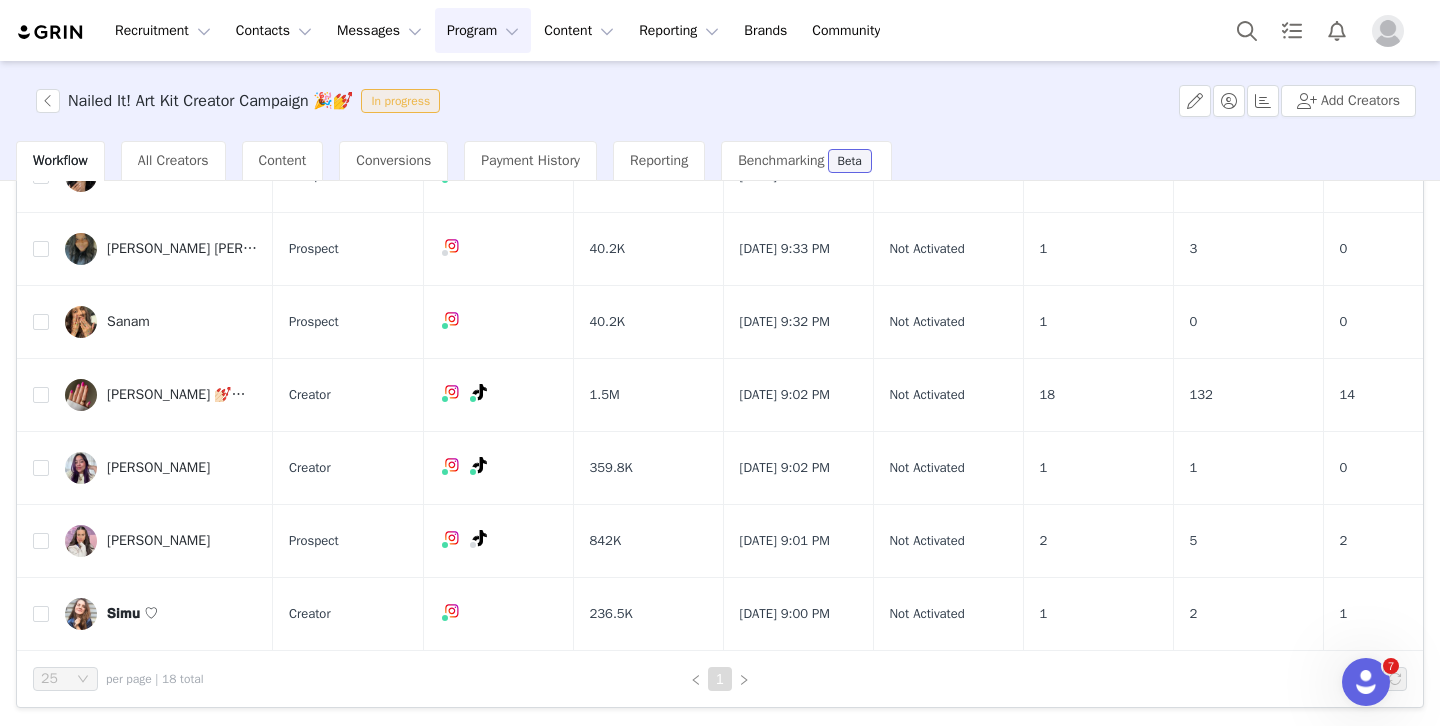 scroll, scrollTop: 0, scrollLeft: 0, axis: both 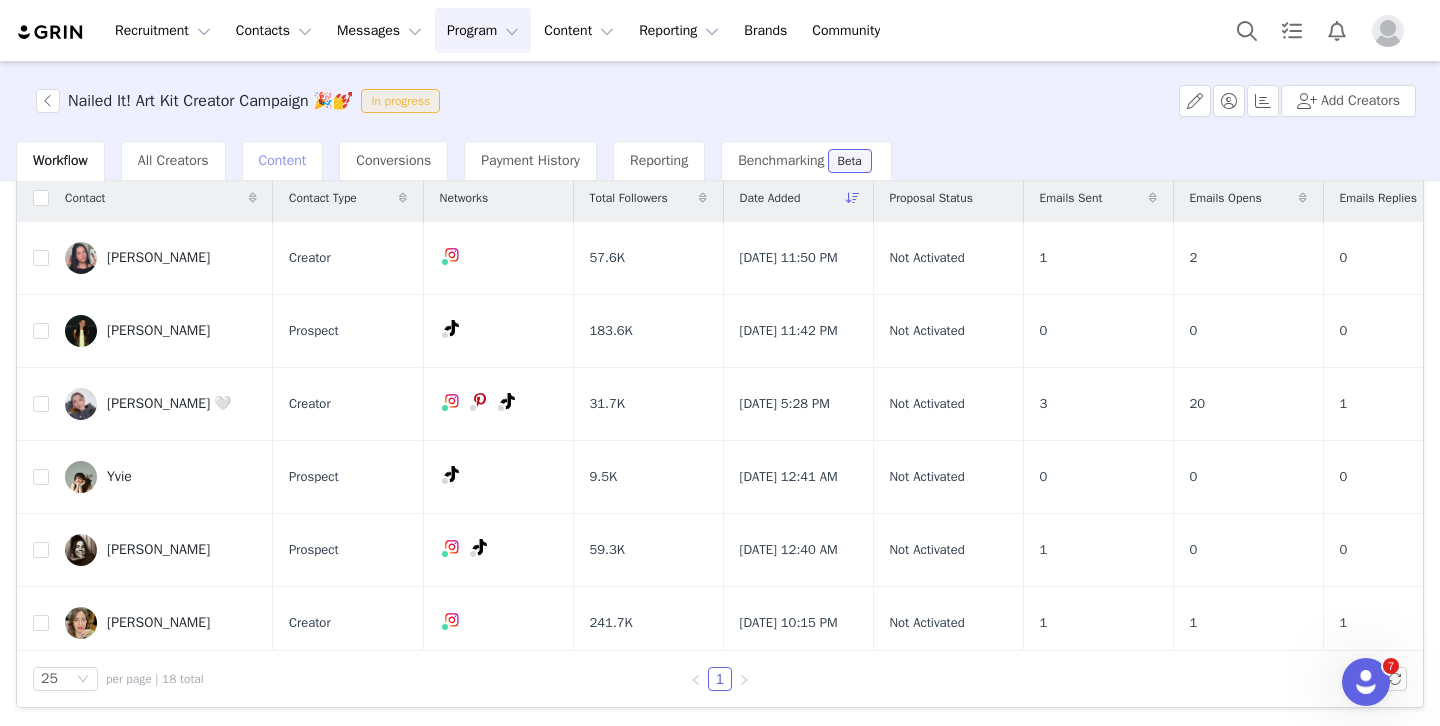 click on "Content" at bounding box center [283, 160] 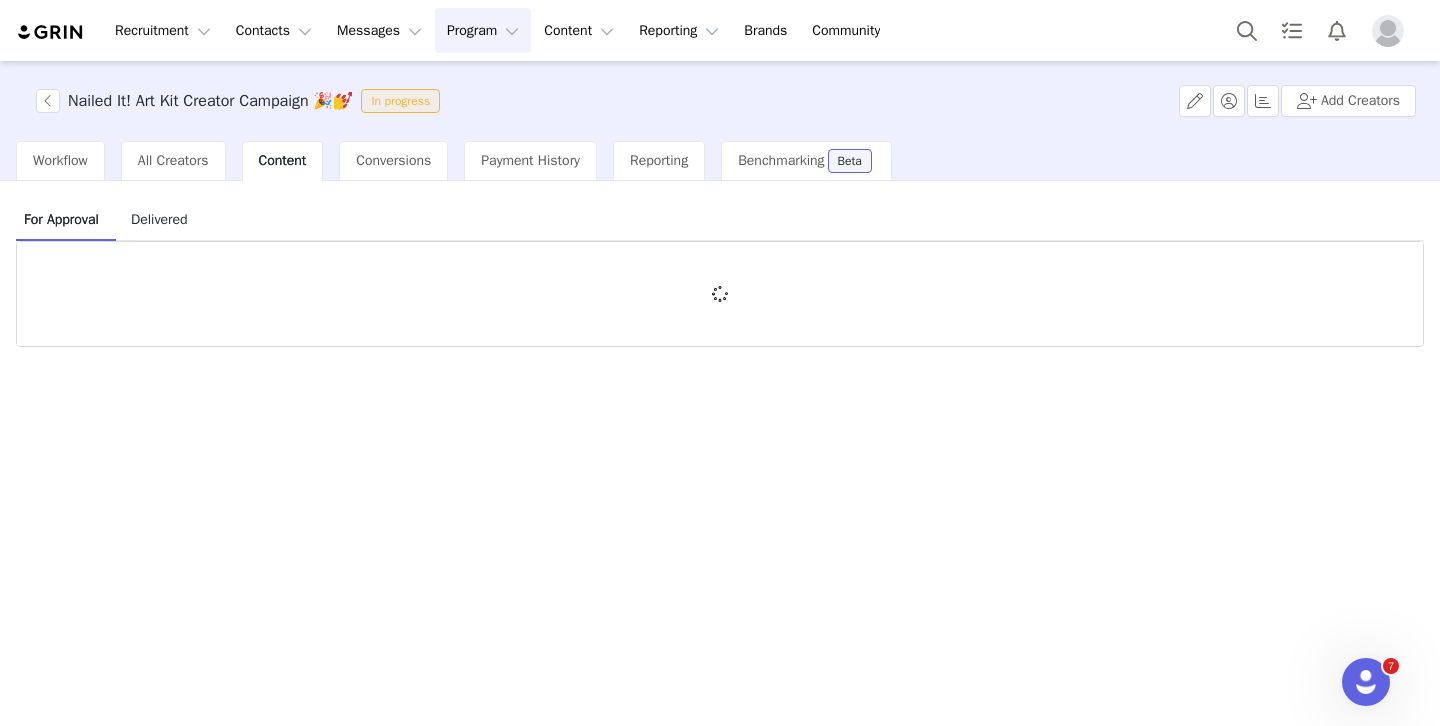 scroll, scrollTop: 0, scrollLeft: 0, axis: both 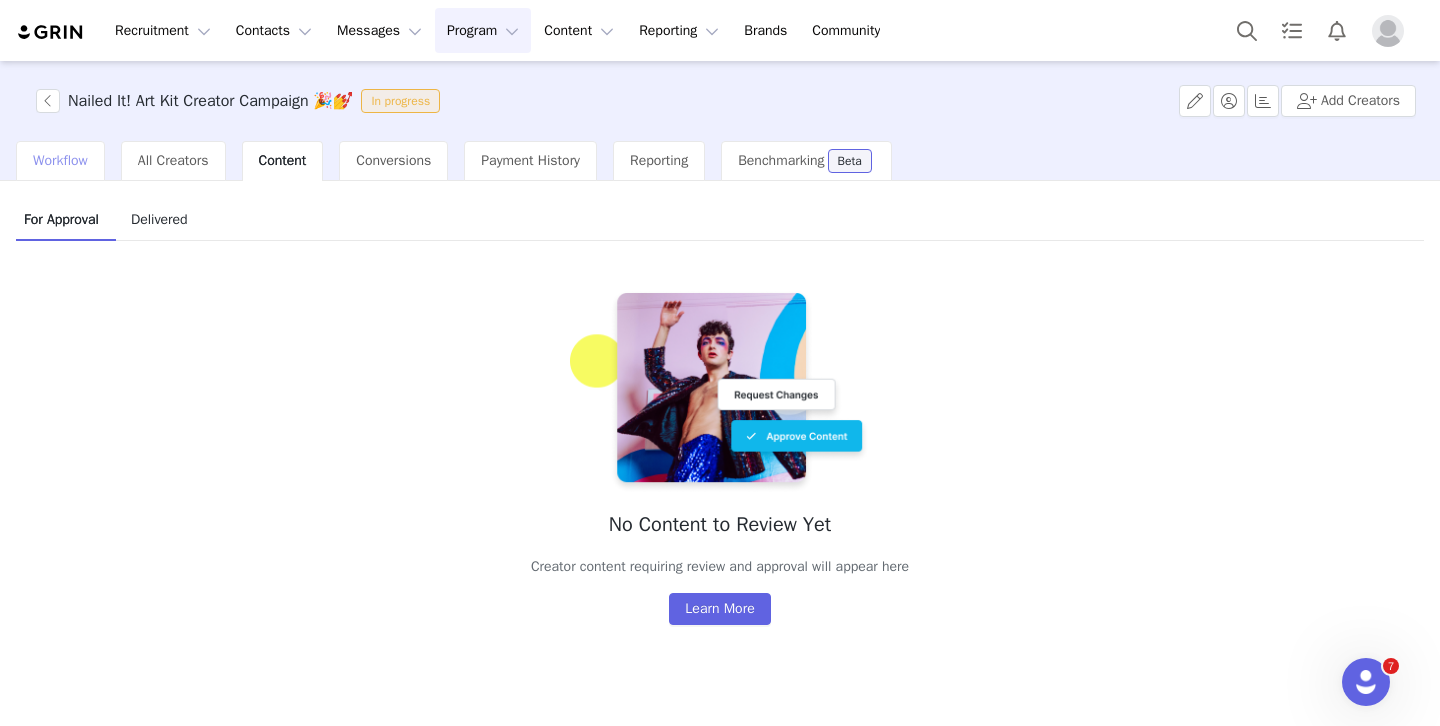 click on "Workflow" at bounding box center (60, 160) 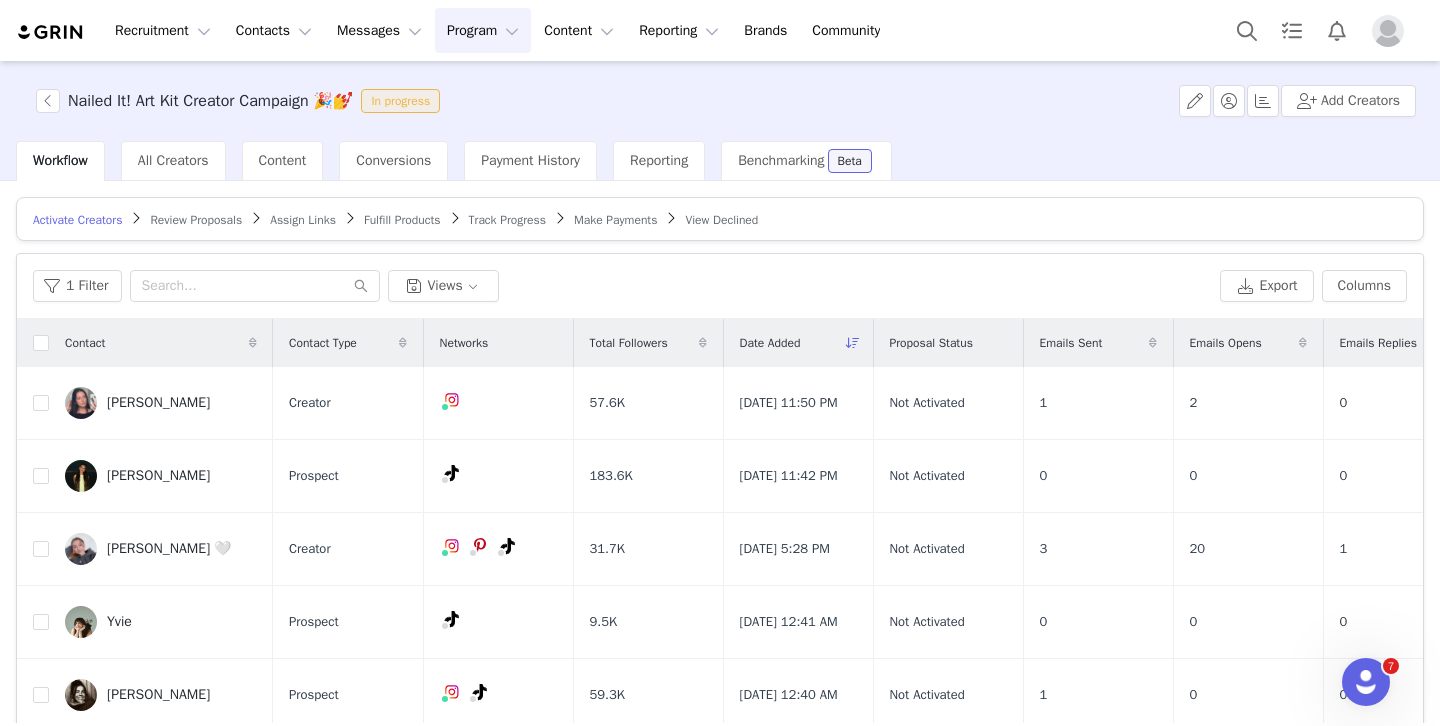 click on "Activate Creators Review Proposals Assign Links Fulfill Products Track Progress Make Payments View Declined" at bounding box center [720, 219] 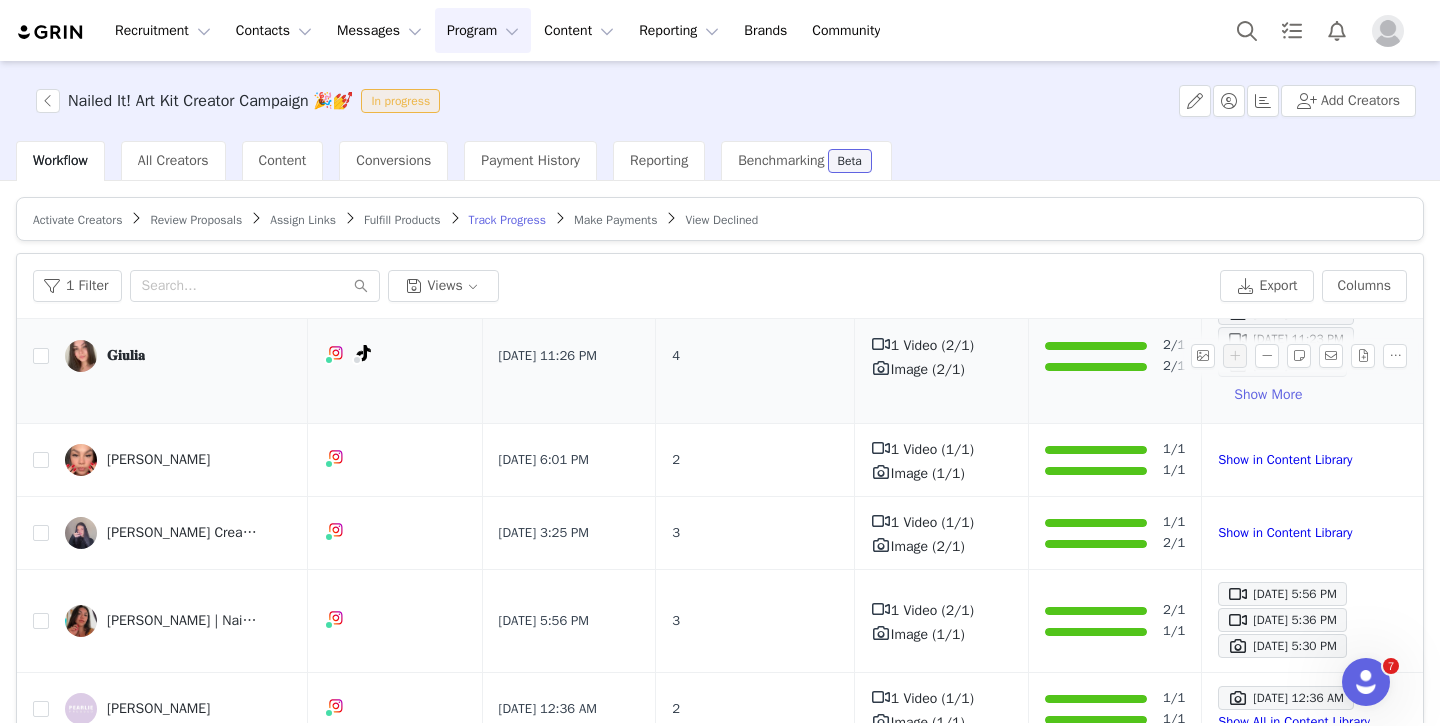 scroll, scrollTop: 105, scrollLeft: 0, axis: vertical 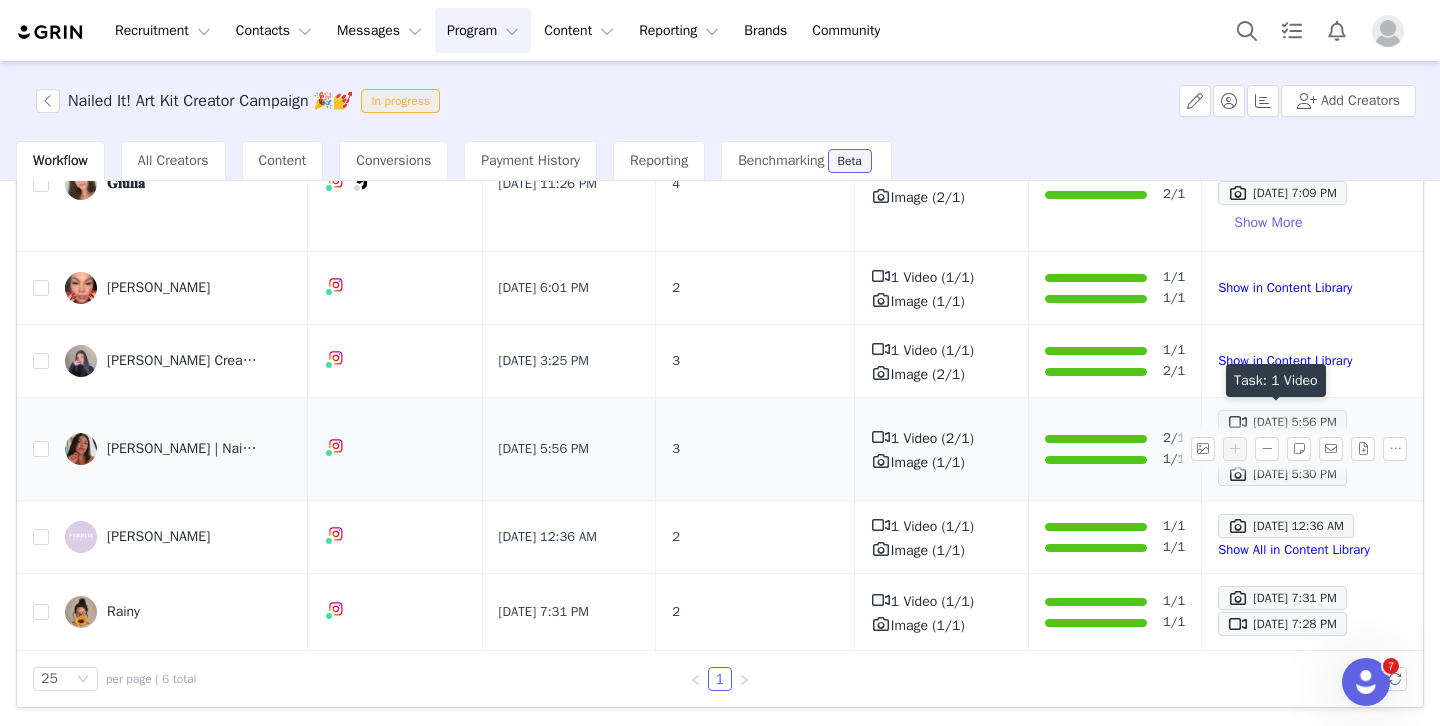 click on "Jul 10, 2025 5:56 PM" at bounding box center (1282, 422) 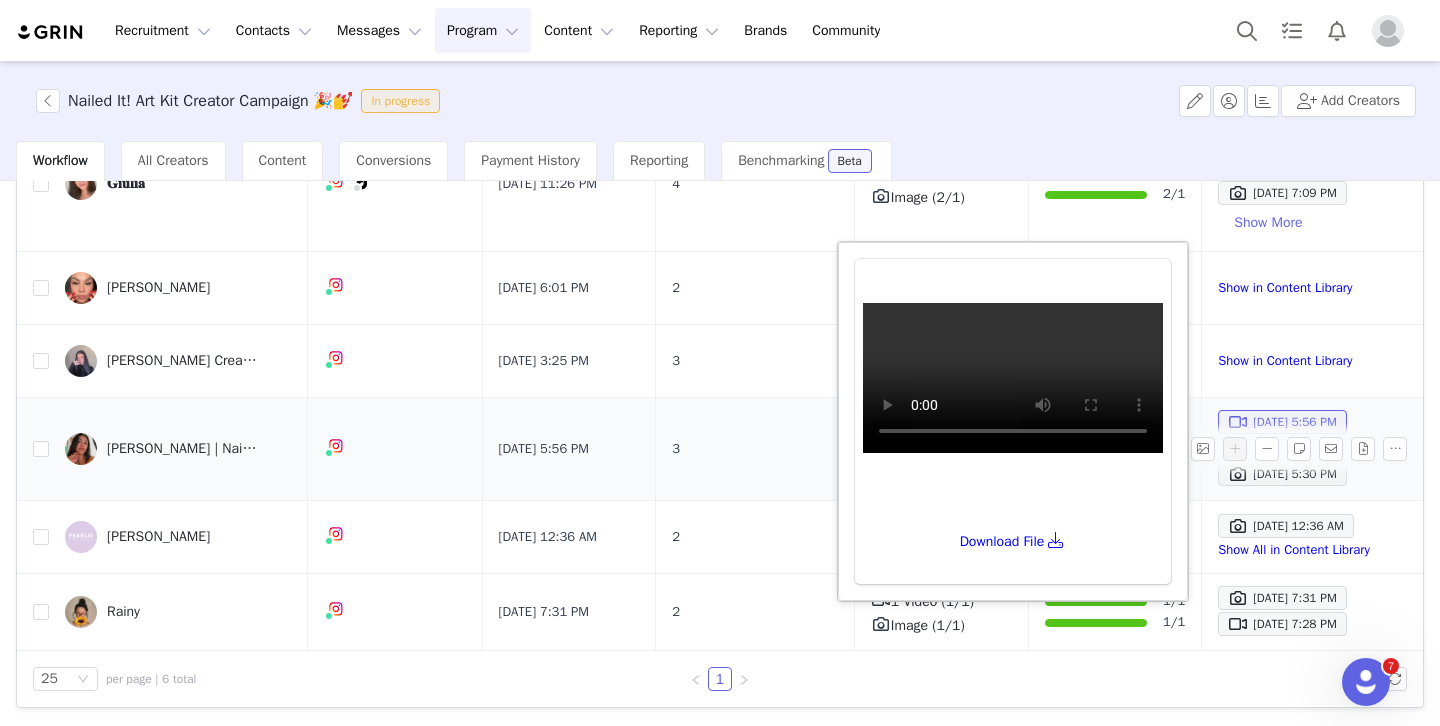 click on "Gabriella Rose | Nail Content Creator" at bounding box center [178, 449] 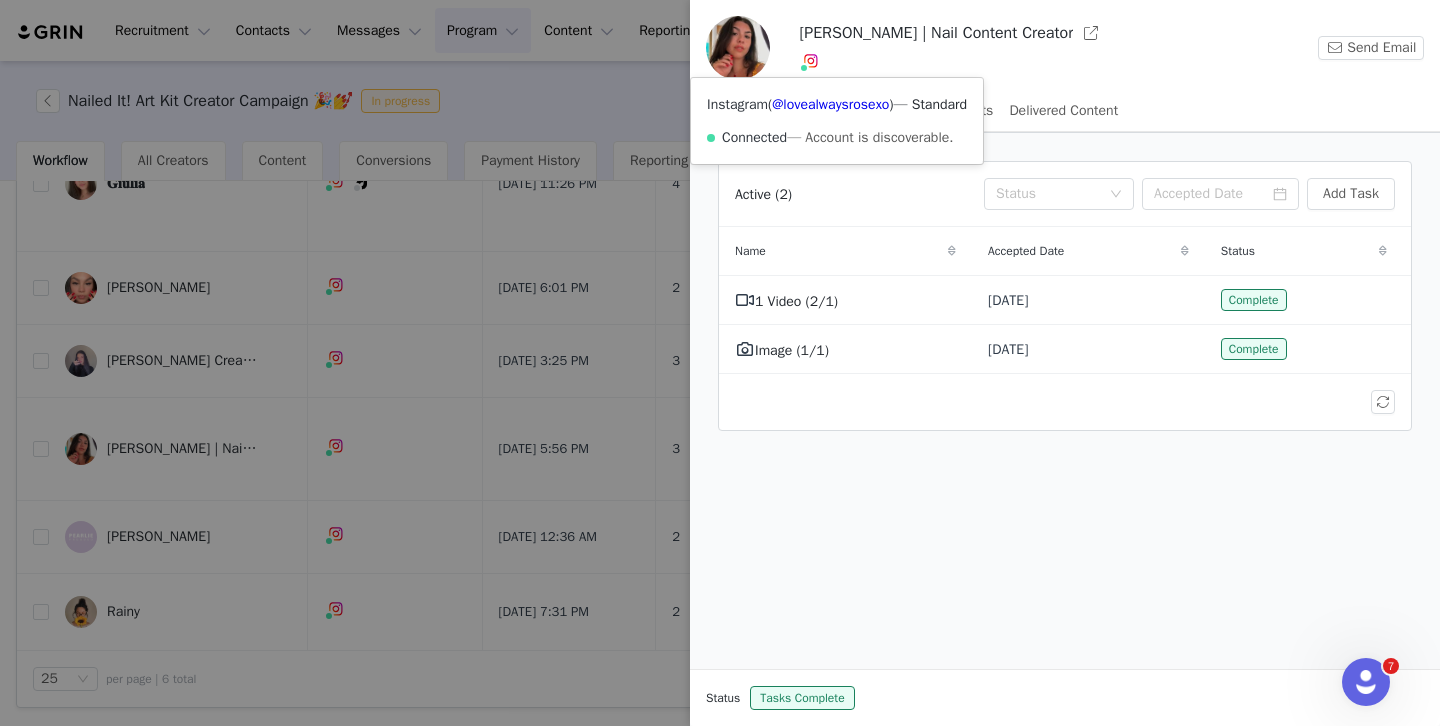 click at bounding box center [811, 61] 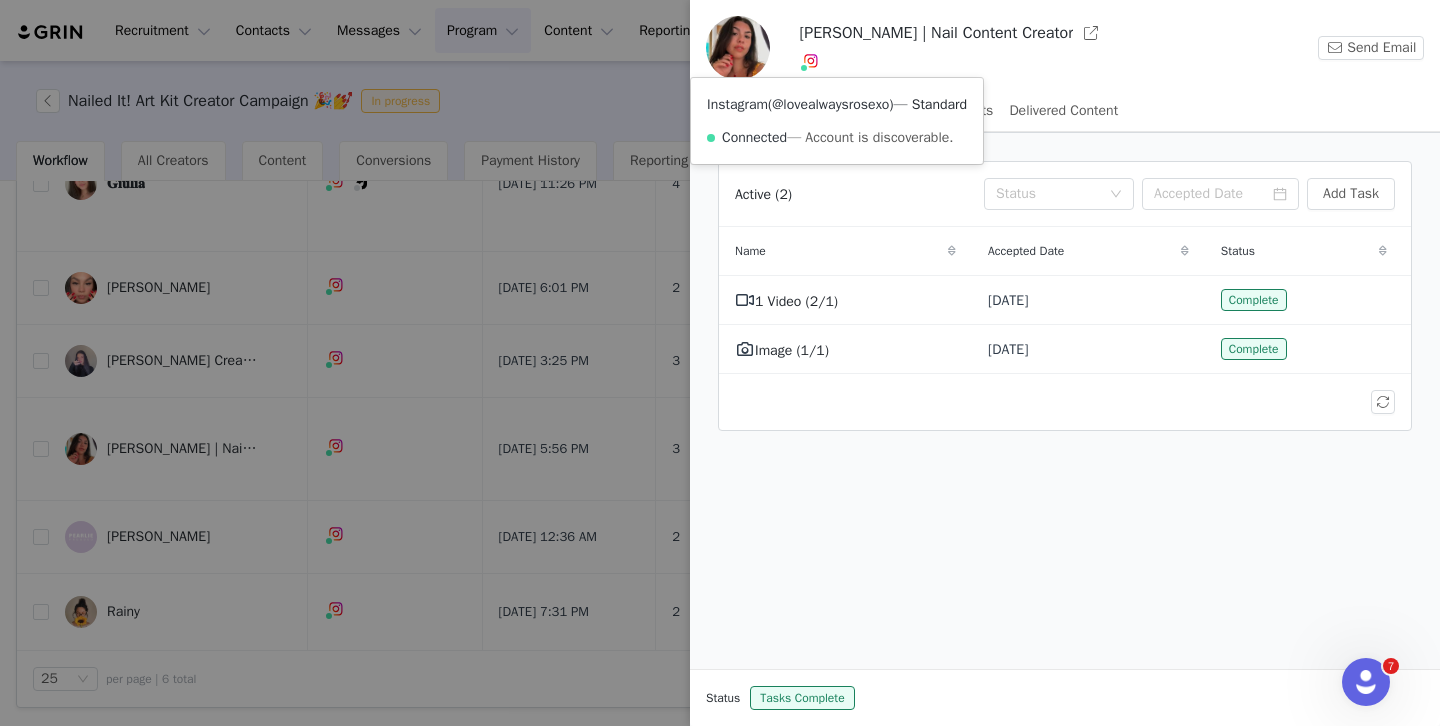 click on "@lovealwaysrosexo" at bounding box center [830, 104] 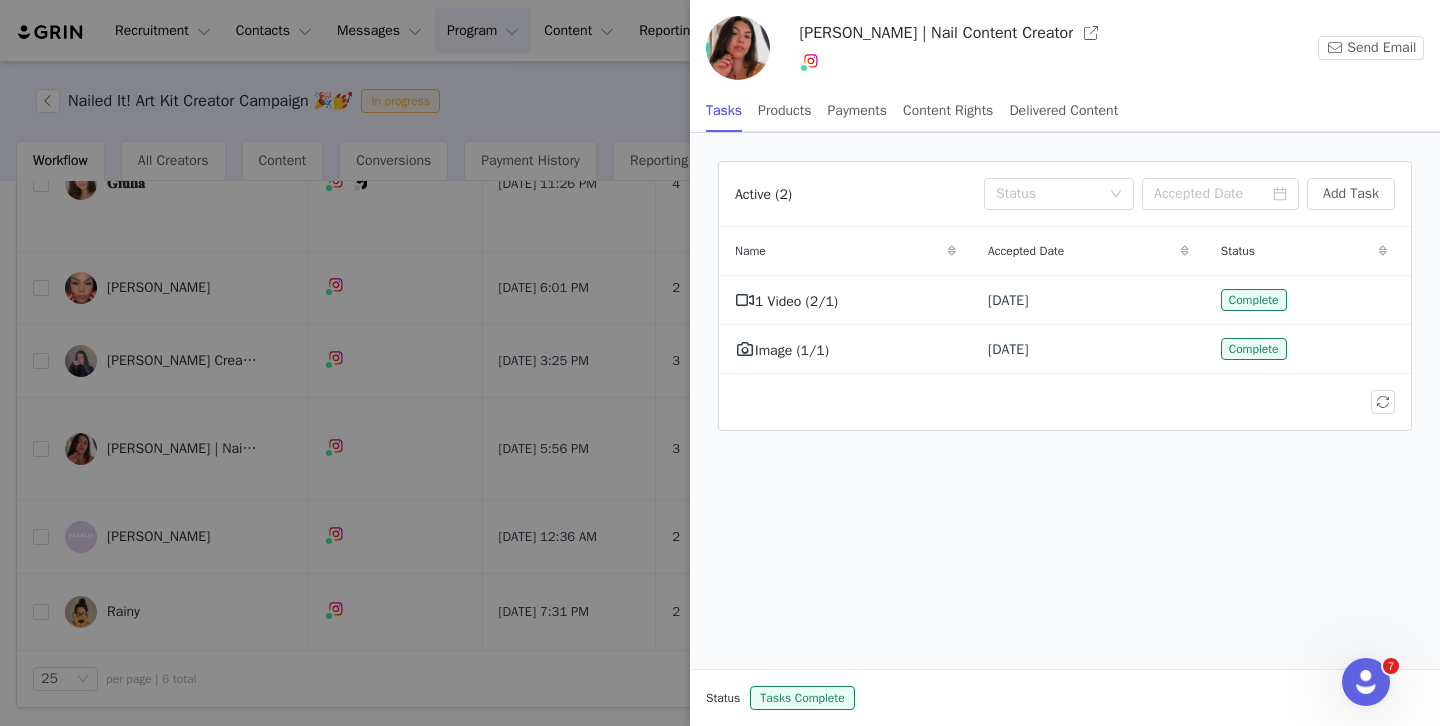 click at bounding box center [720, 363] 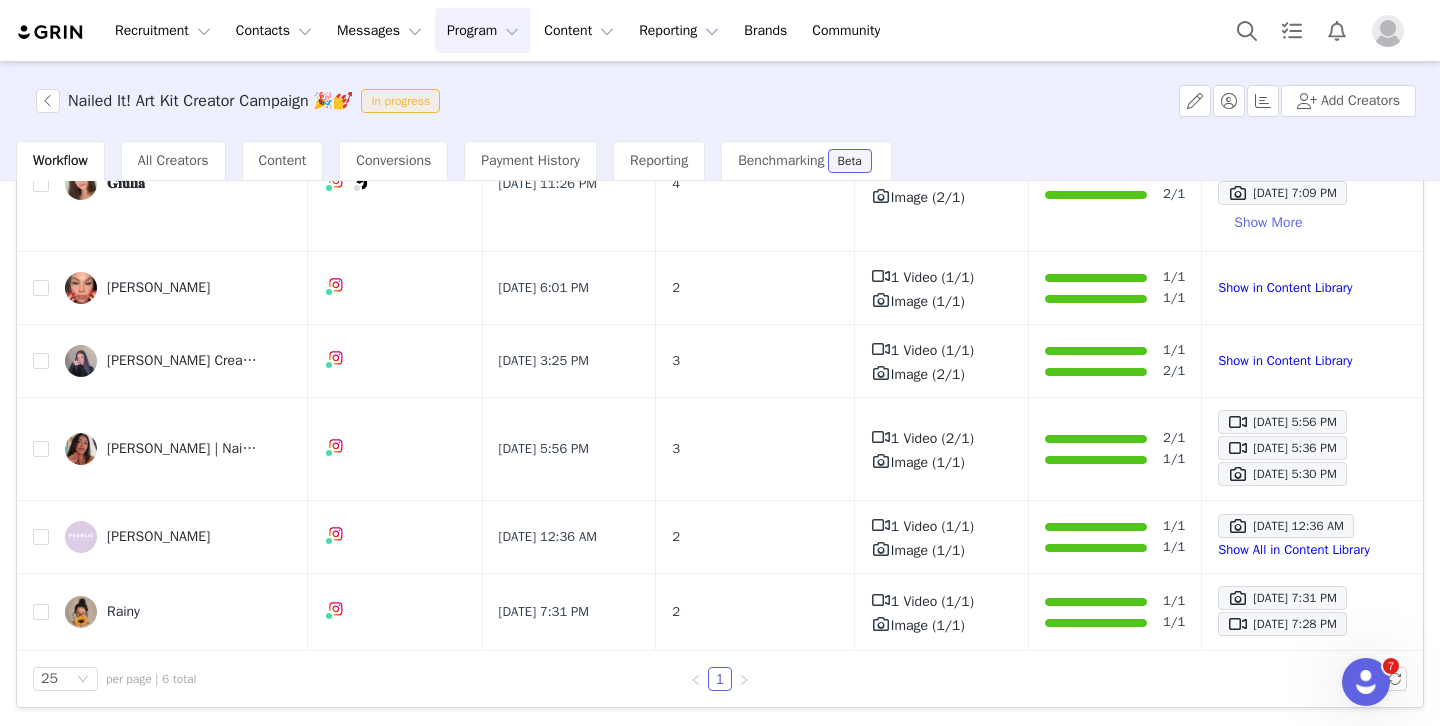scroll, scrollTop: 0, scrollLeft: 0, axis: both 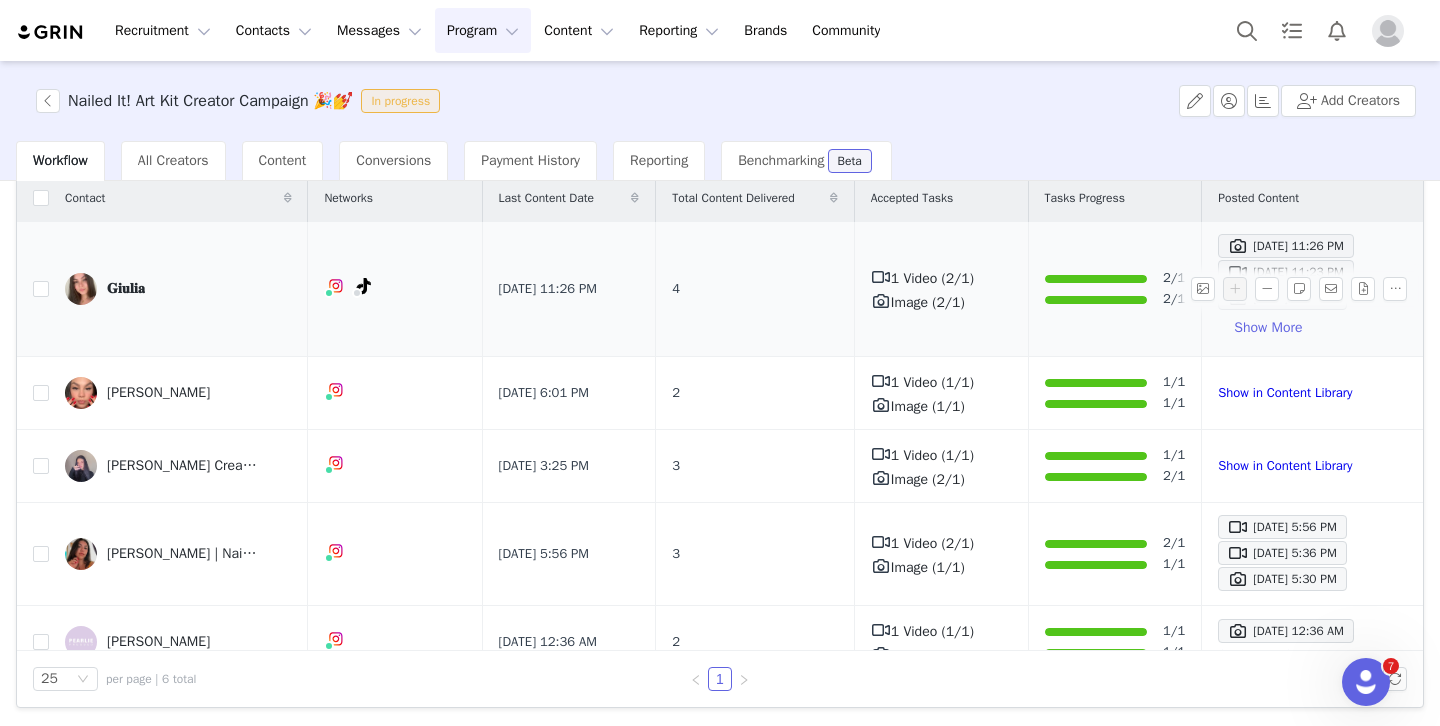 click on "𝐆𝐢𝐮𝐥𝐢𝐚" at bounding box center [126, 289] 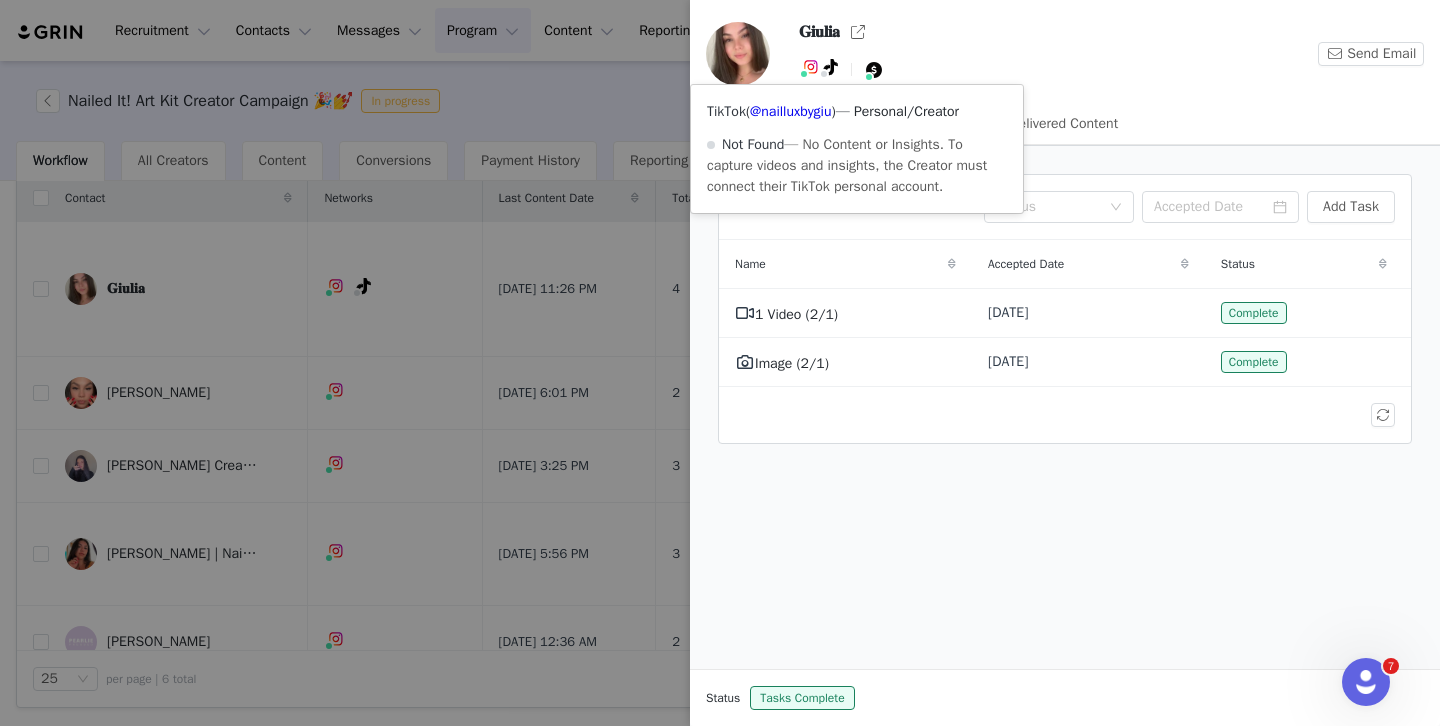 click on "TikTok  (   @nailluxbygiu   )   — Personal/Creator  Not Found  — No Content or Insights. To capture videos and insights, the Creator must connect their TikTok personal account." at bounding box center (857, 149) 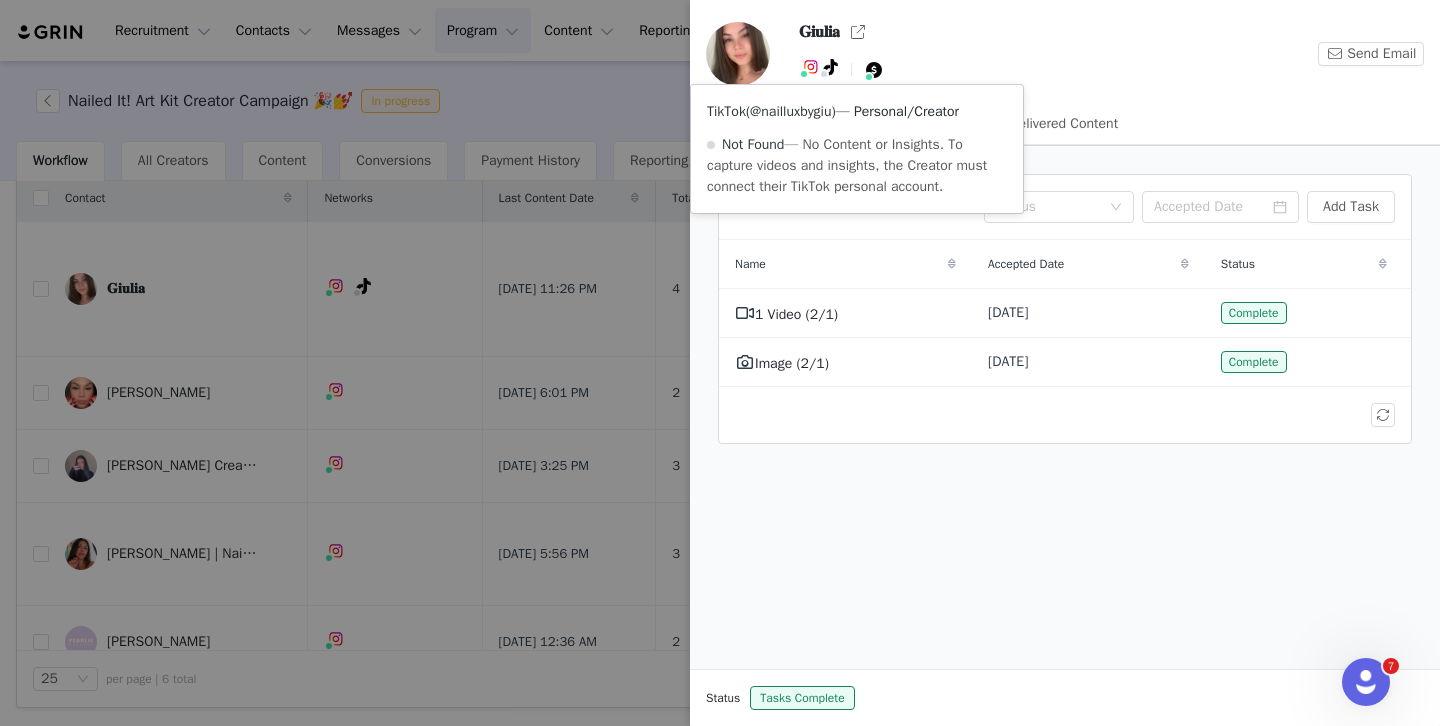 click on "@nailluxbygiu" at bounding box center [790, 111] 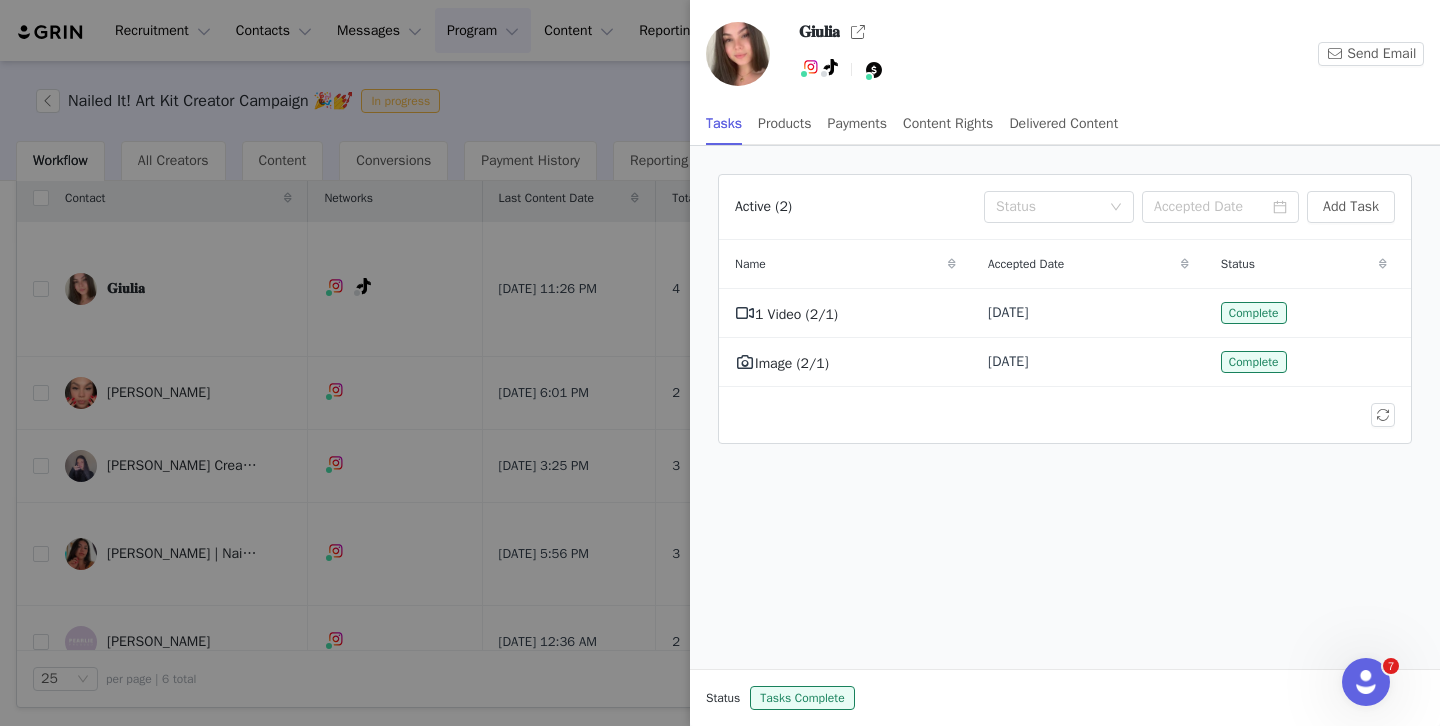 click at bounding box center [720, 363] 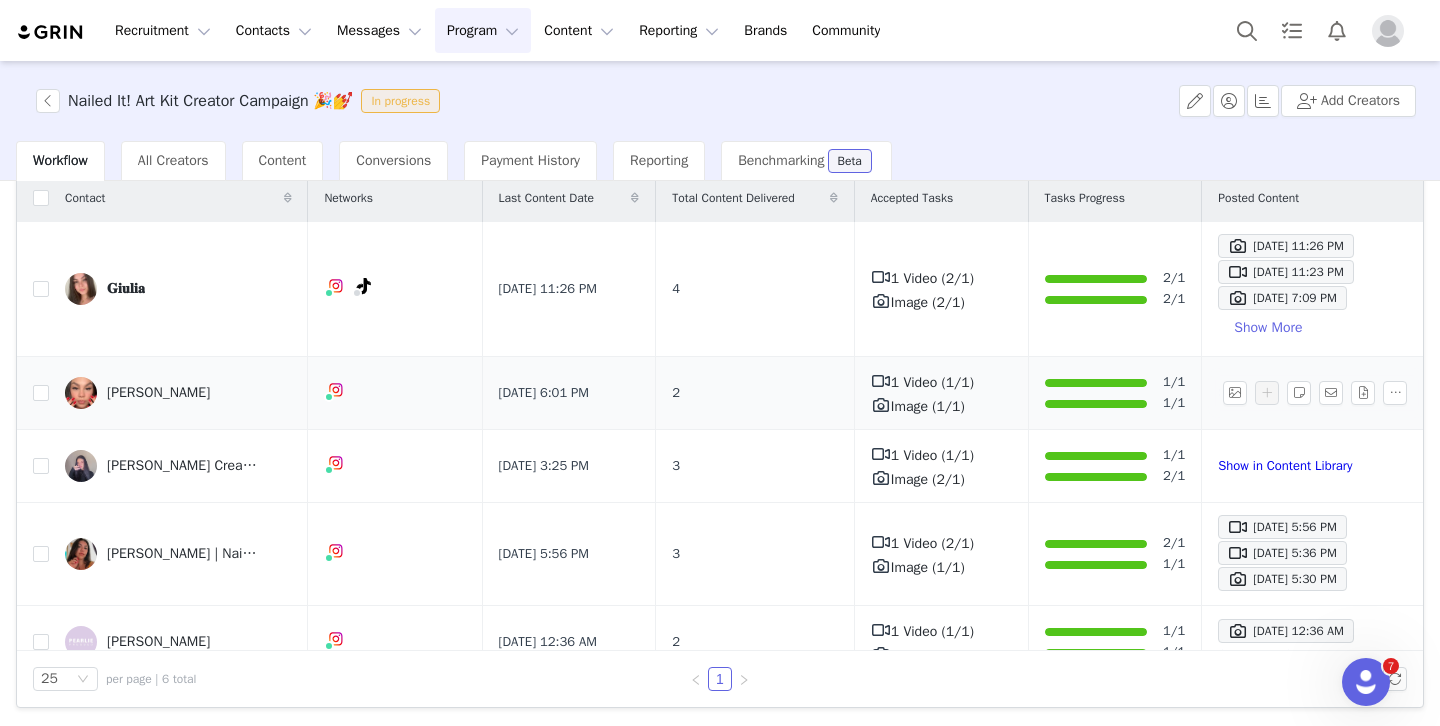 click on "Dorismar" at bounding box center (158, 393) 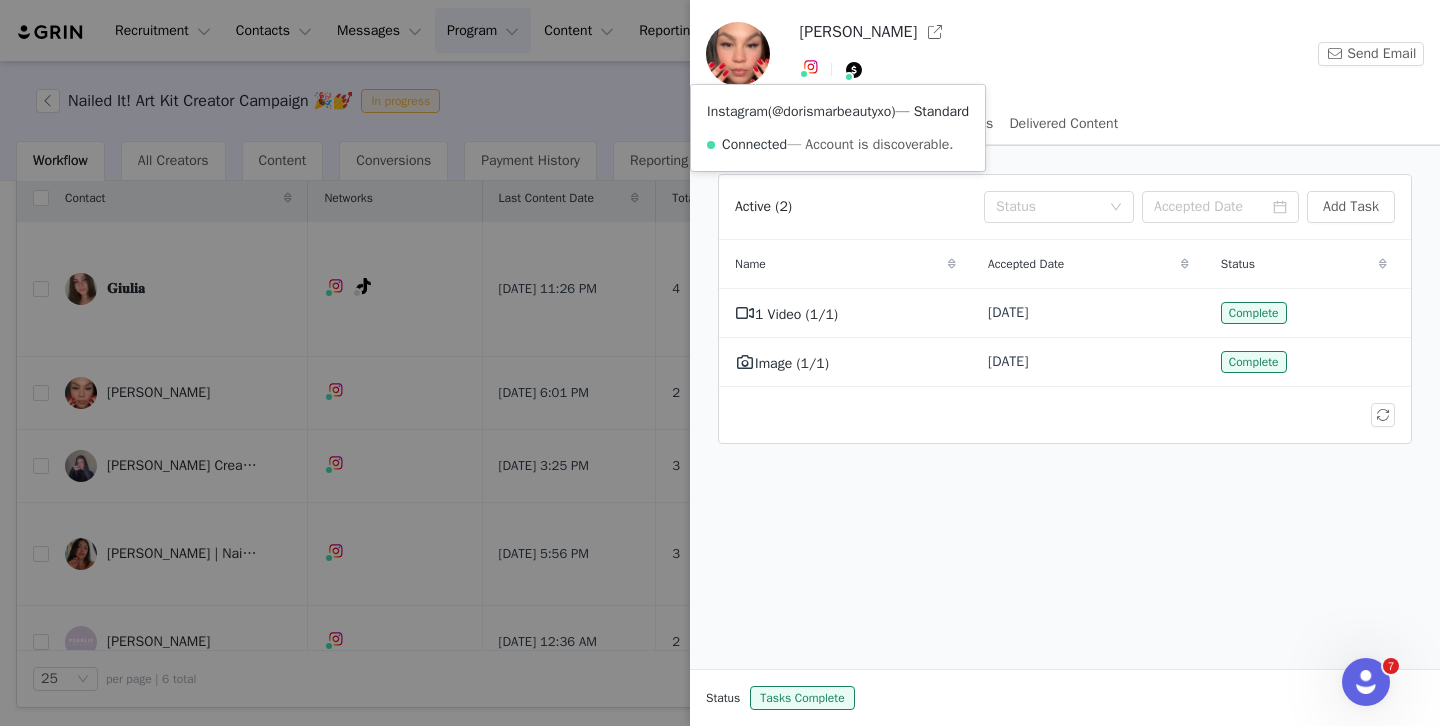 click on "@dorismarbeautyxo" at bounding box center (831, 111) 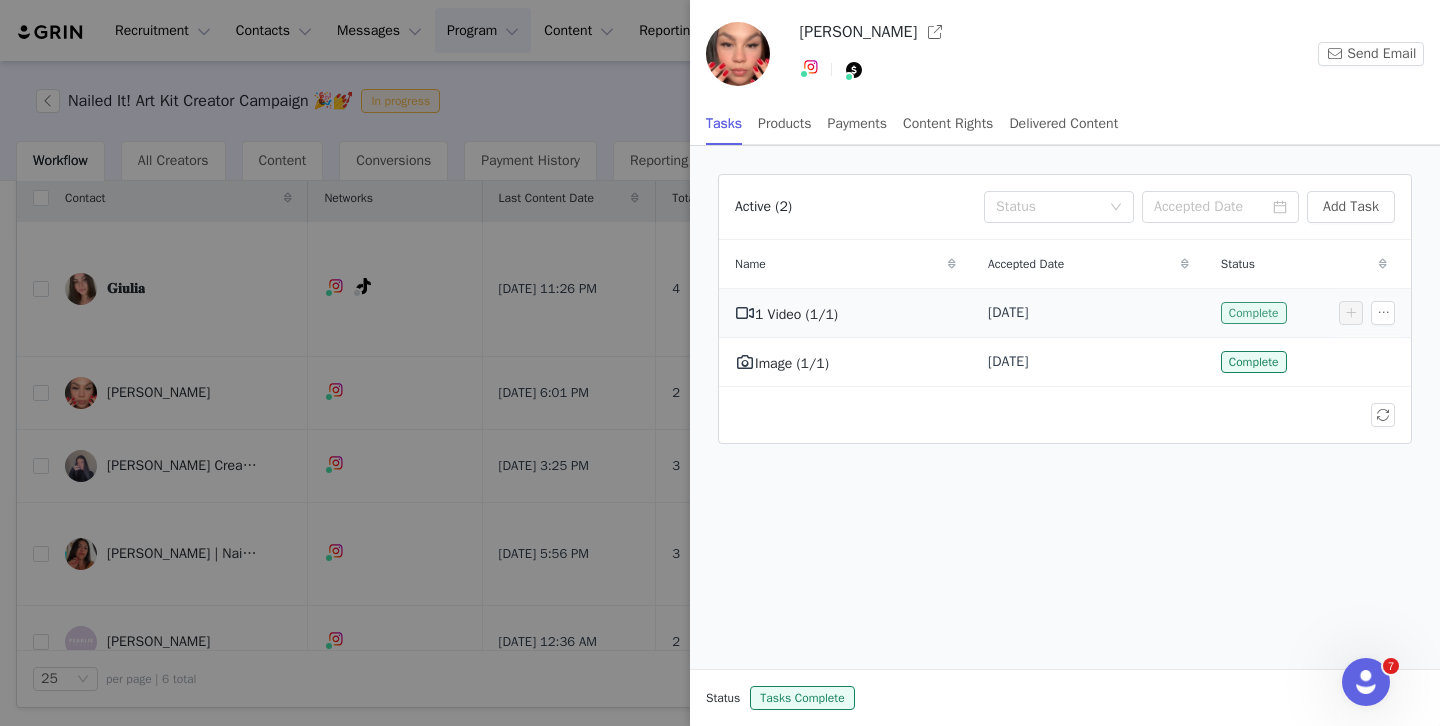 click on "Complete" at bounding box center (1254, 313) 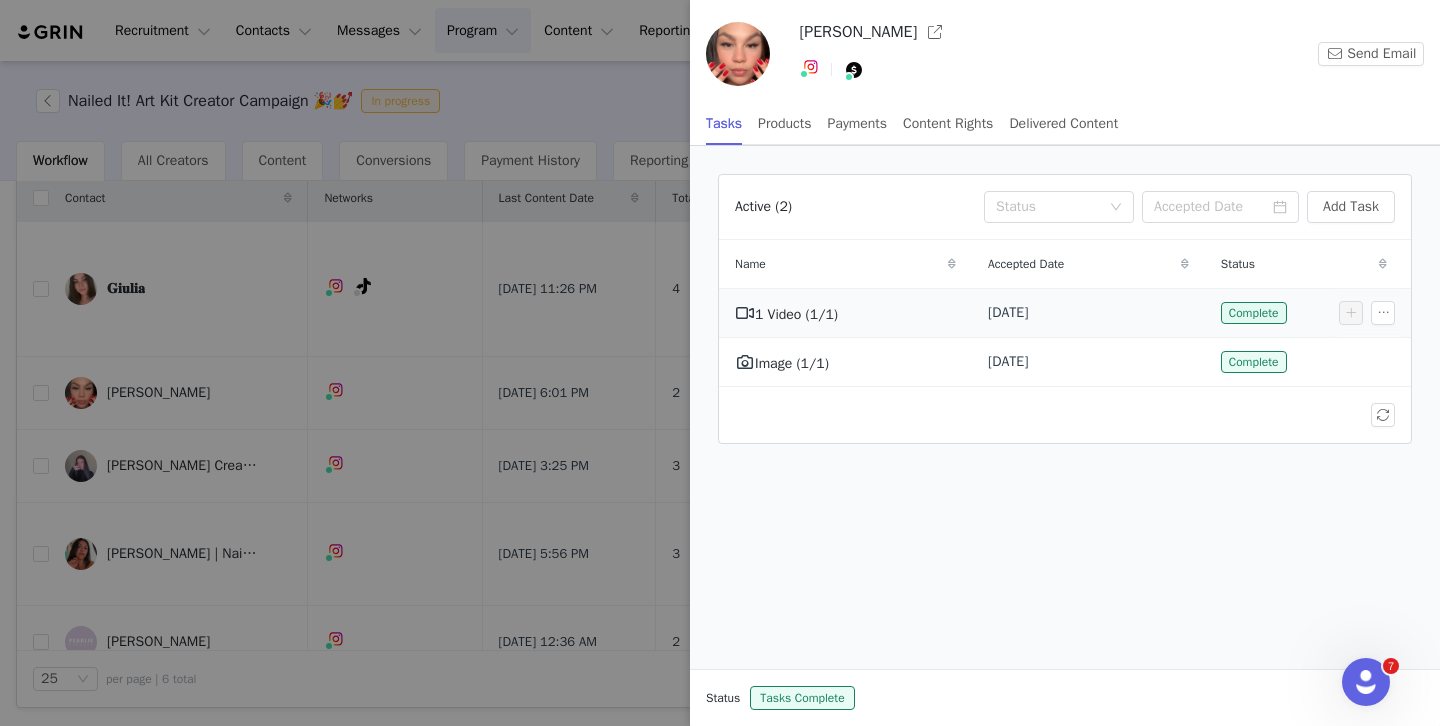 click on "1 Video (1/1)" at bounding box center [796, 314] 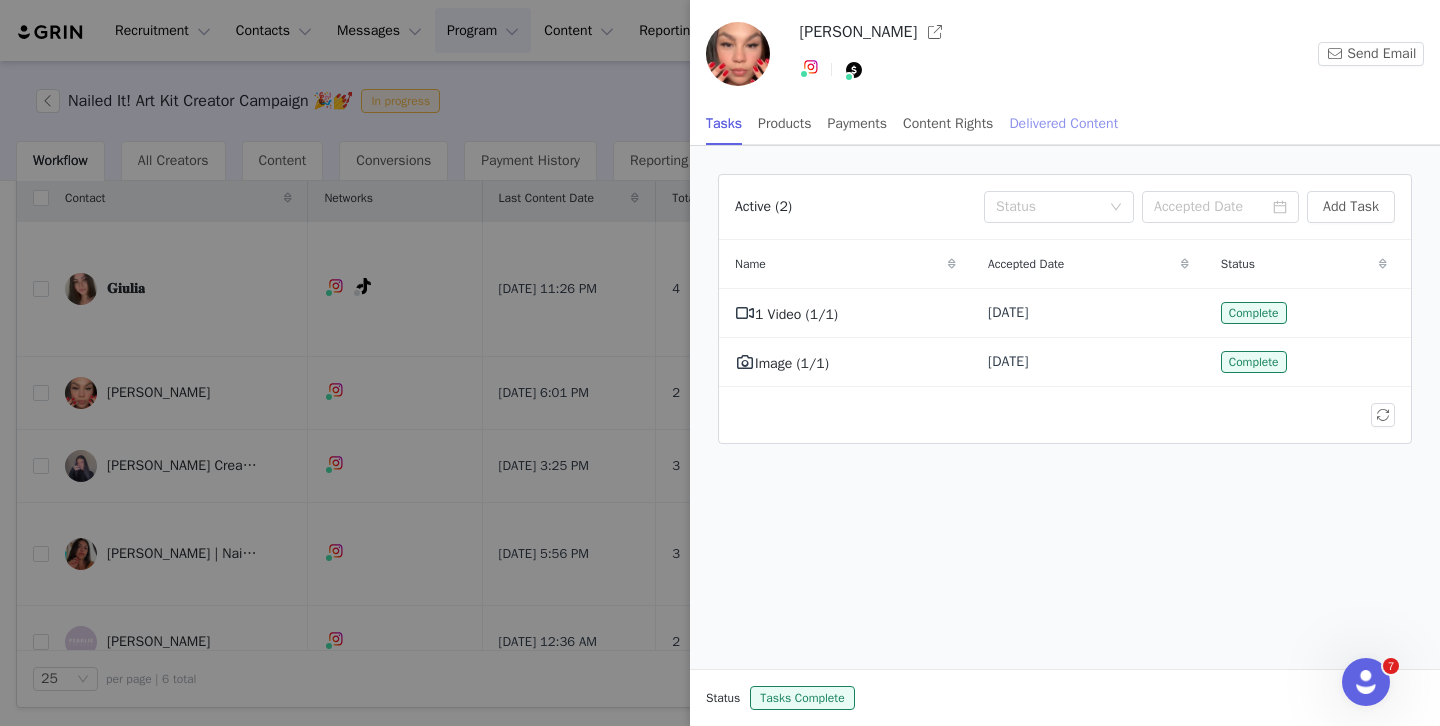 click on "Delivered Content" at bounding box center (1063, 123) 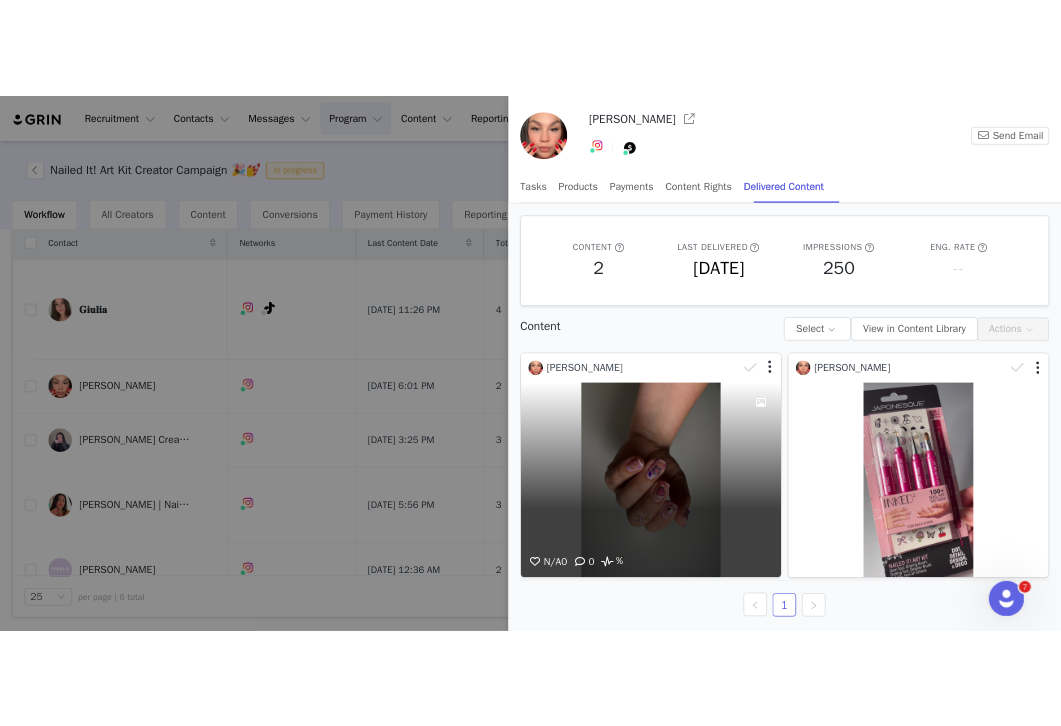 scroll, scrollTop: 8, scrollLeft: 0, axis: vertical 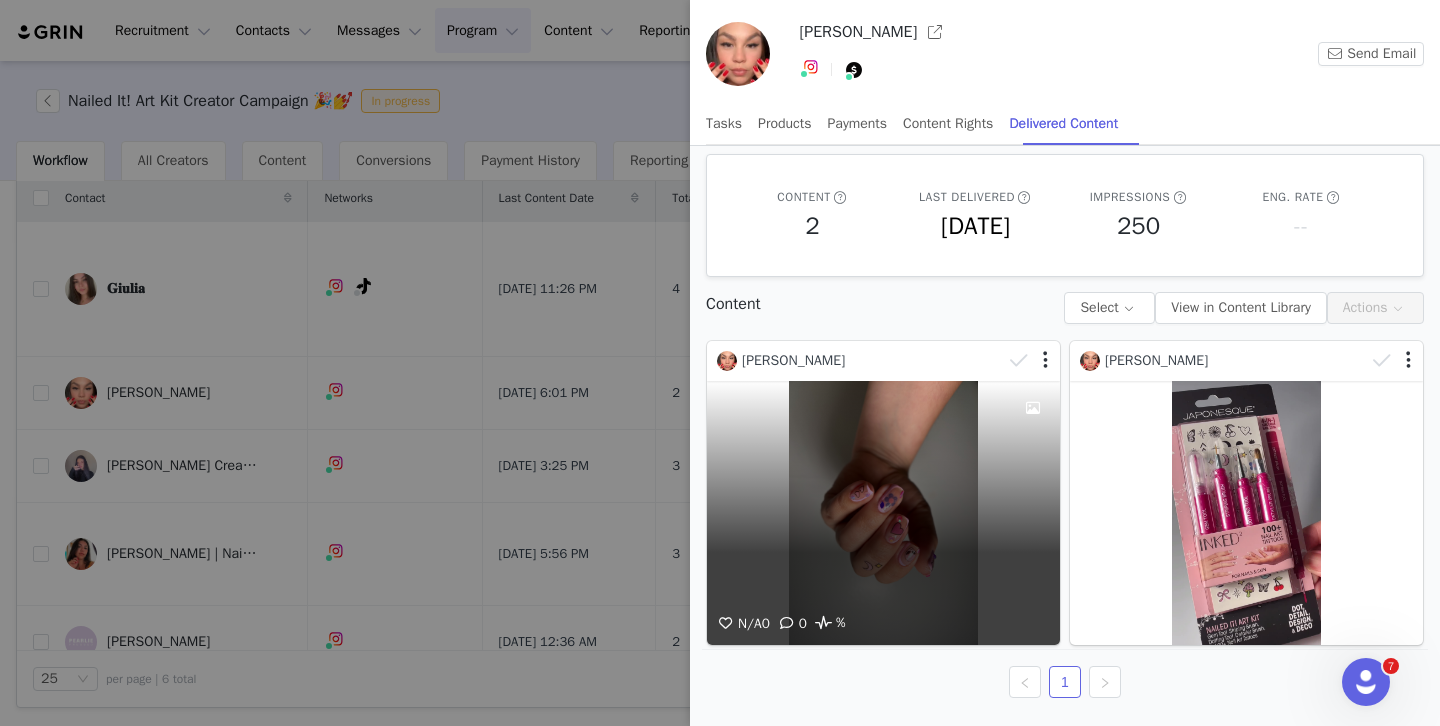 click on "N/A  0  0  %" at bounding box center (883, 513) 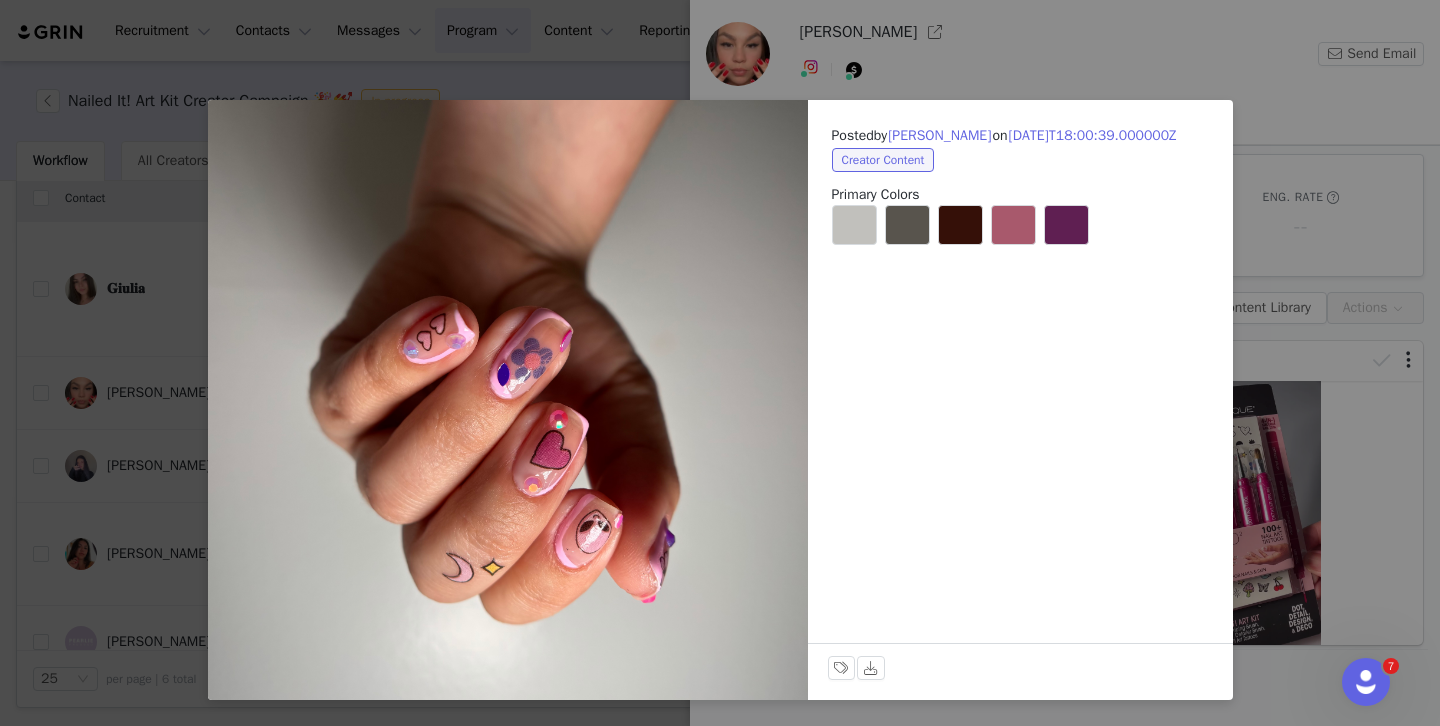 click on "Posted  by  Dorismar  on  2025-06-12T18:00:39.000000Z  Creator Content  Primary Colors Labels & Tags Download" at bounding box center [720, 363] 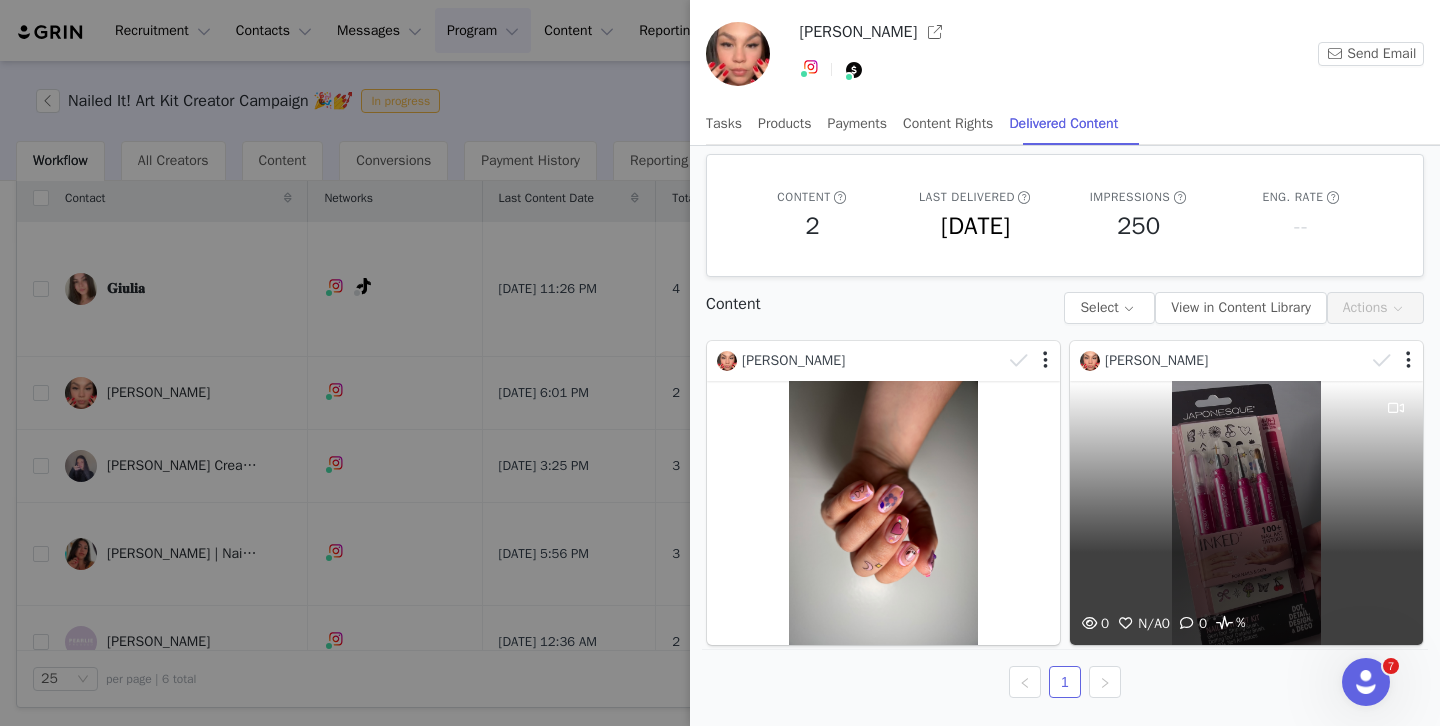 click on "0   N/A  0  0  %" at bounding box center (1246, 513) 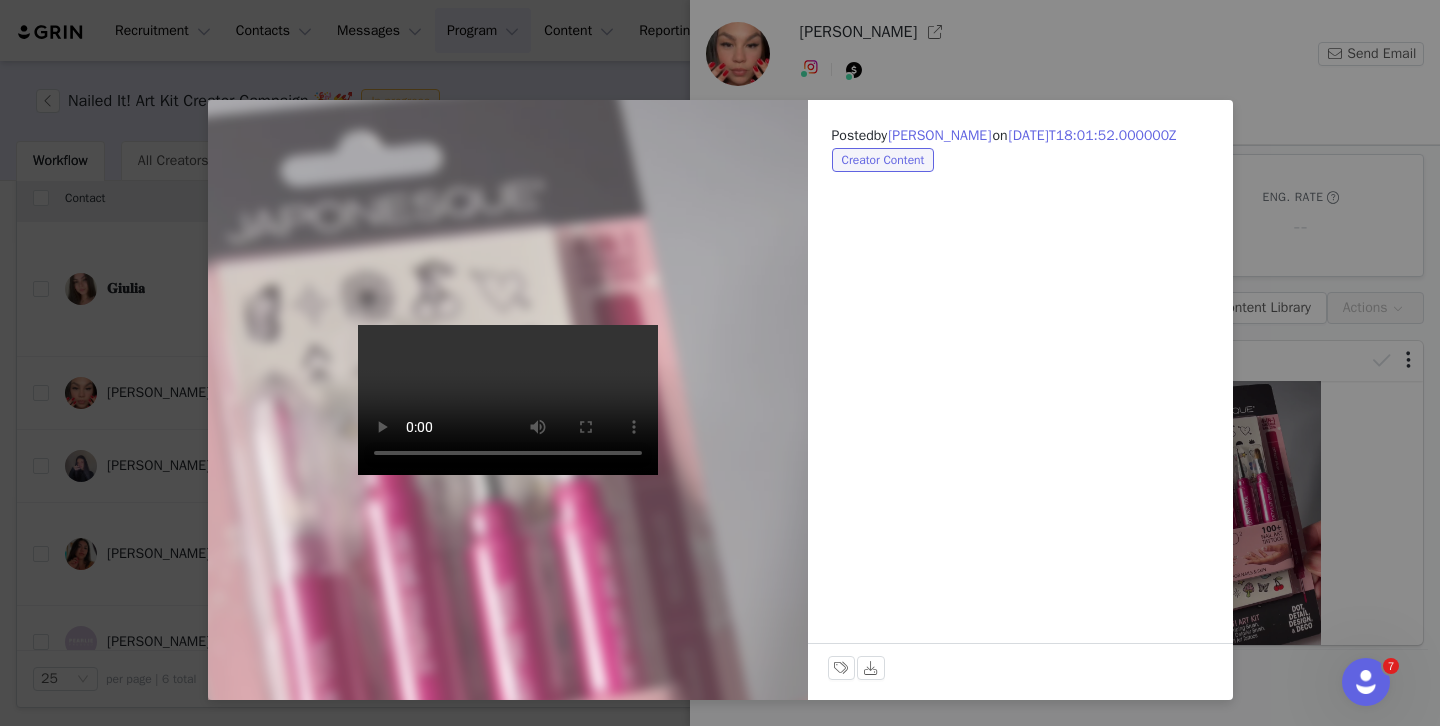 click on "Posted  by  Dorismar  on  2025-06-12T18:01:52.000000Z  Creator Content  Labels & Tags Download" at bounding box center [720, 363] 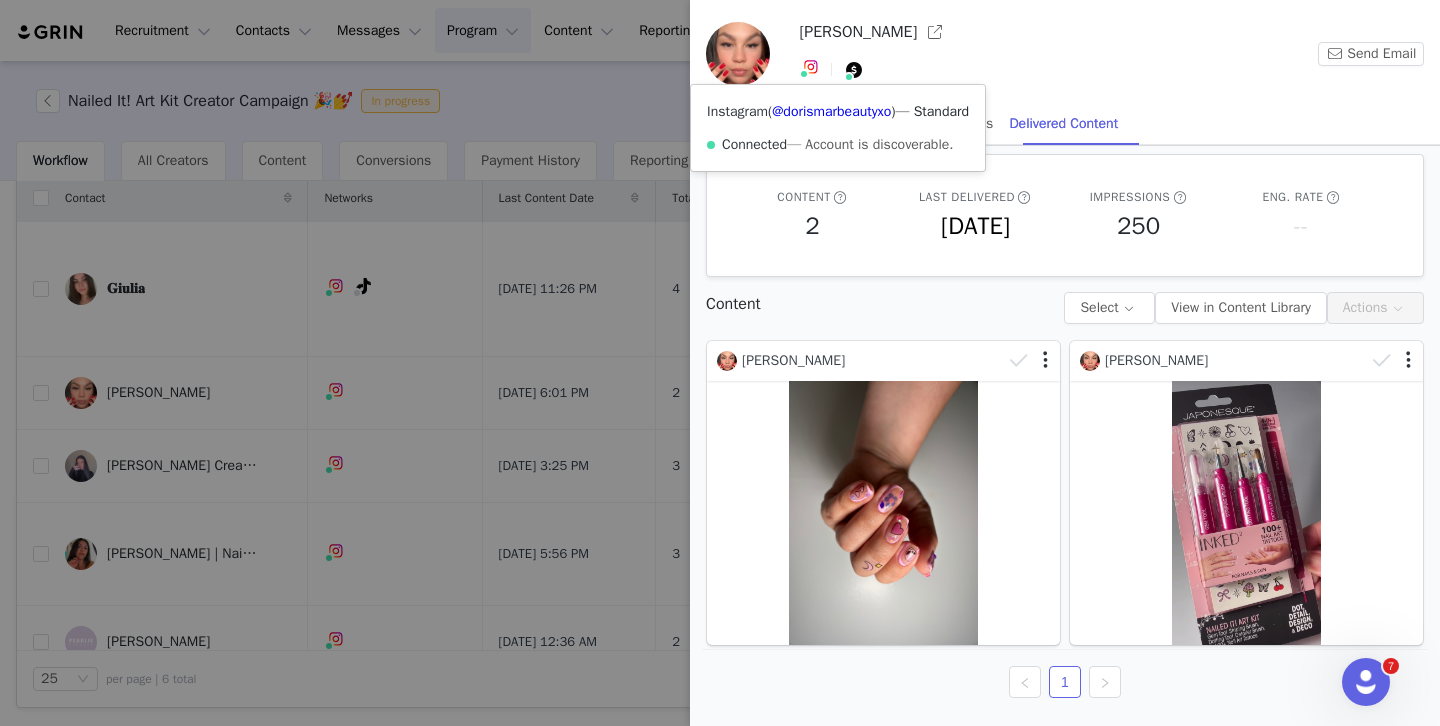 click on "Instagram  (   @dorismarbeautyxo   )   — Standard  Connected  — Account is discoverable." at bounding box center [838, 128] 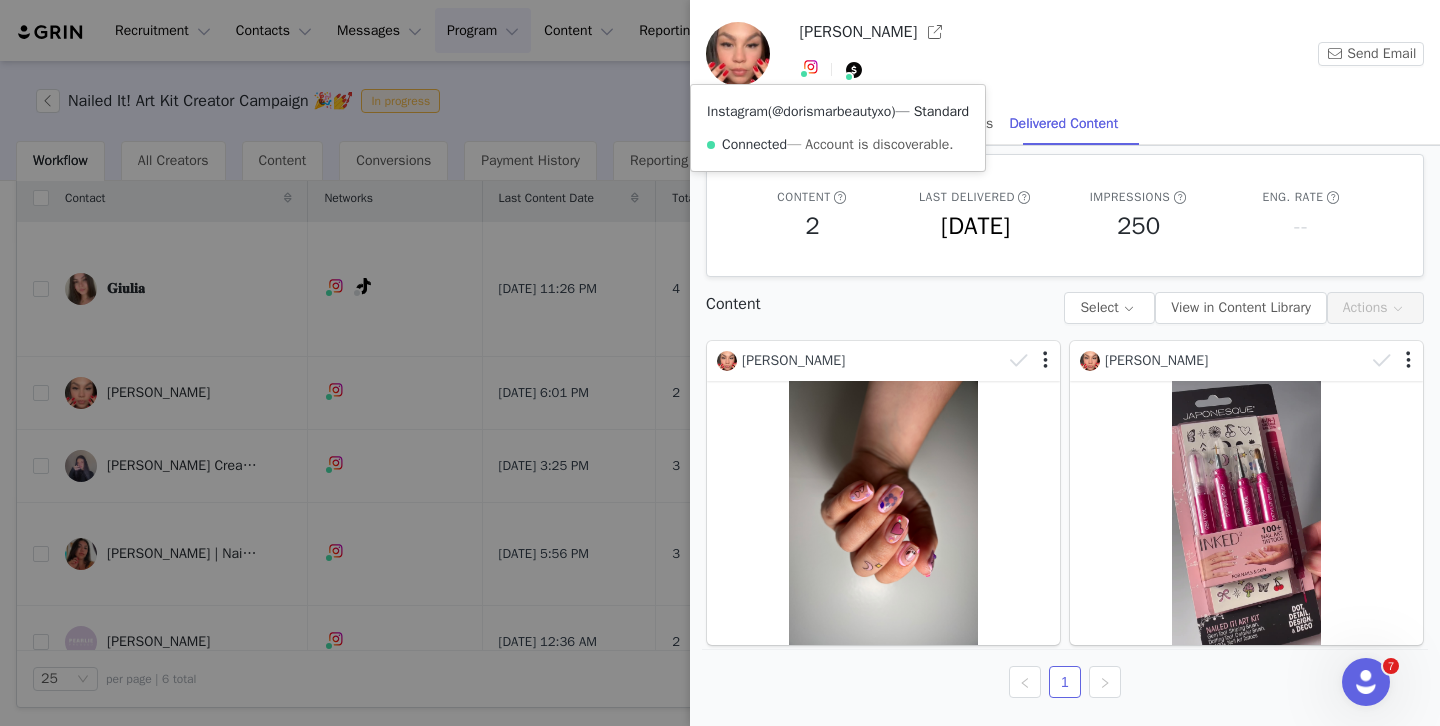 click on "@dorismarbeautyxo" at bounding box center [831, 111] 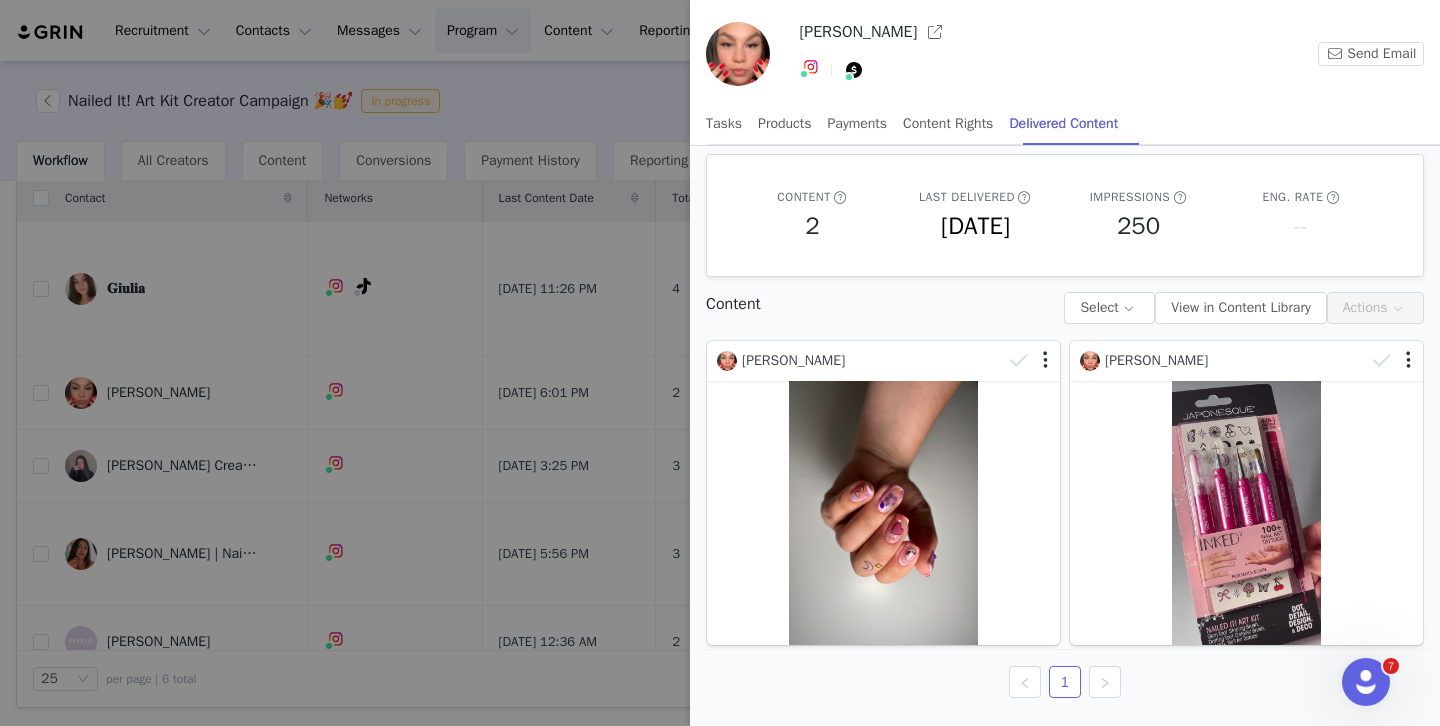 click at bounding box center (720, 363) 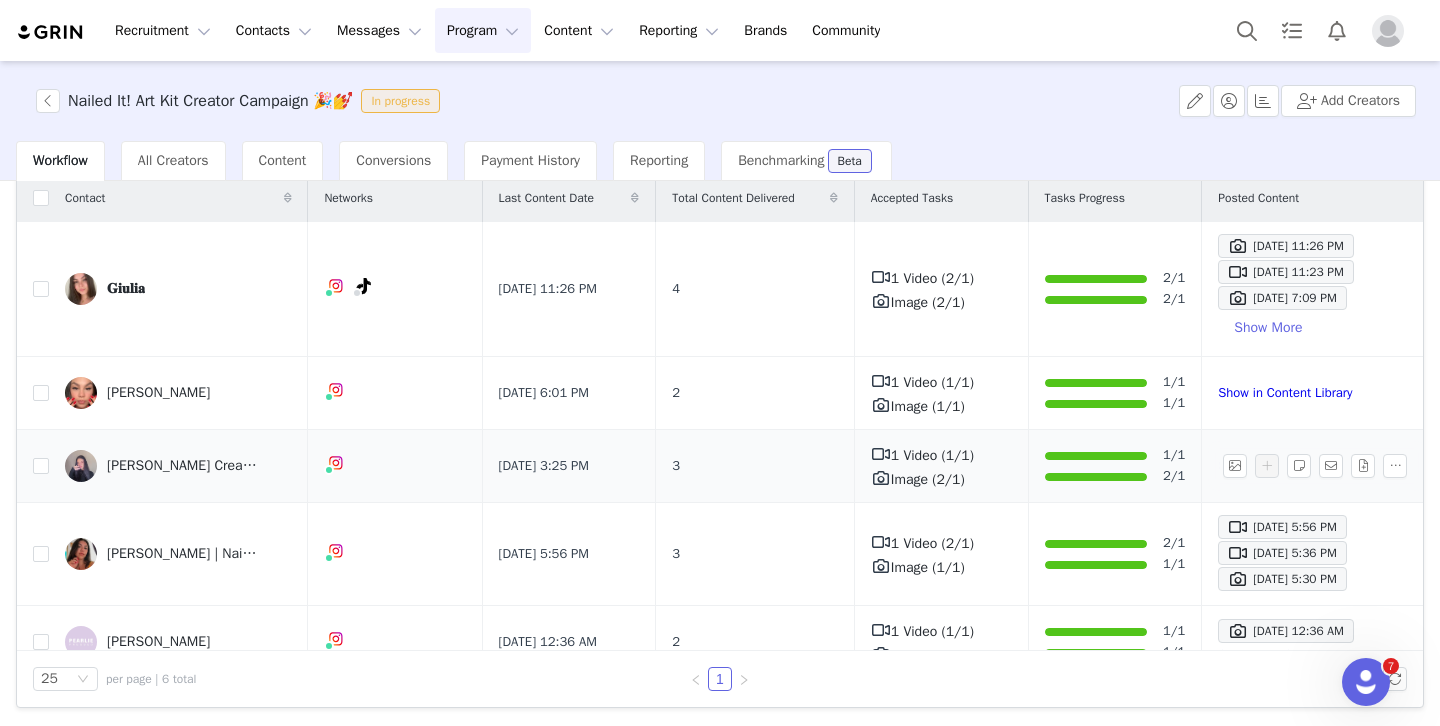 click on "Julia Creates" at bounding box center (182, 466) 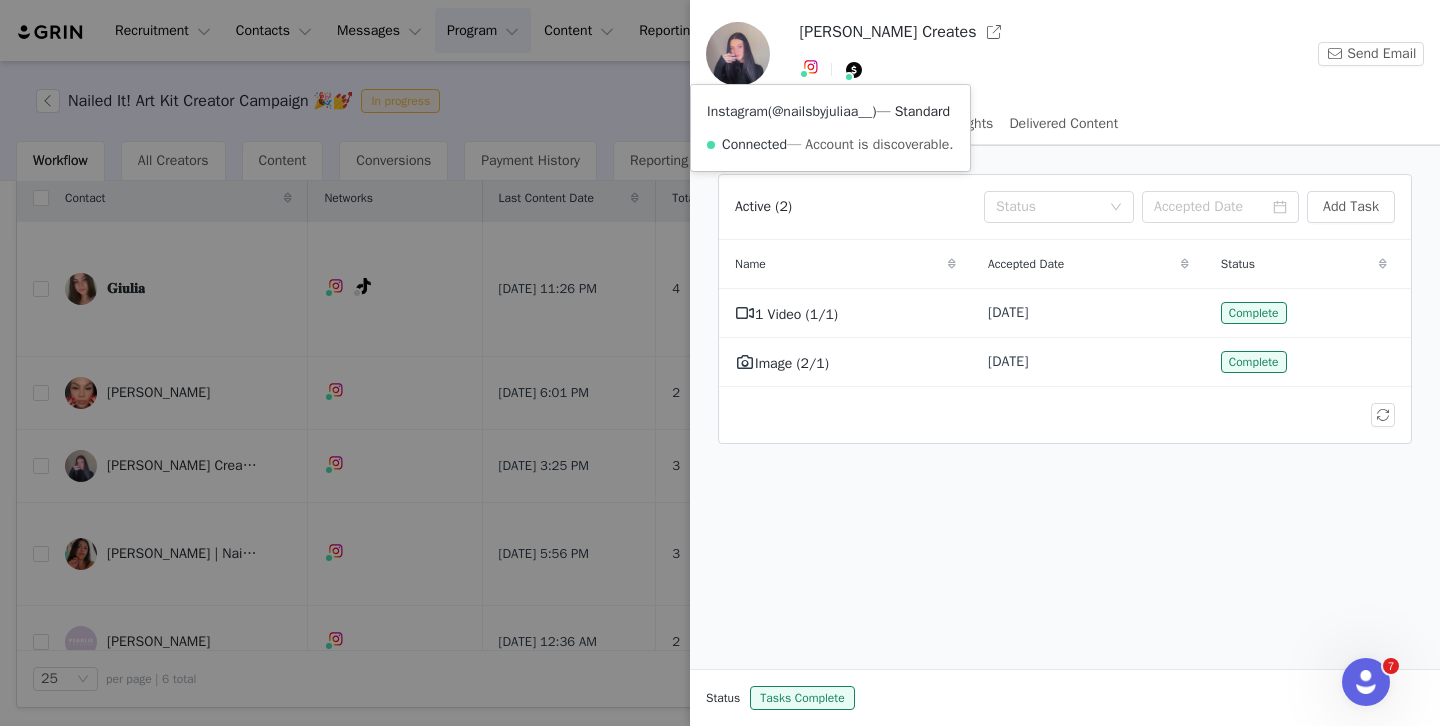 click on "@nailsbyjuliaa__" at bounding box center (822, 111) 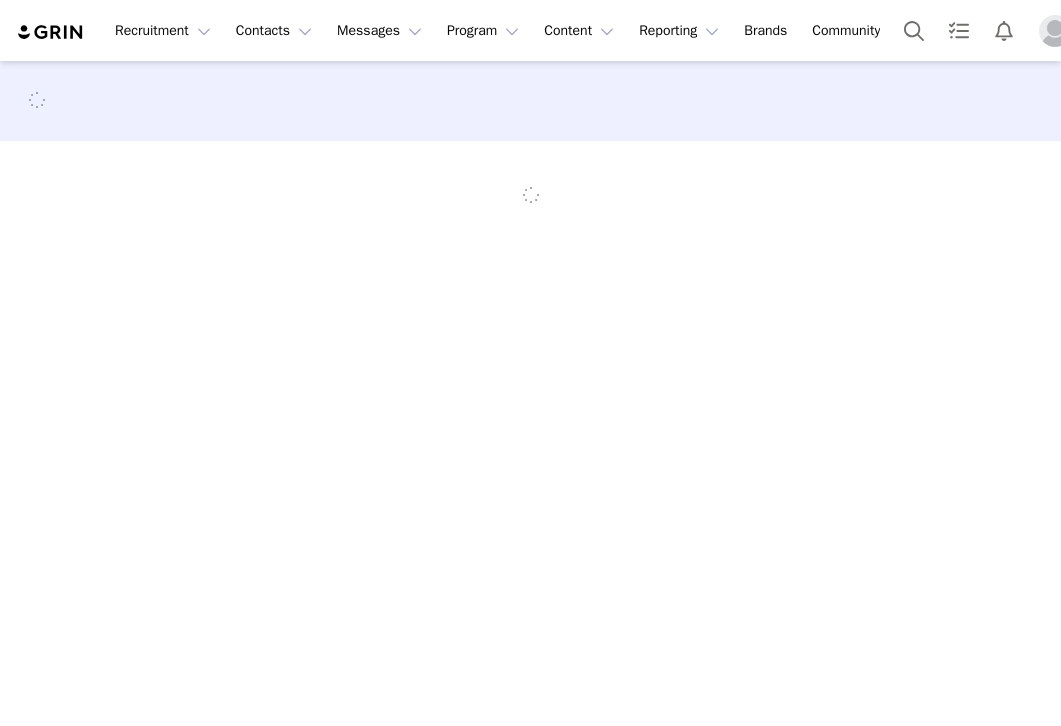 scroll, scrollTop: 0, scrollLeft: 0, axis: both 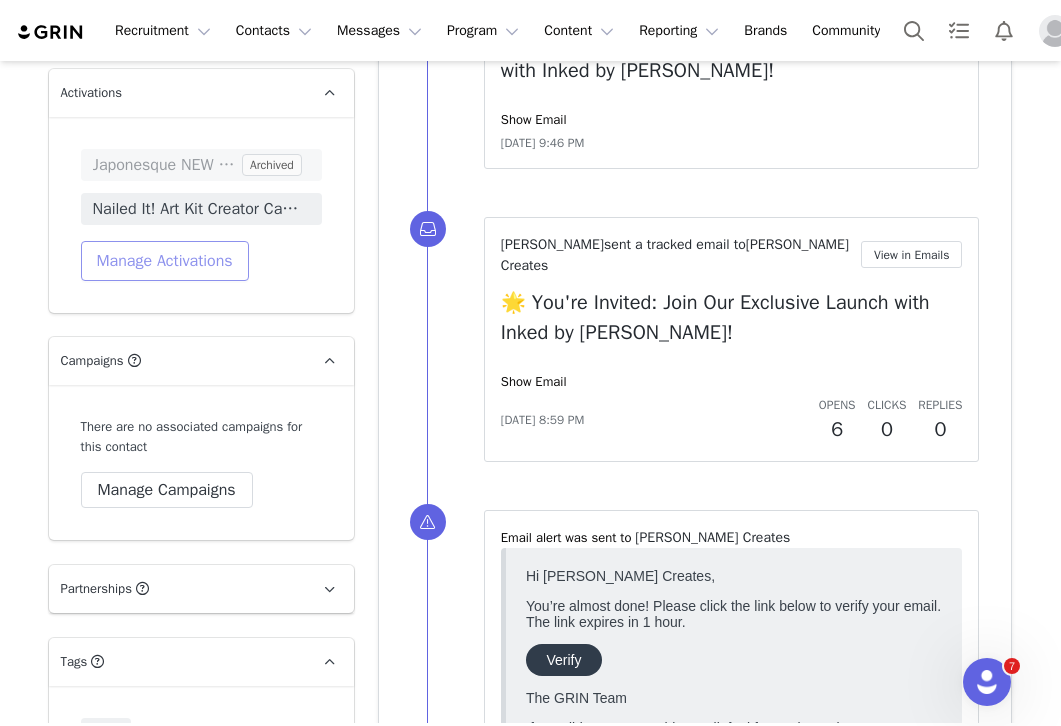 click on "Manage Activations" at bounding box center [165, 261] 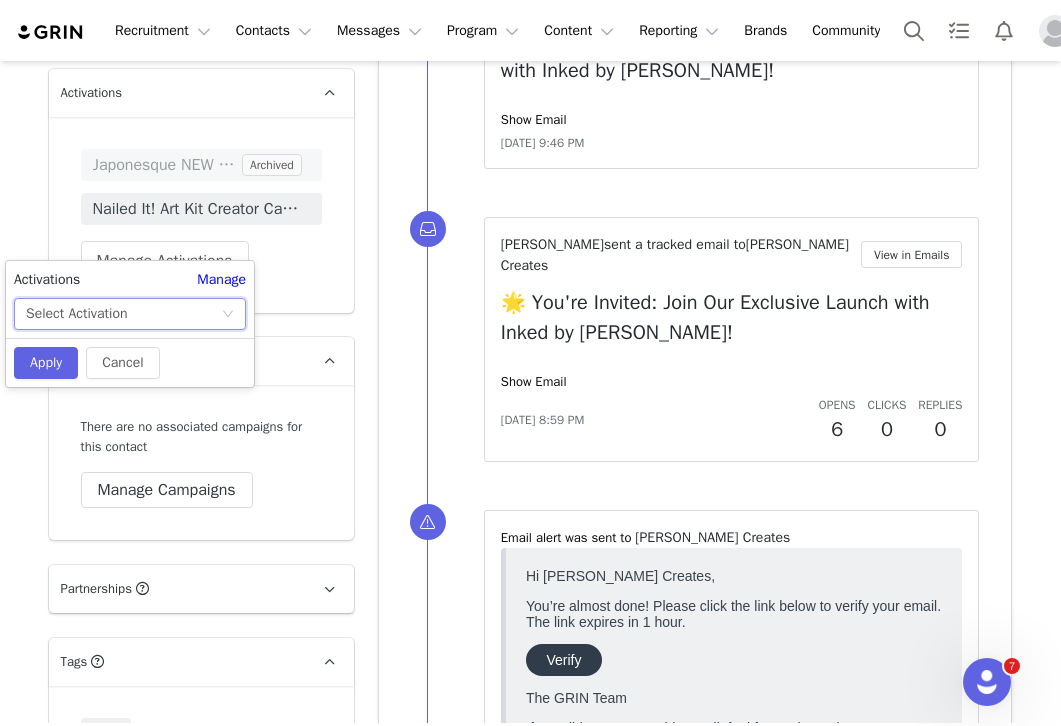 click on "Select Activation" at bounding box center (123, 314) 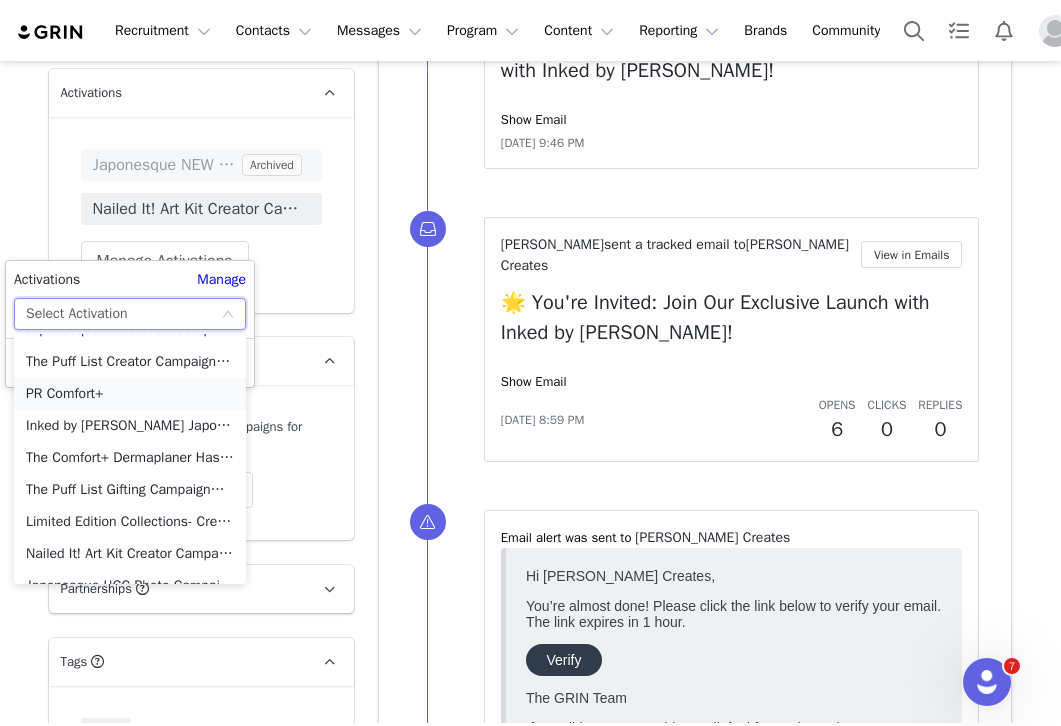scroll, scrollTop: 78, scrollLeft: 0, axis: vertical 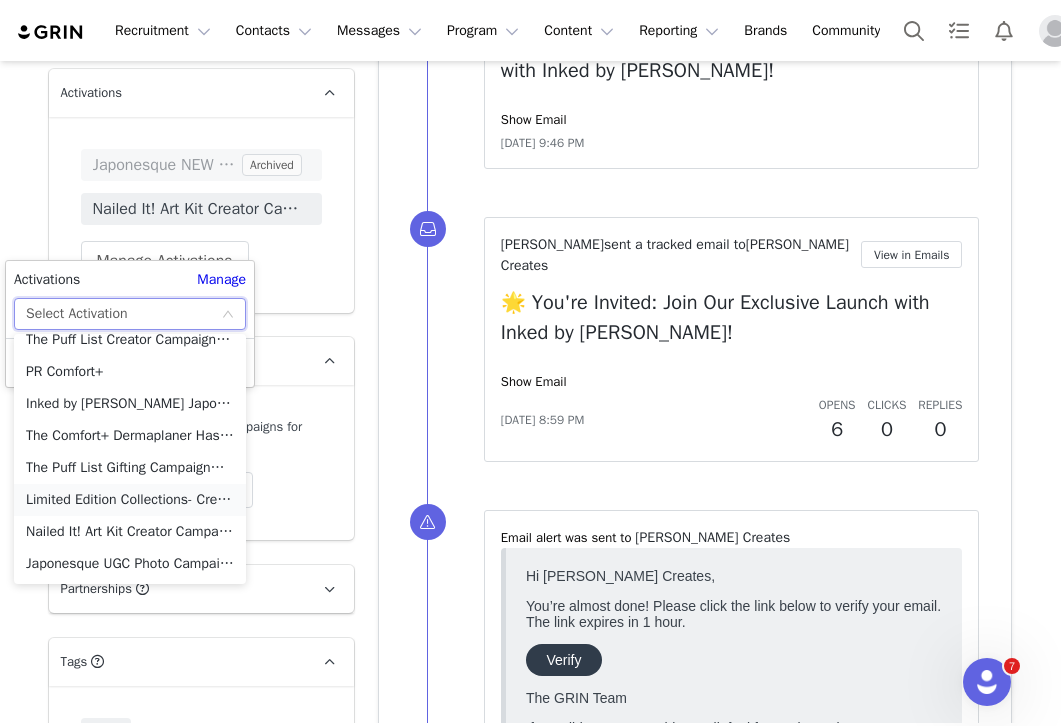 click on "Limited Edition Collections- Creator Campaign" at bounding box center (130, 500) 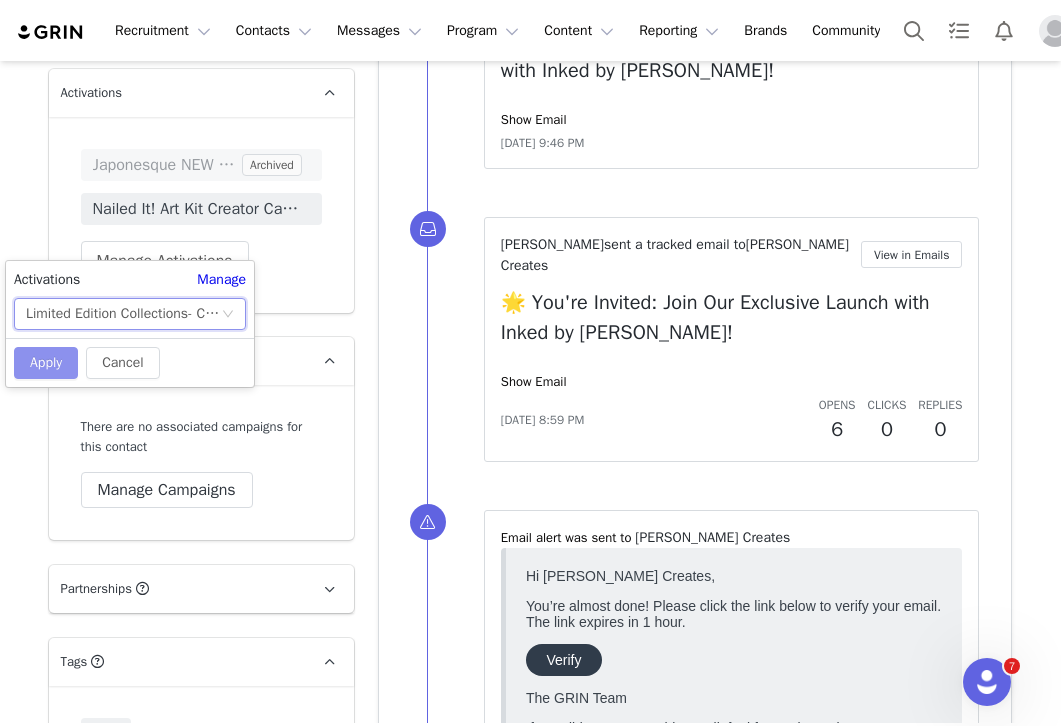 click on "Apply" at bounding box center (46, 363) 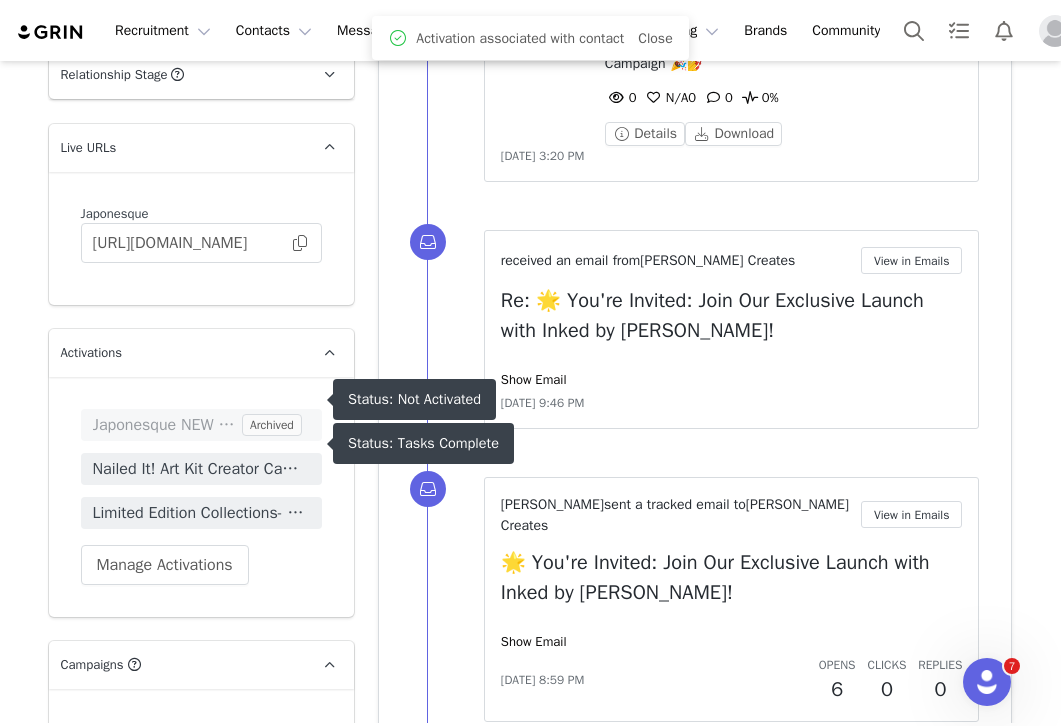 scroll, scrollTop: 1572, scrollLeft: 0, axis: vertical 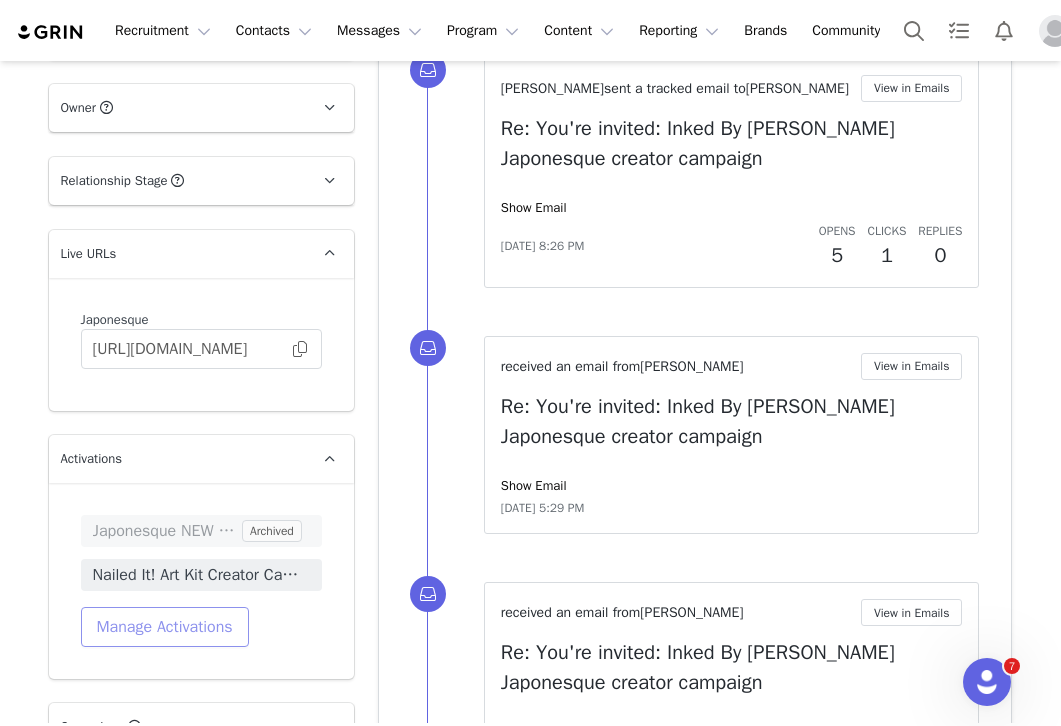 click on "Manage Activations" at bounding box center (165, 627) 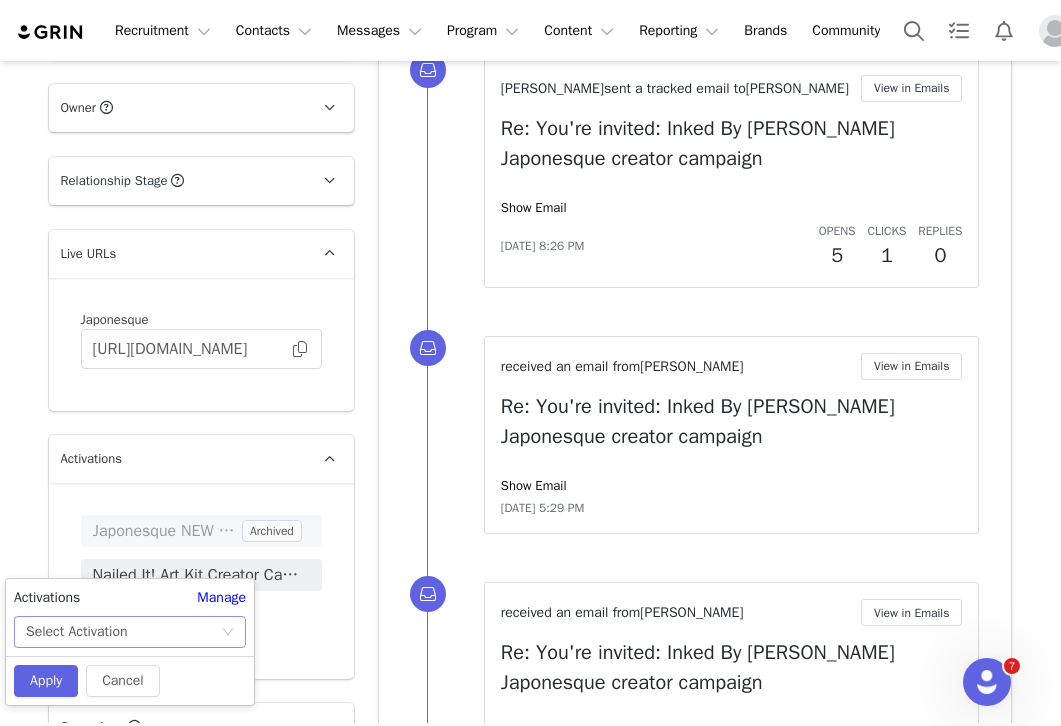click on "Select Activation" at bounding box center (123, 632) 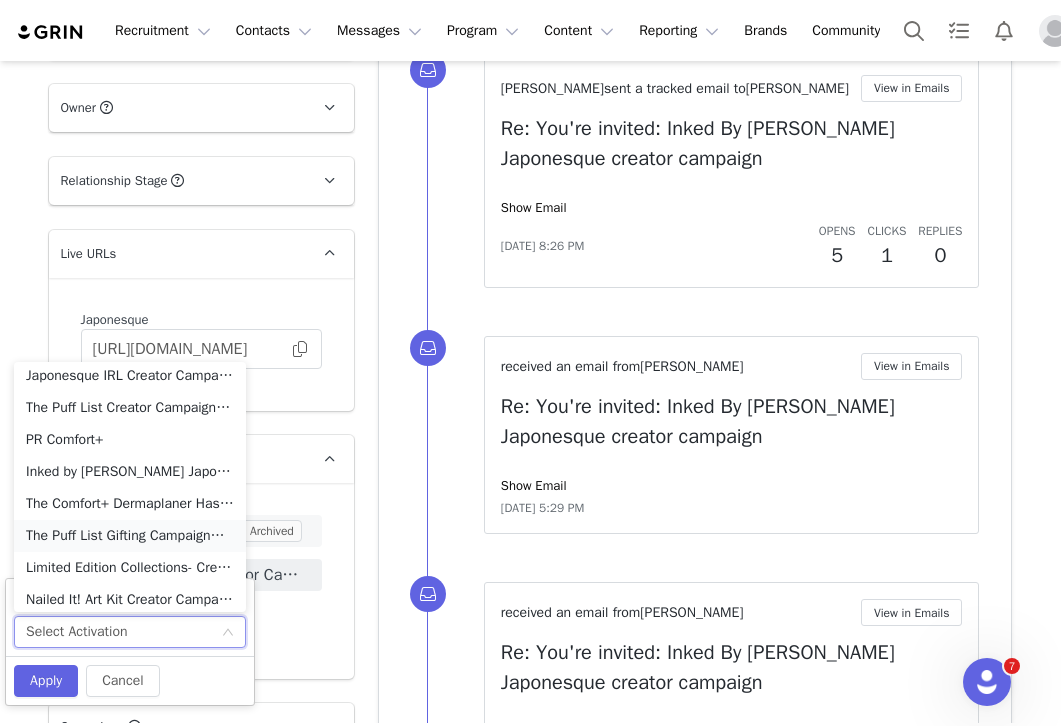 scroll, scrollTop: 44, scrollLeft: 0, axis: vertical 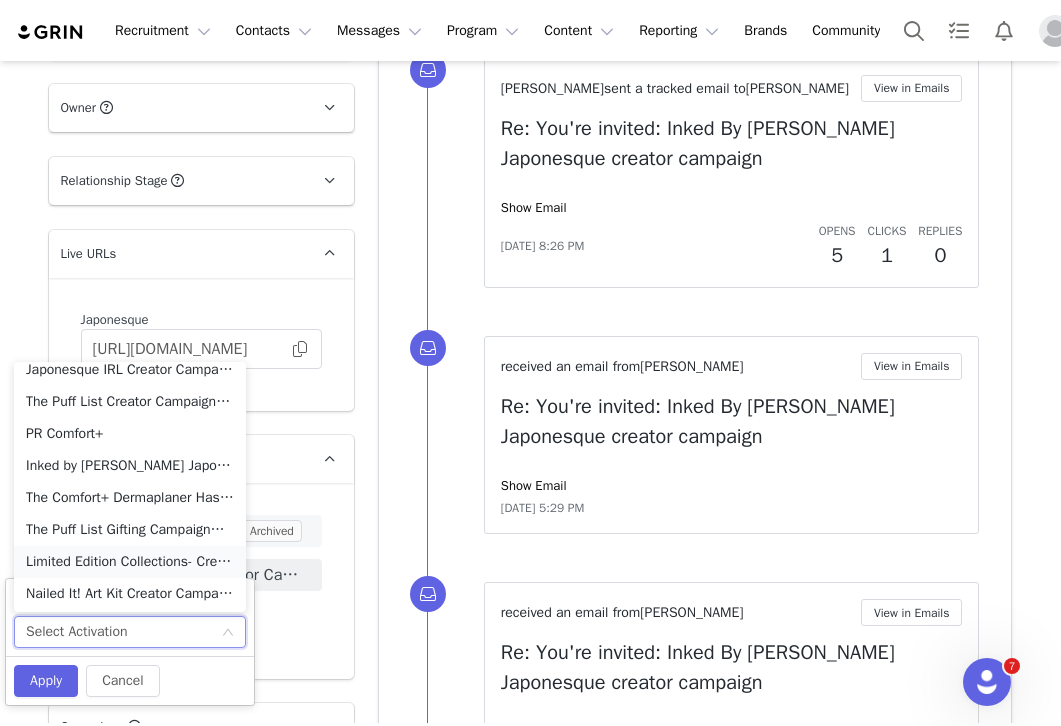 click on "Limited Edition Collections- Creator Campaign" at bounding box center (130, 562) 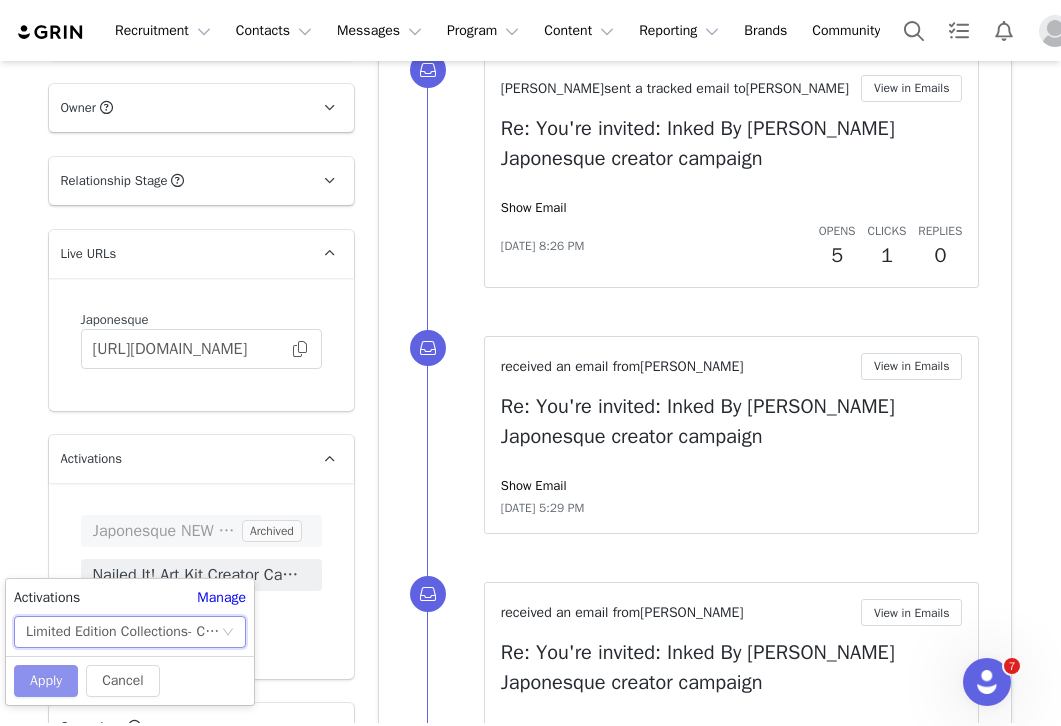 click on "Apply" at bounding box center [46, 681] 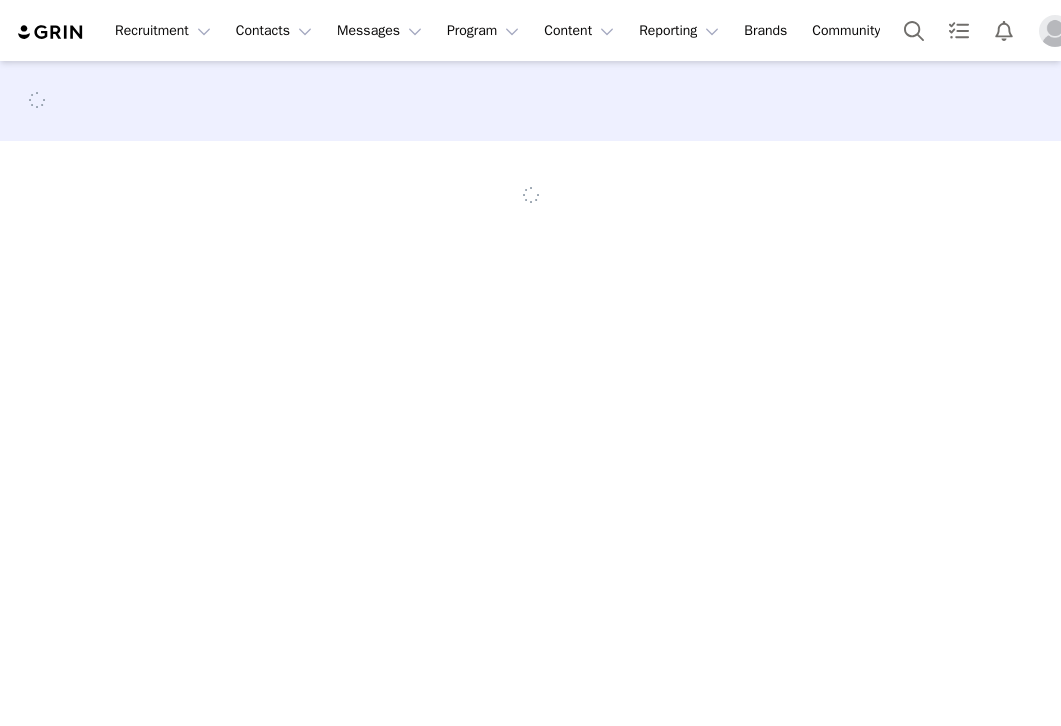 scroll, scrollTop: 0, scrollLeft: 0, axis: both 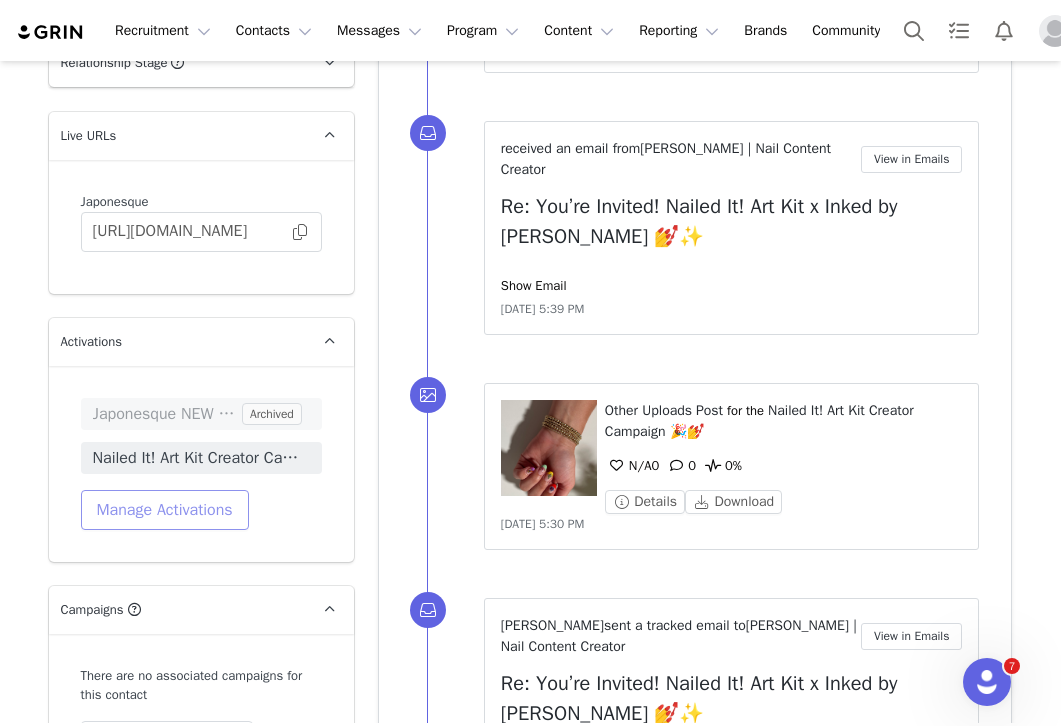 click on "Manage Activations" at bounding box center [165, 510] 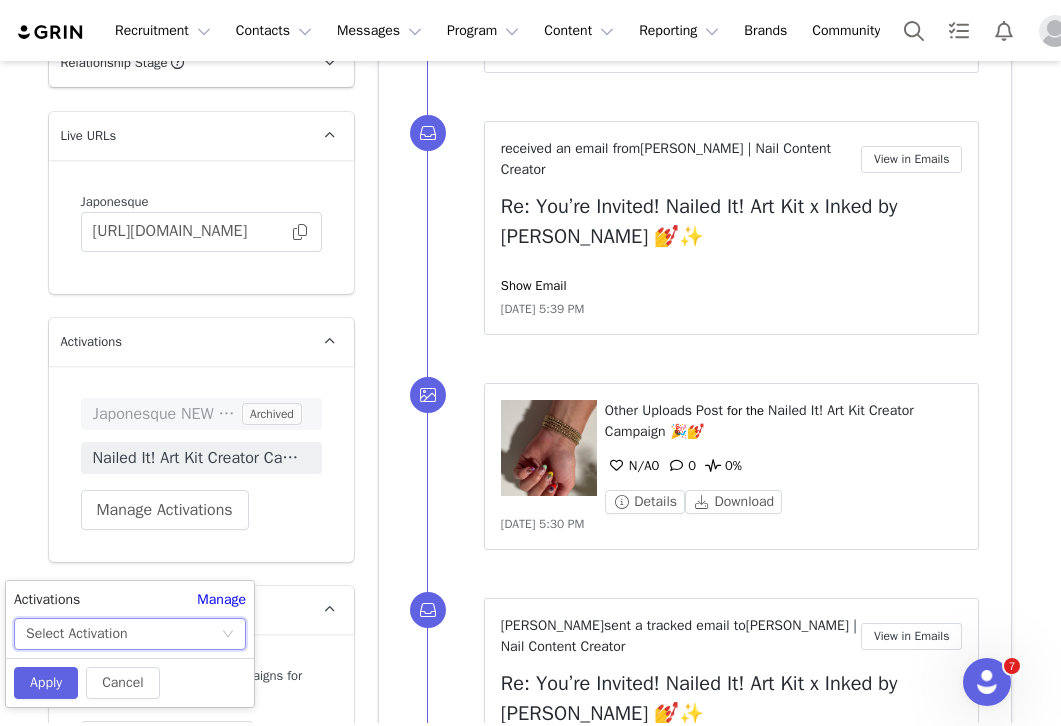 click on "Select Activation" at bounding box center [123, 634] 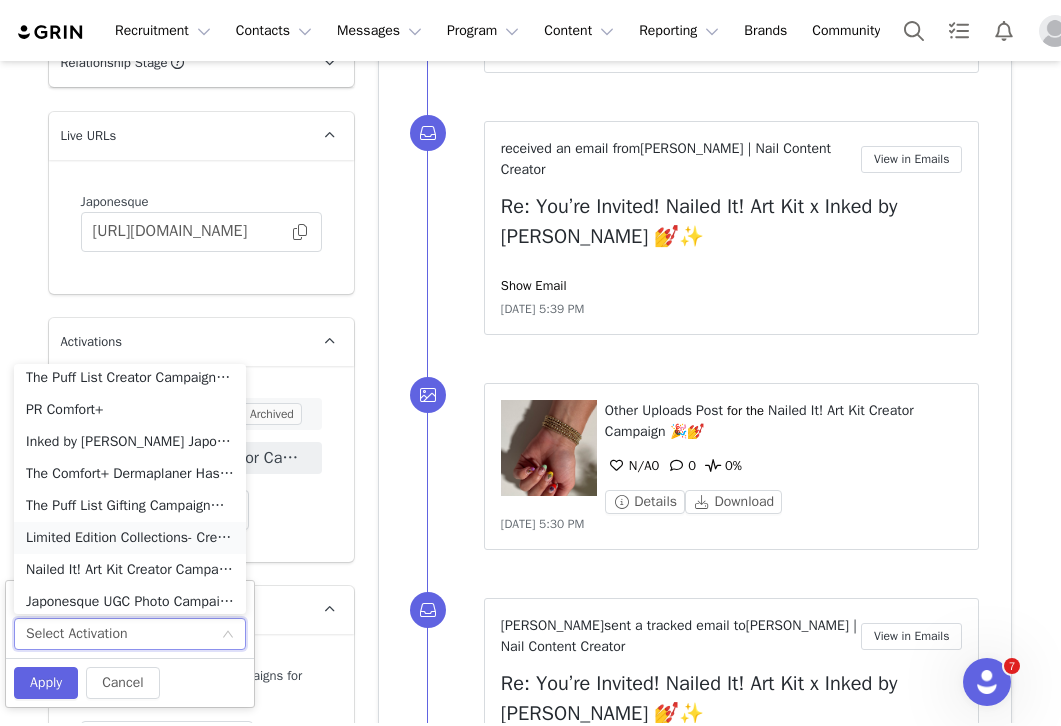 scroll, scrollTop: 78, scrollLeft: 0, axis: vertical 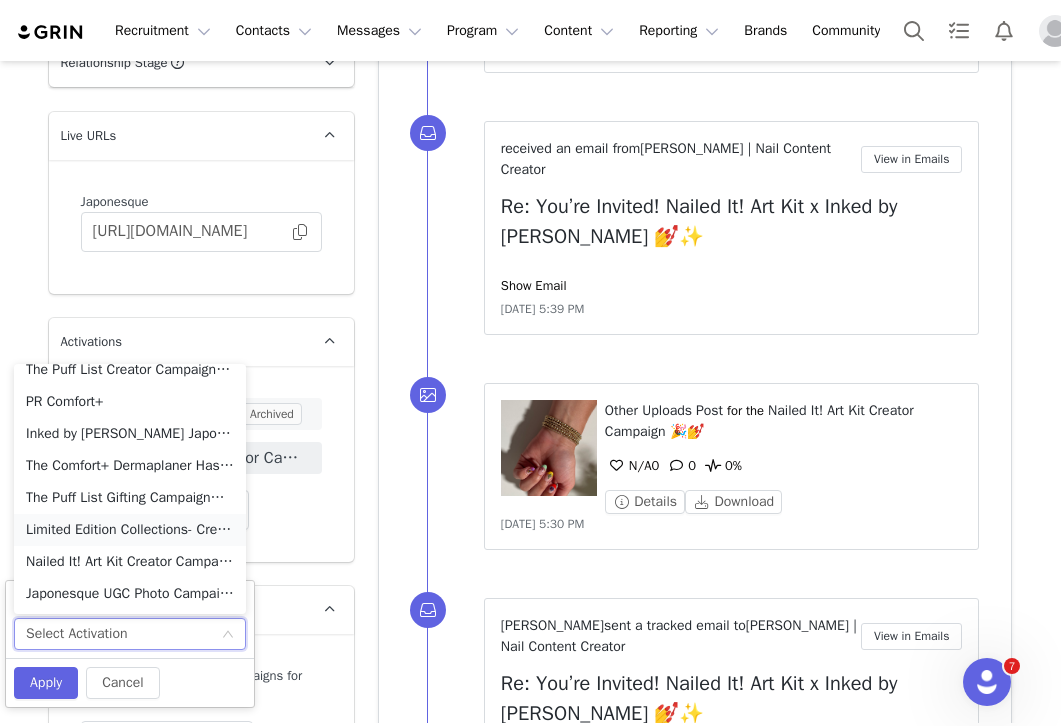 click on "Limited Edition Collections- Creator Campaign" at bounding box center (130, 530) 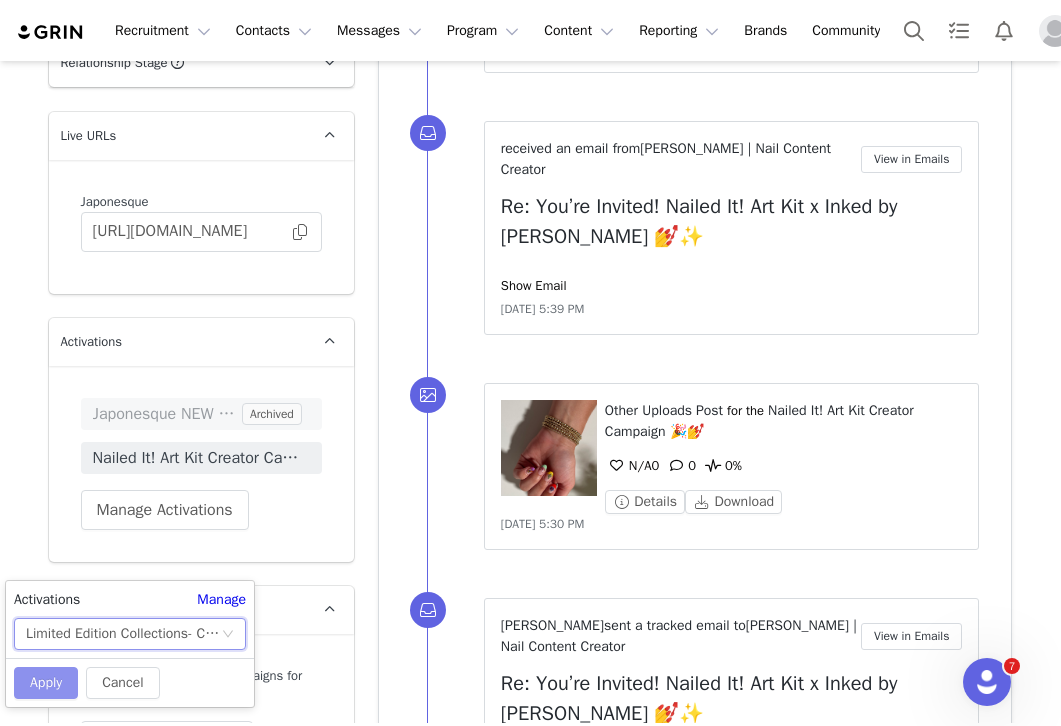 click on "Apply" at bounding box center [46, 683] 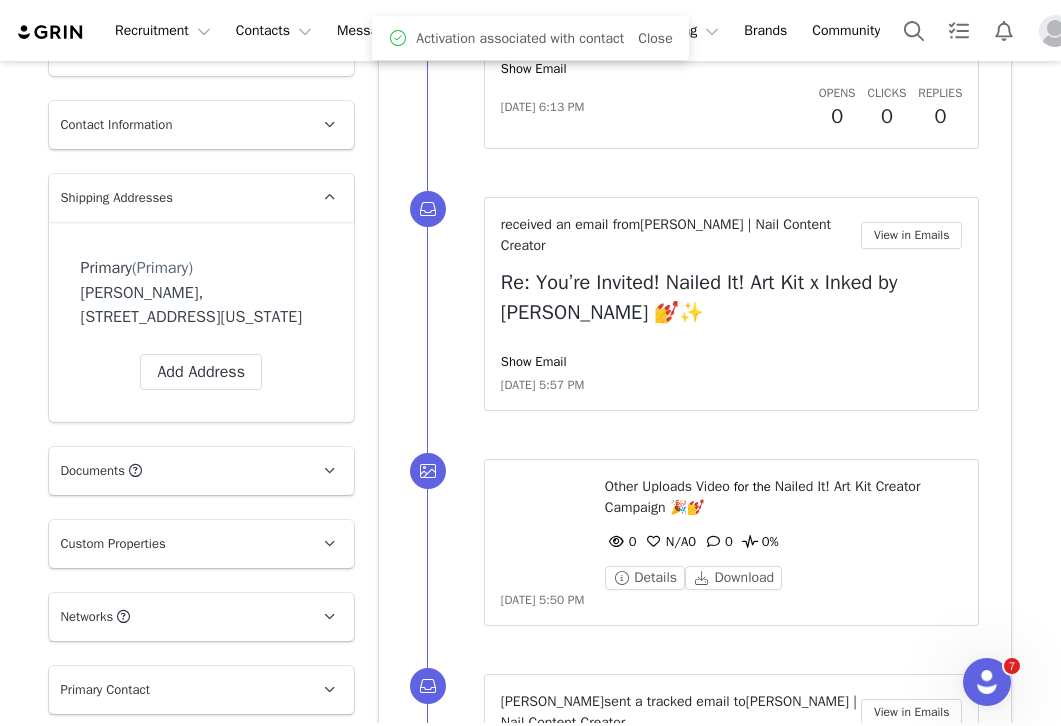 scroll, scrollTop: 533, scrollLeft: 0, axis: vertical 